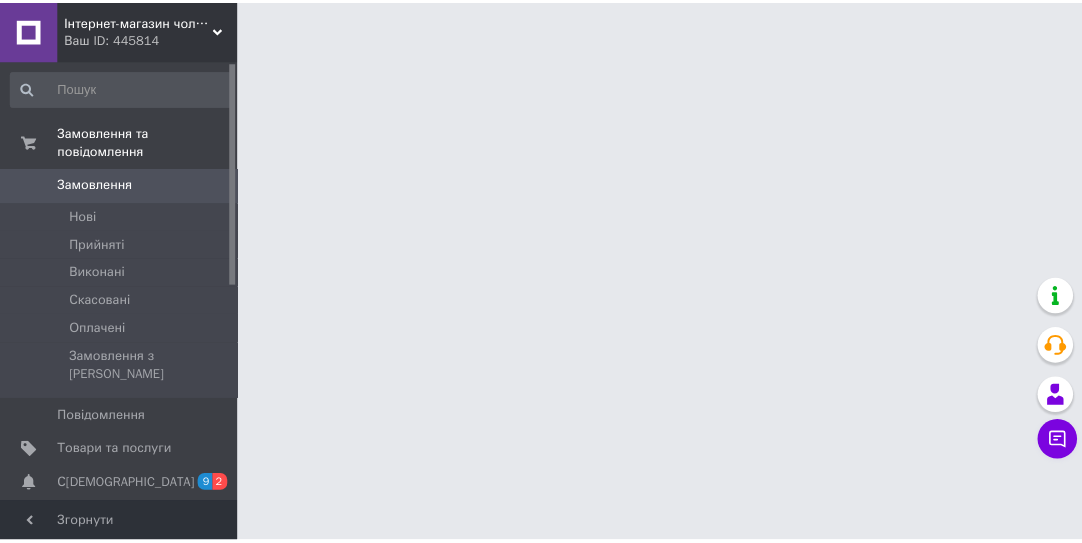 scroll, scrollTop: 0, scrollLeft: 0, axis: both 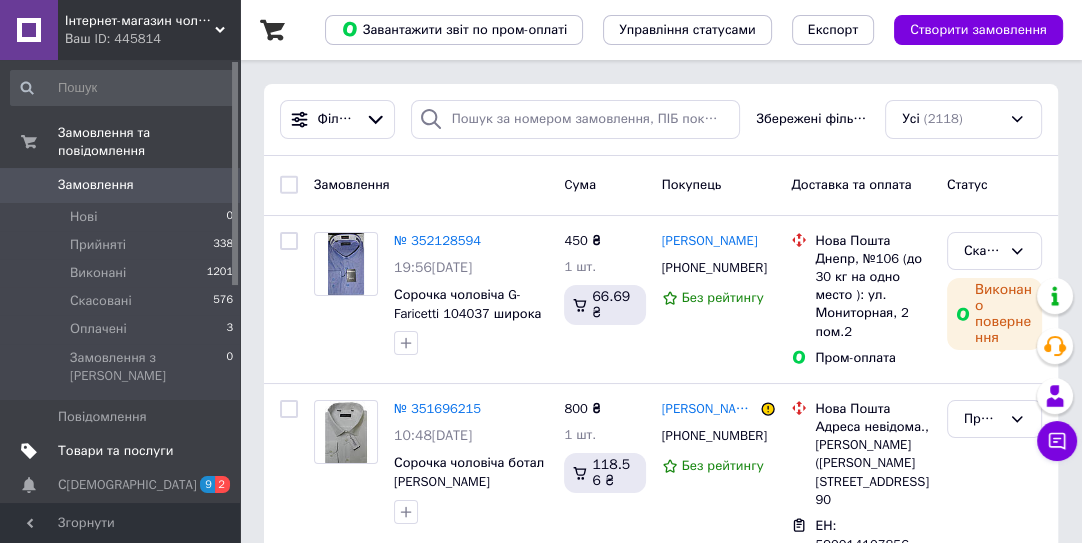 click on "Товари та послуги" at bounding box center (115, 451) 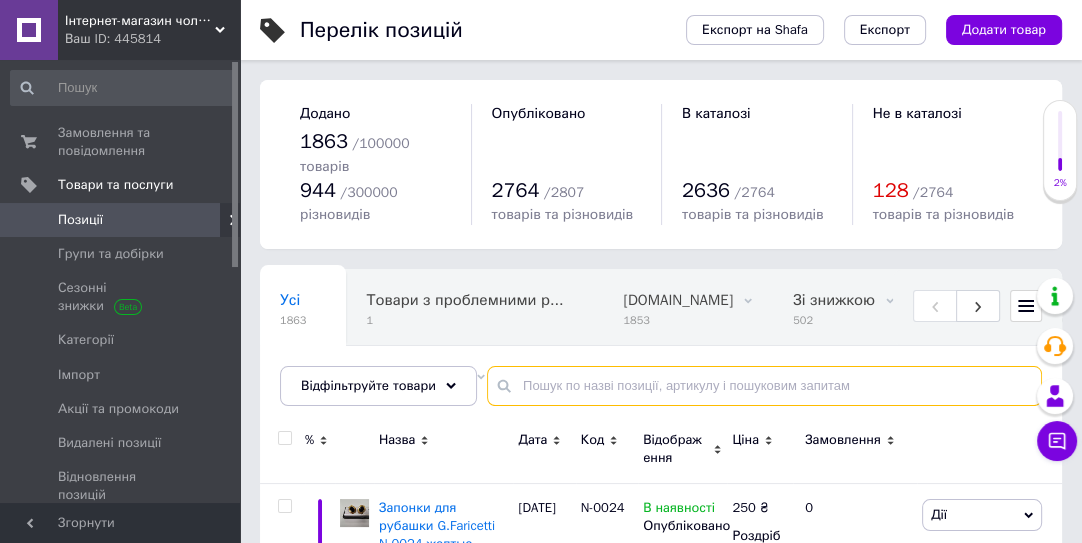 click at bounding box center (764, 386) 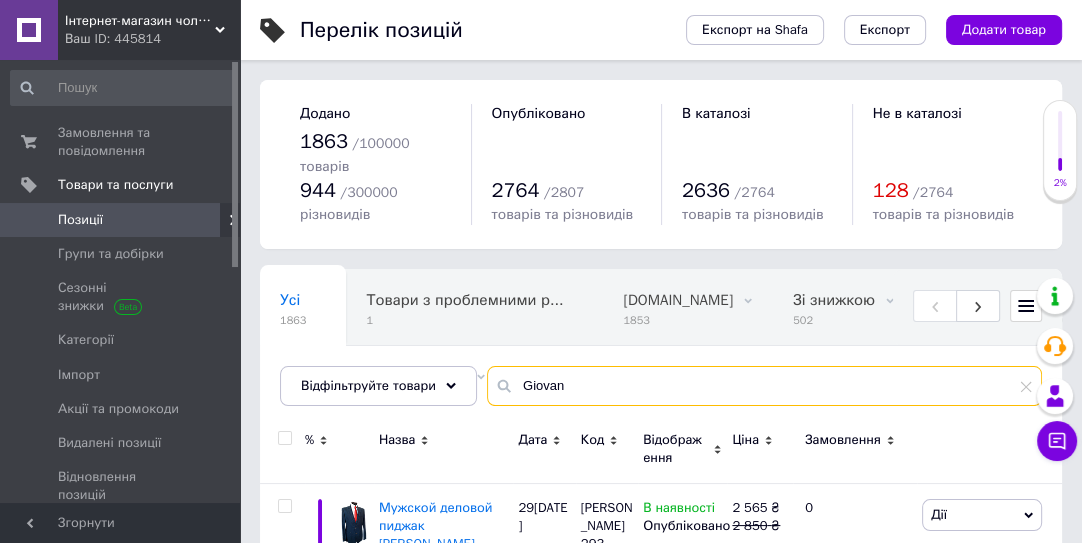 type on "Giovann" 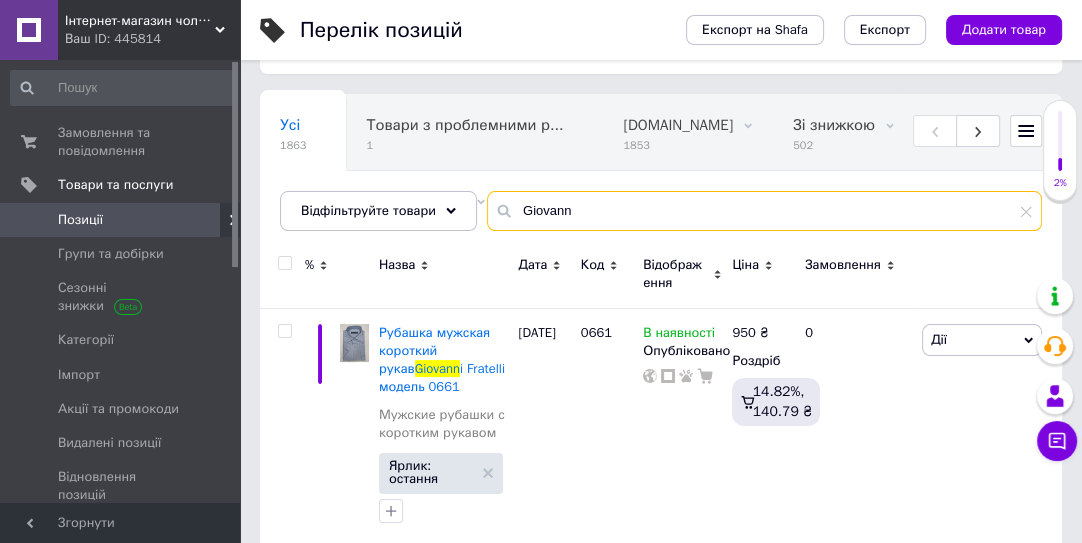 scroll, scrollTop: 272, scrollLeft: 0, axis: vertical 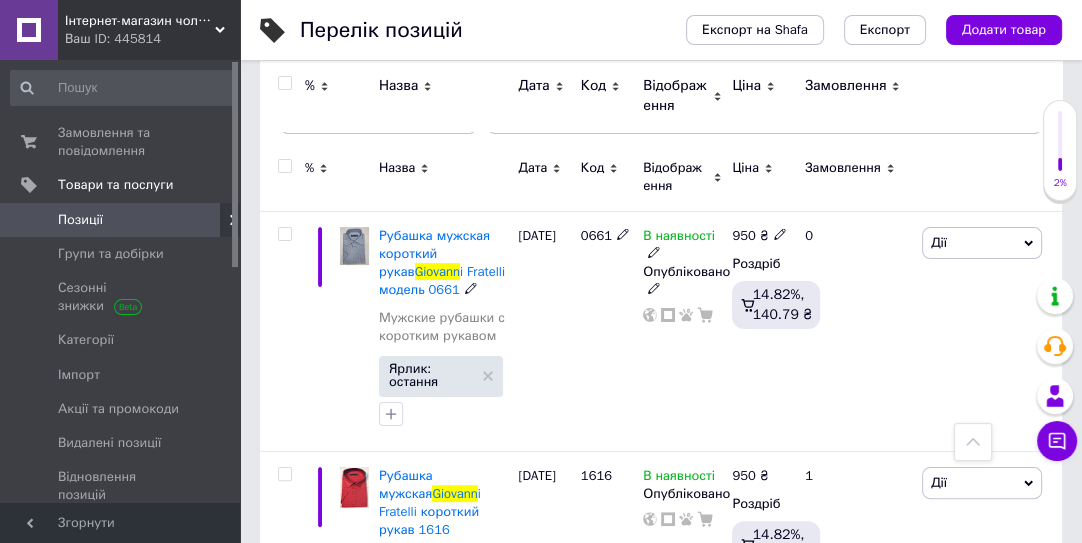 click at bounding box center [354, 246] 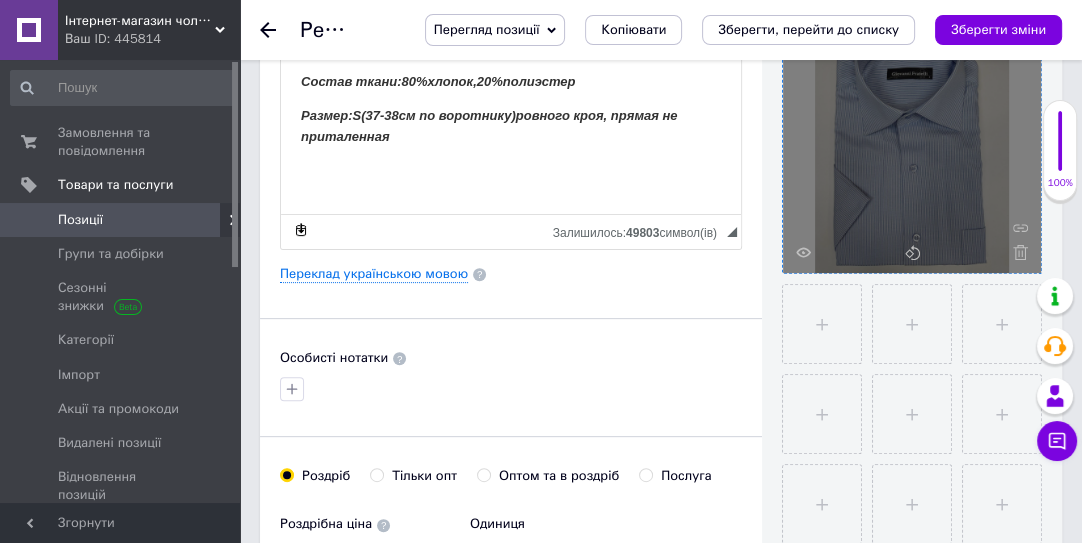 scroll, scrollTop: 0, scrollLeft: 0, axis: both 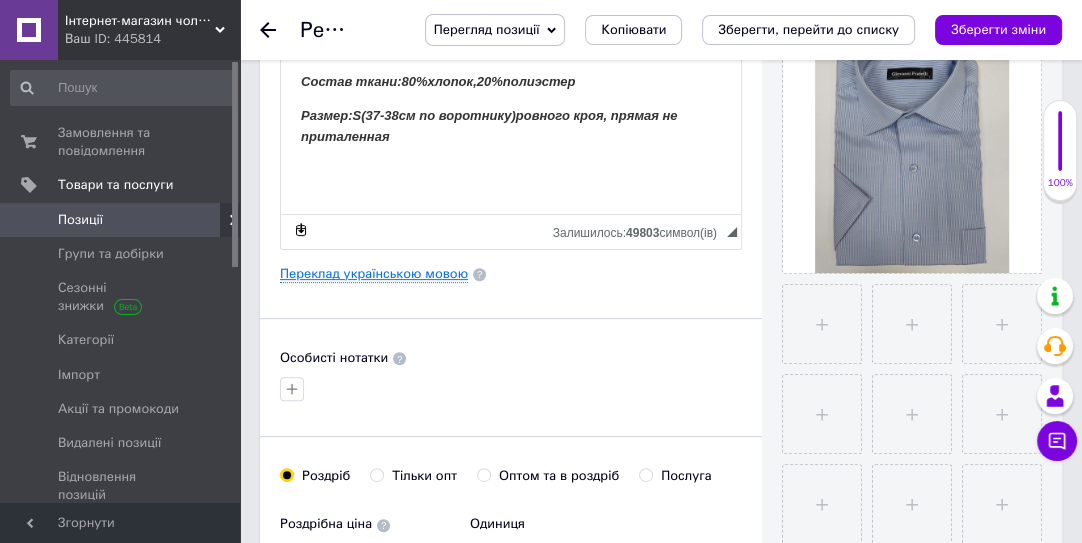 click on "Переклад українською мовою" at bounding box center (374, 274) 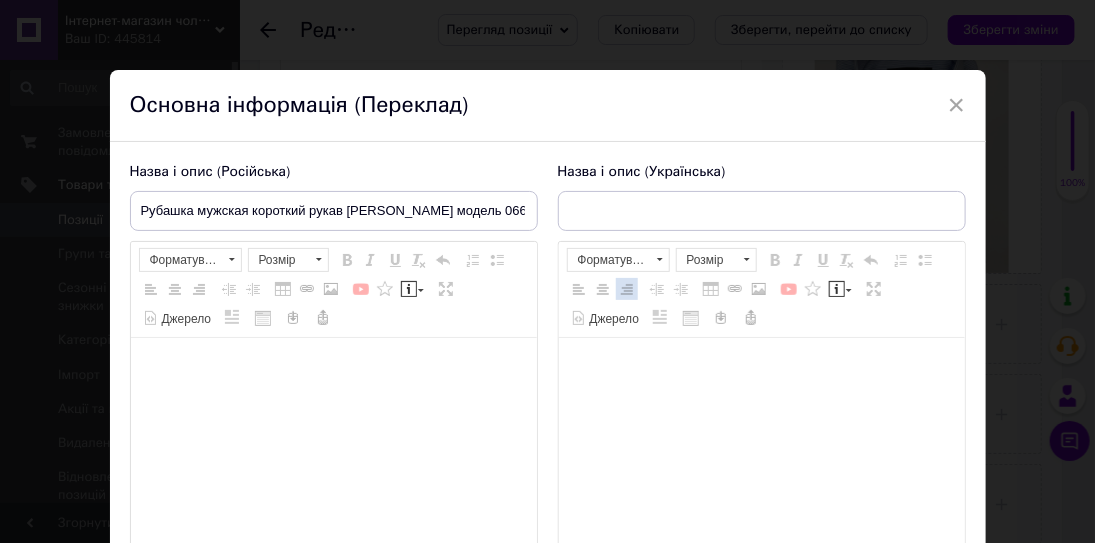 type on "Сорочка чоловіча короткий рукав GiovanniFratelli модель 0661" 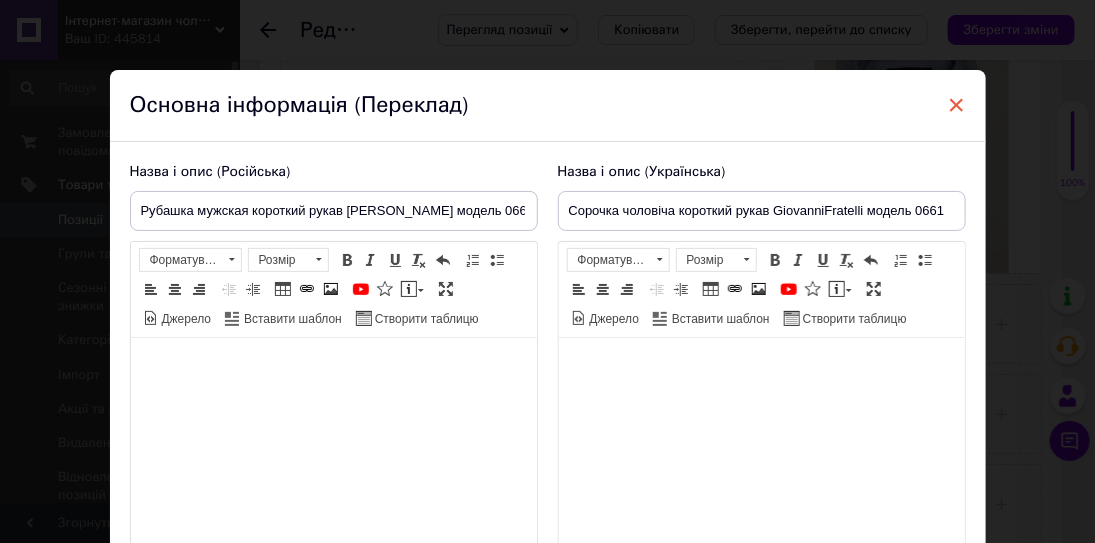 click on "×" at bounding box center [957, 105] 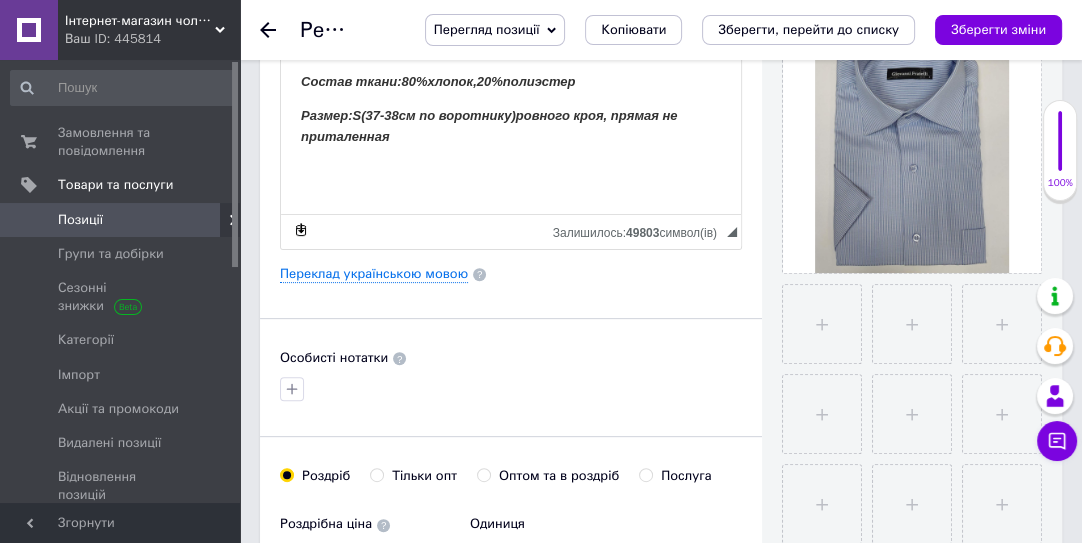 click 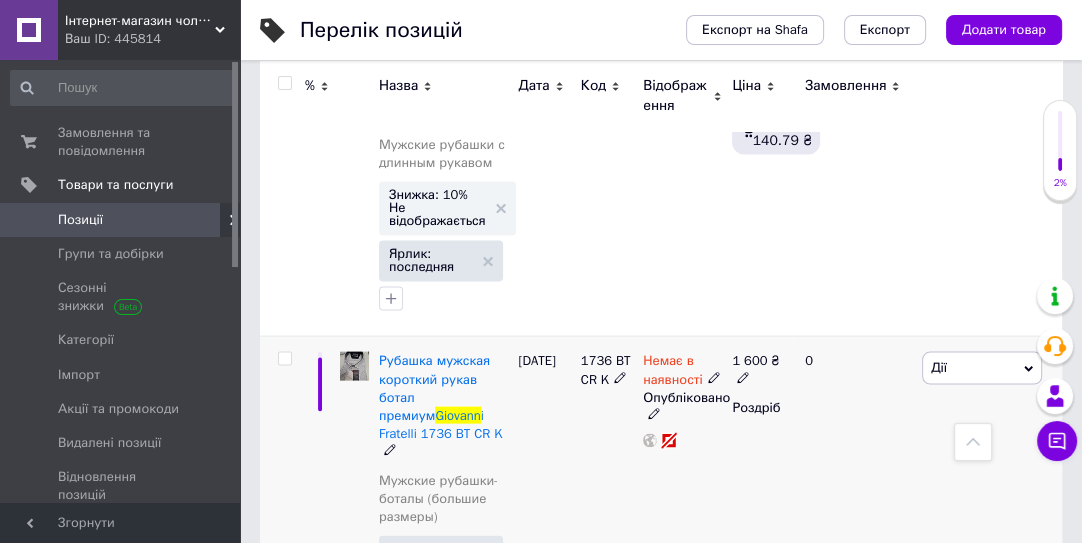 scroll, scrollTop: 3352, scrollLeft: 0, axis: vertical 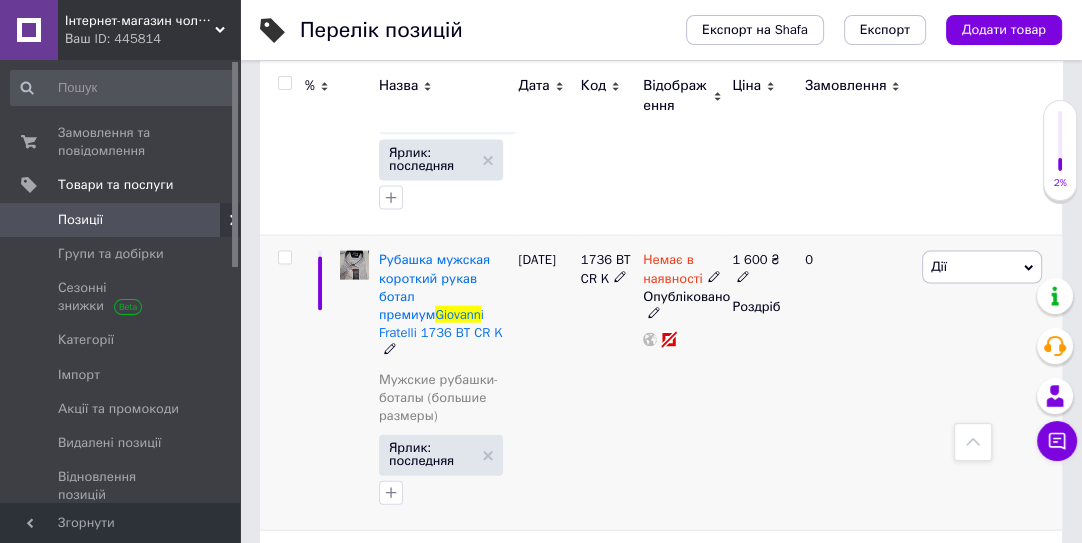 click 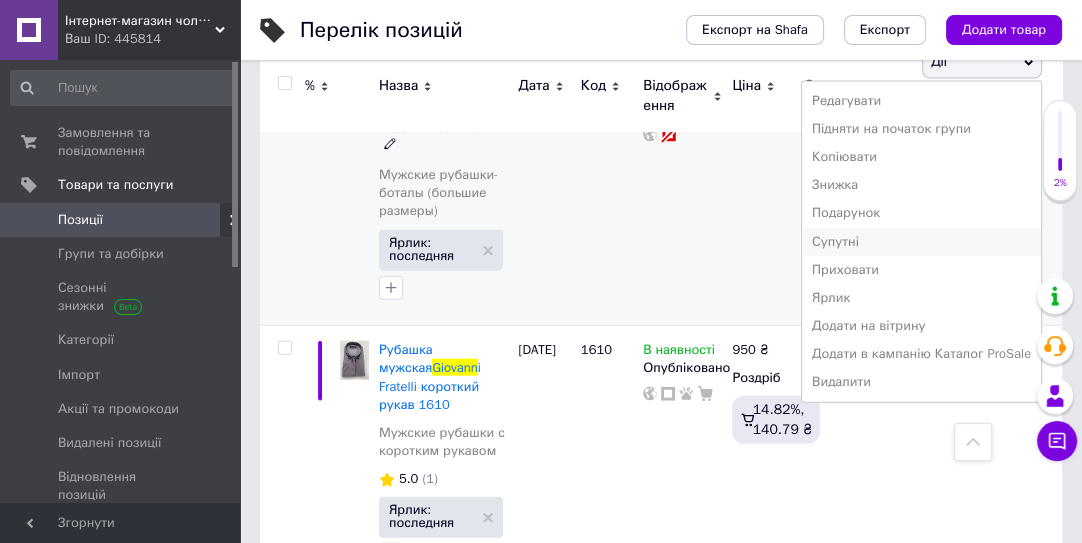 scroll, scrollTop: 3716, scrollLeft: 0, axis: vertical 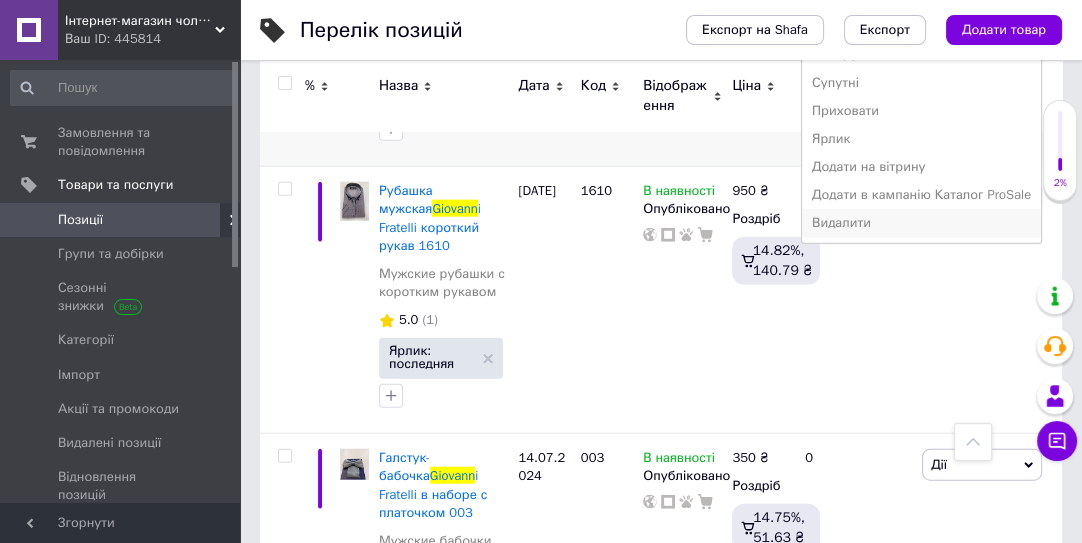 click on "Видалити" at bounding box center (921, 223) 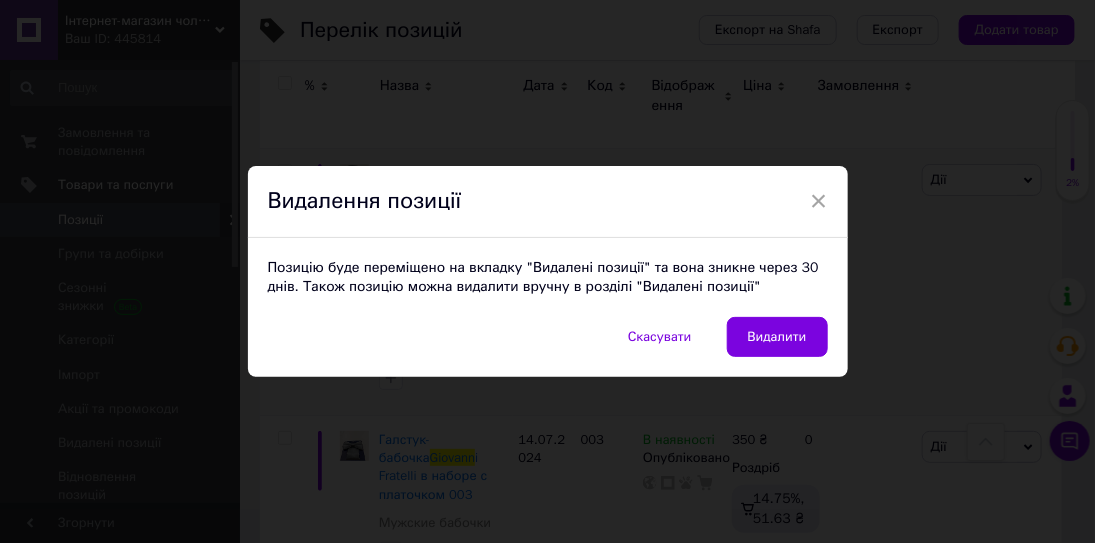 click on "Видалити" at bounding box center [777, 337] 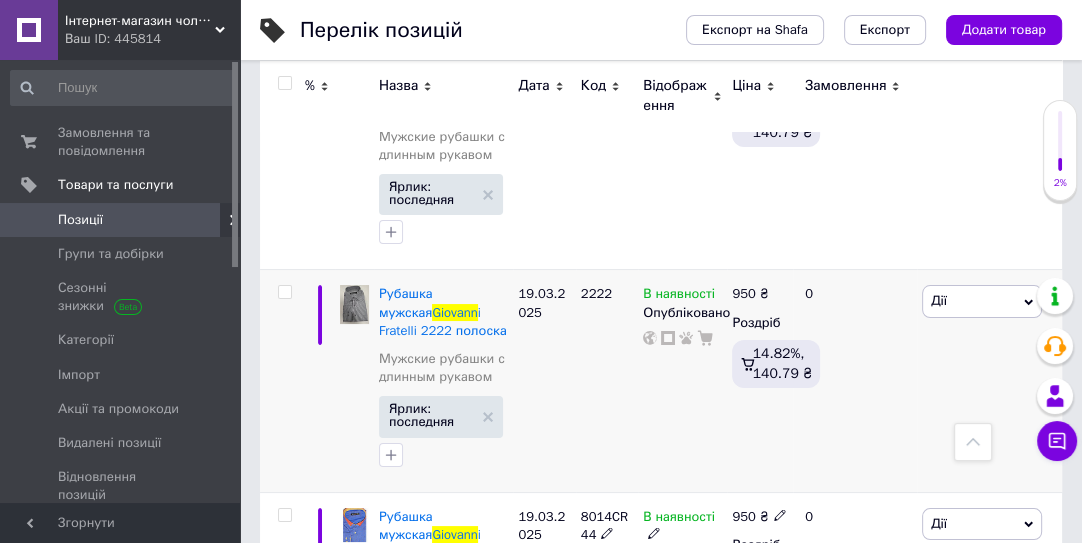 scroll, scrollTop: 5898, scrollLeft: 0, axis: vertical 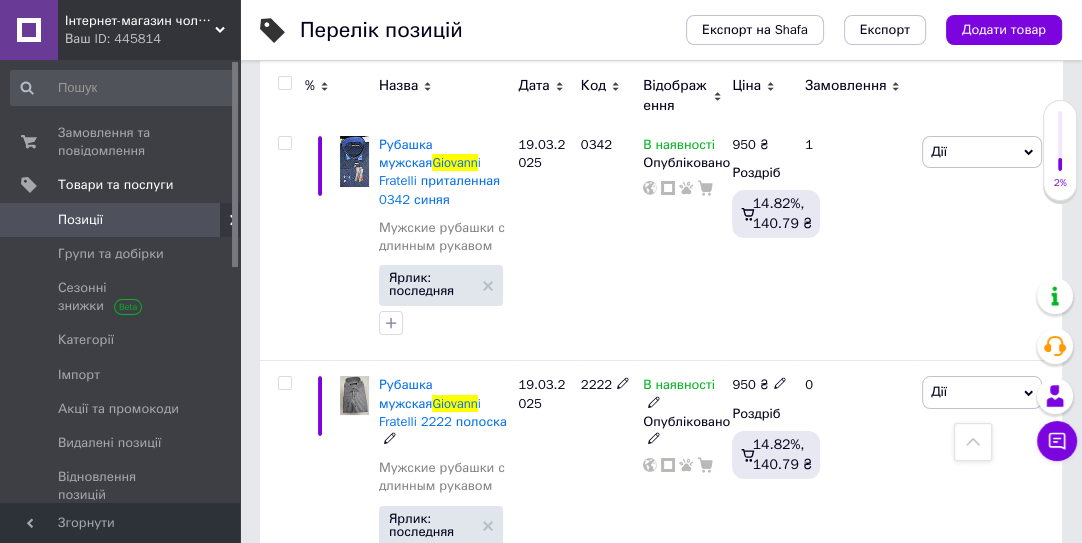click on "Рубашка мужская" at bounding box center [406, 393] 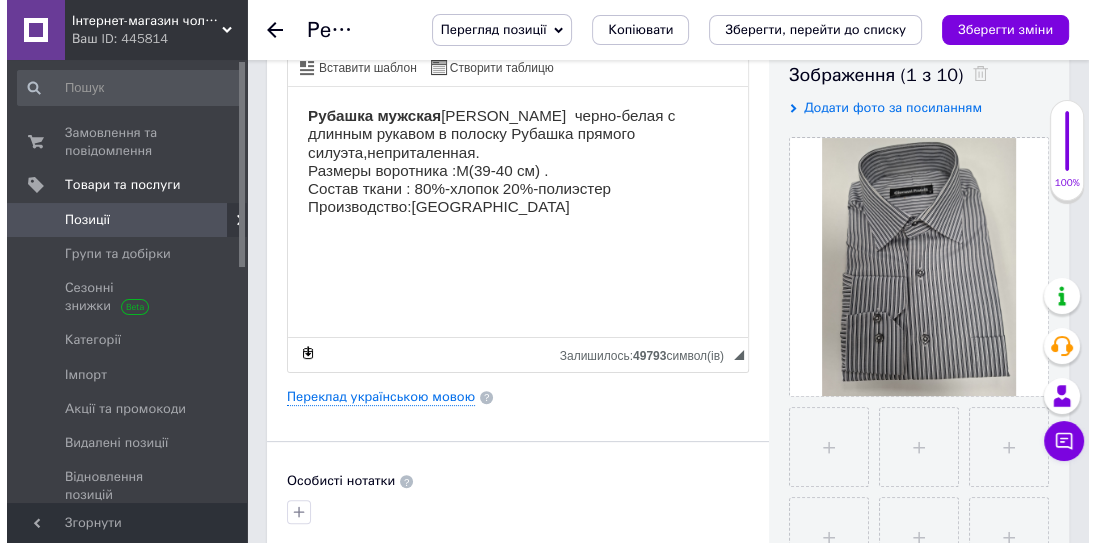 scroll, scrollTop: 363, scrollLeft: 0, axis: vertical 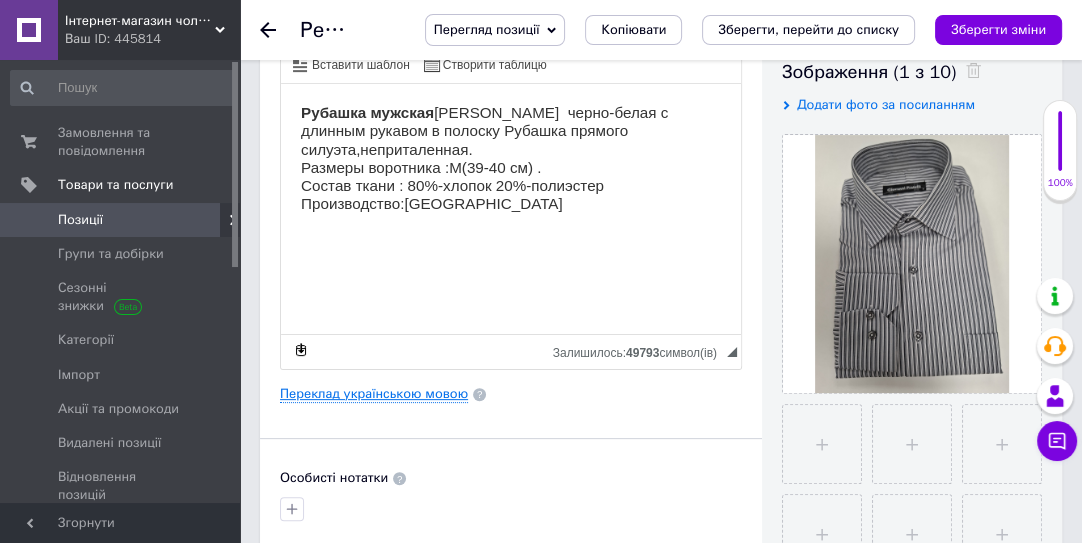 click on "Переклад українською мовою" at bounding box center (374, 394) 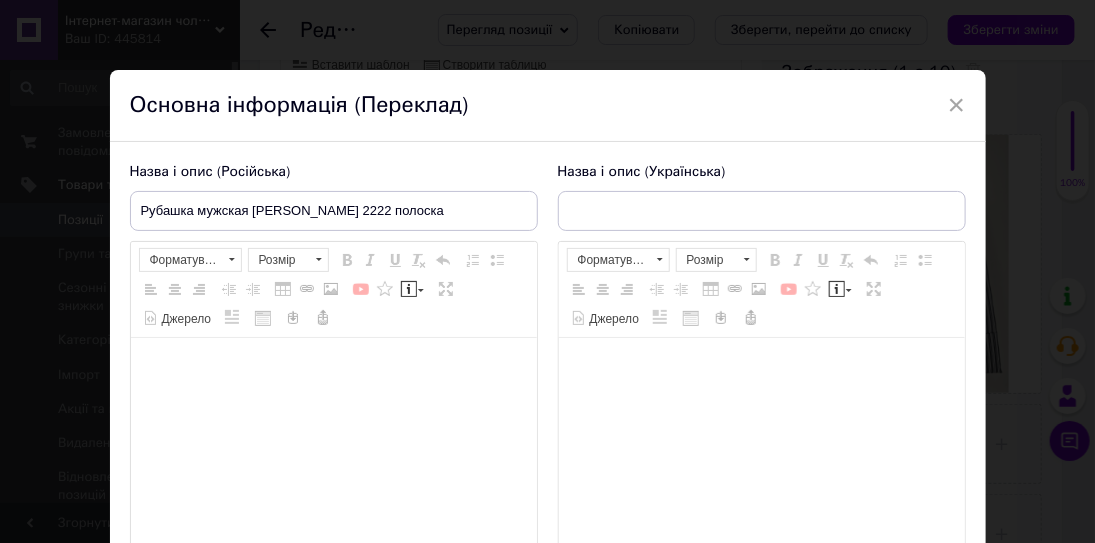 type on "Сорочка чоловіча [PERSON_NAME] 2222 смужка" 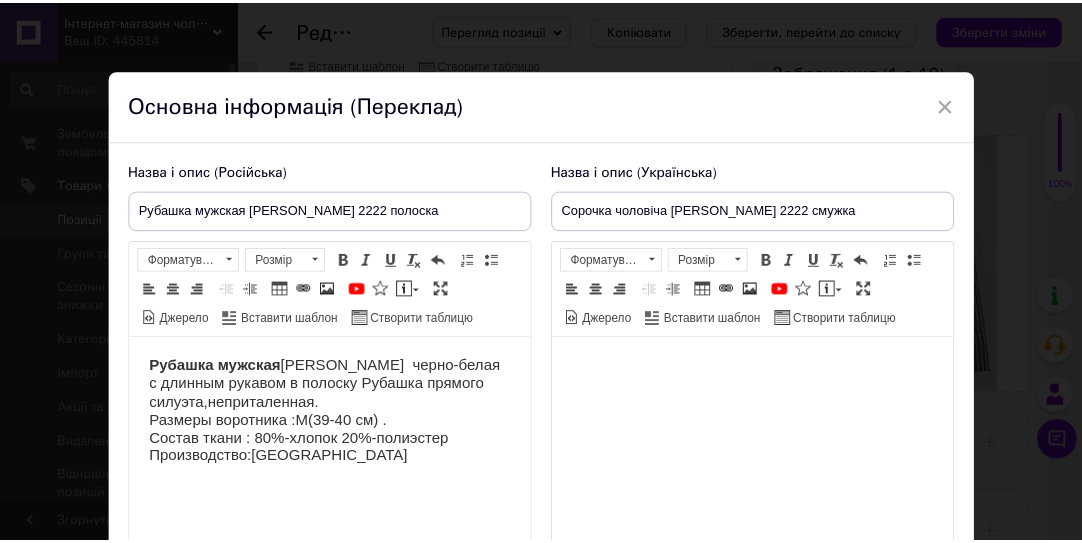 scroll, scrollTop: 0, scrollLeft: 0, axis: both 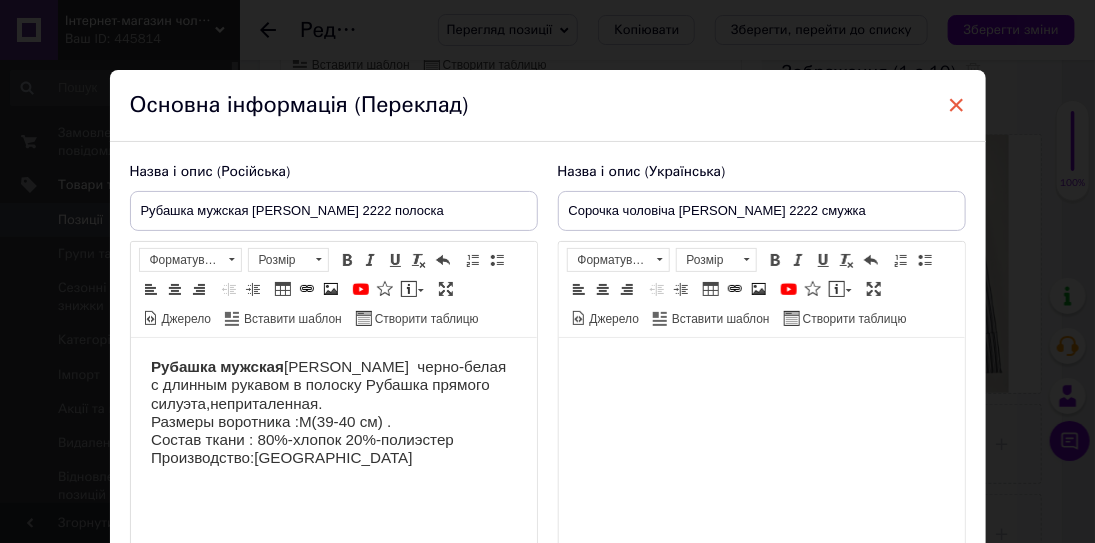 click on "×" at bounding box center [957, 105] 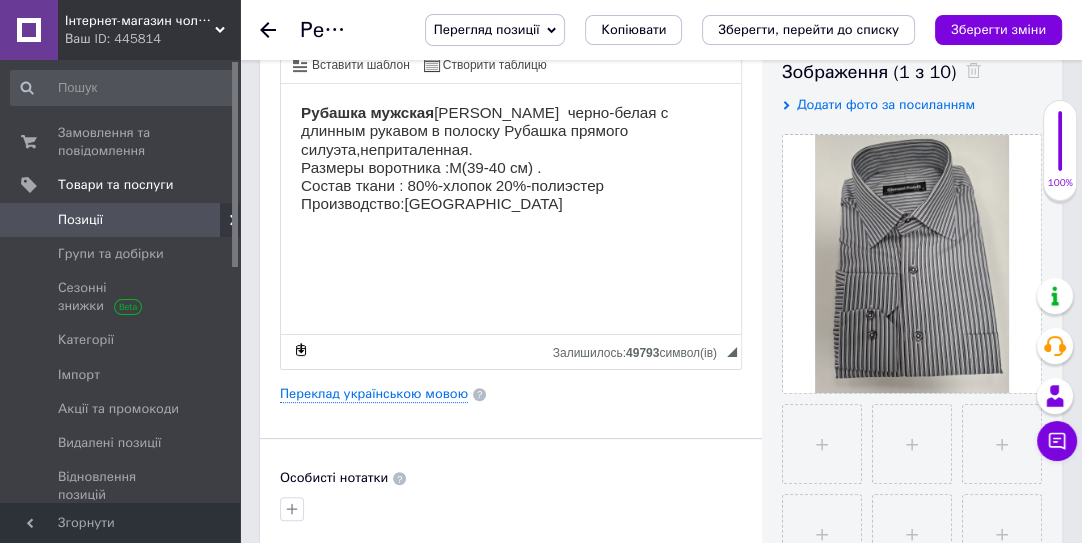 click 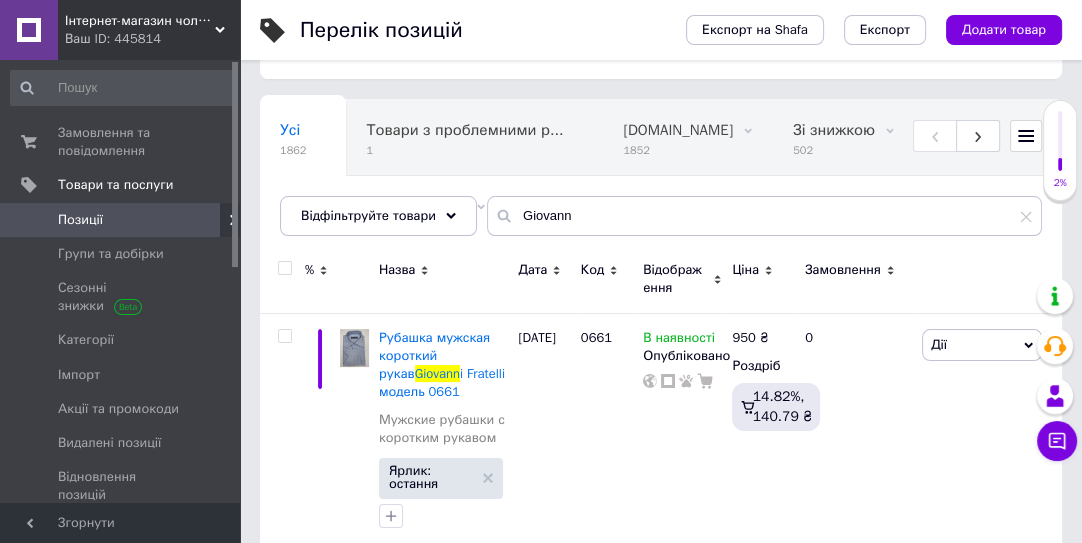 scroll, scrollTop: 534, scrollLeft: 0, axis: vertical 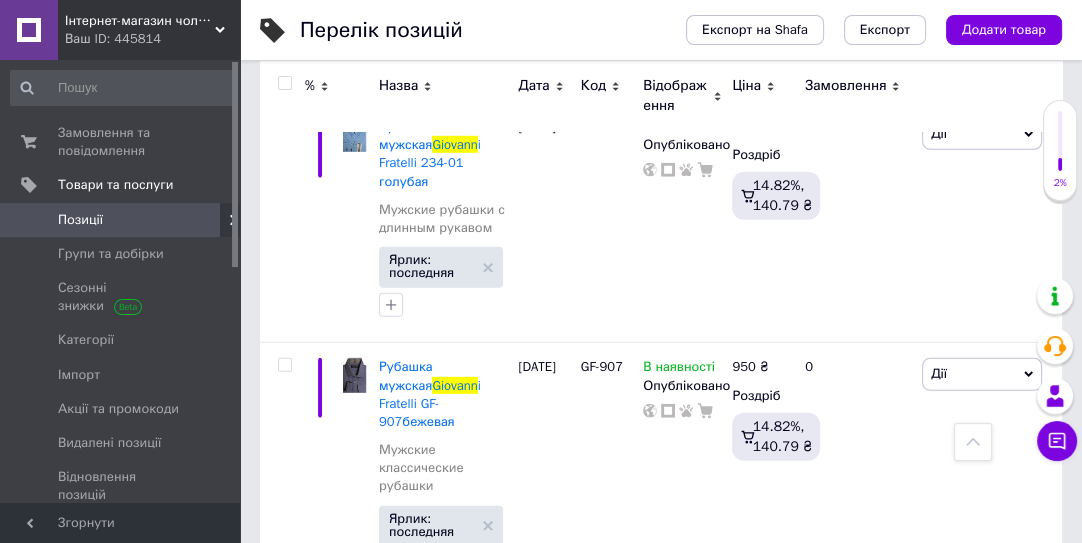 click 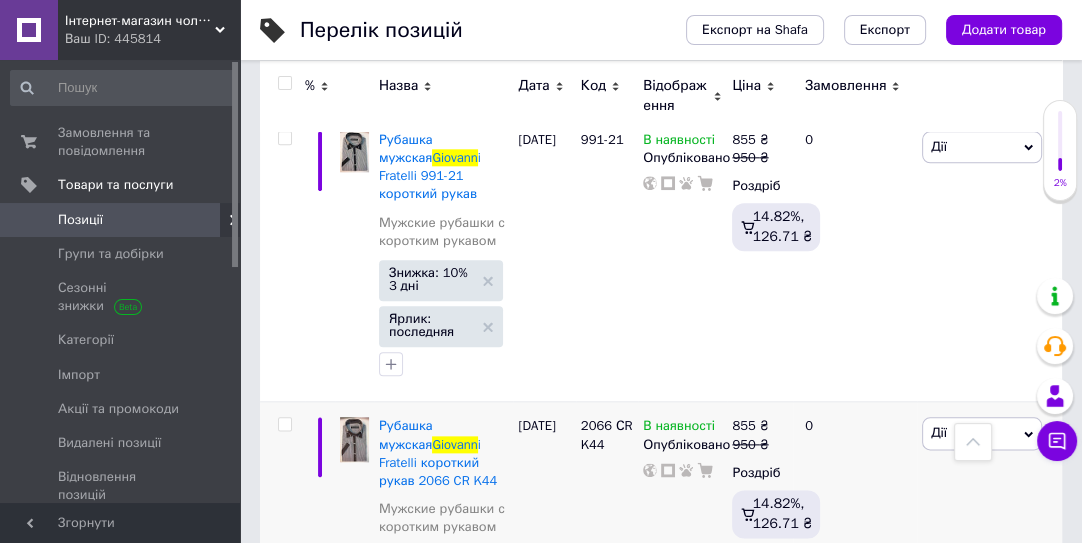 scroll, scrollTop: 13970, scrollLeft: 0, axis: vertical 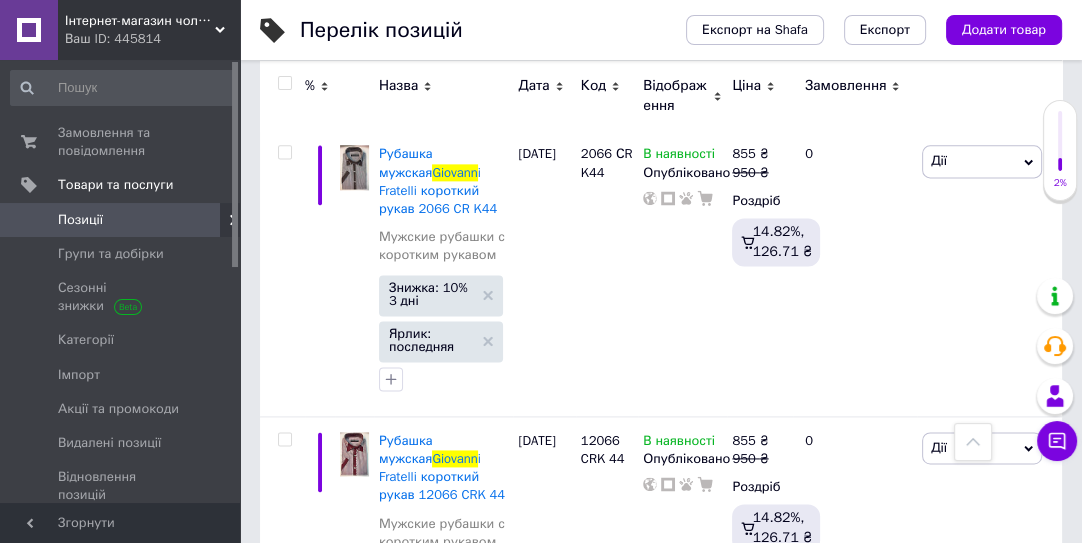 click on "Рубашка мужская" at bounding box center (406, 735) 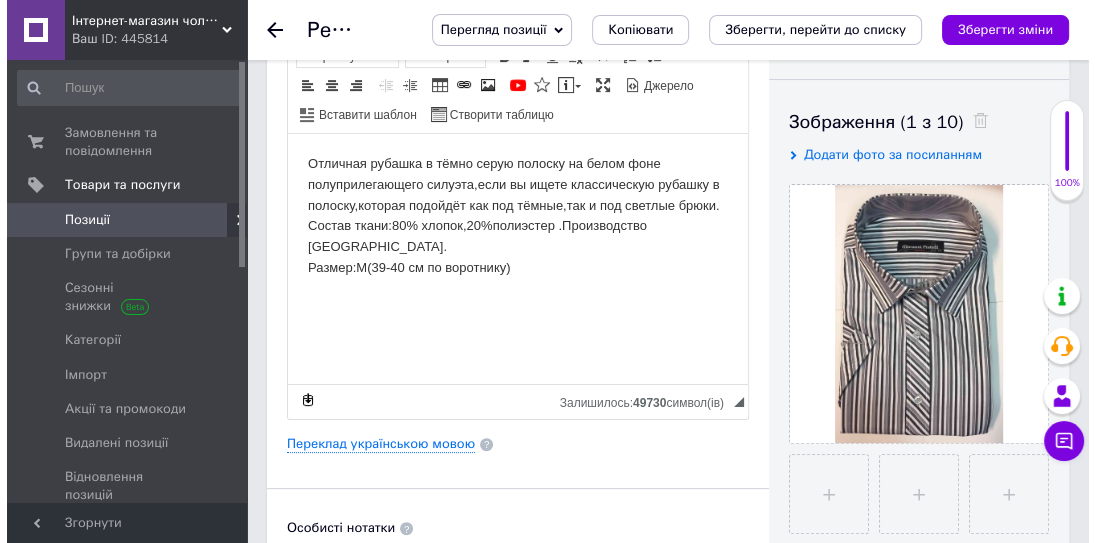 scroll, scrollTop: 454, scrollLeft: 0, axis: vertical 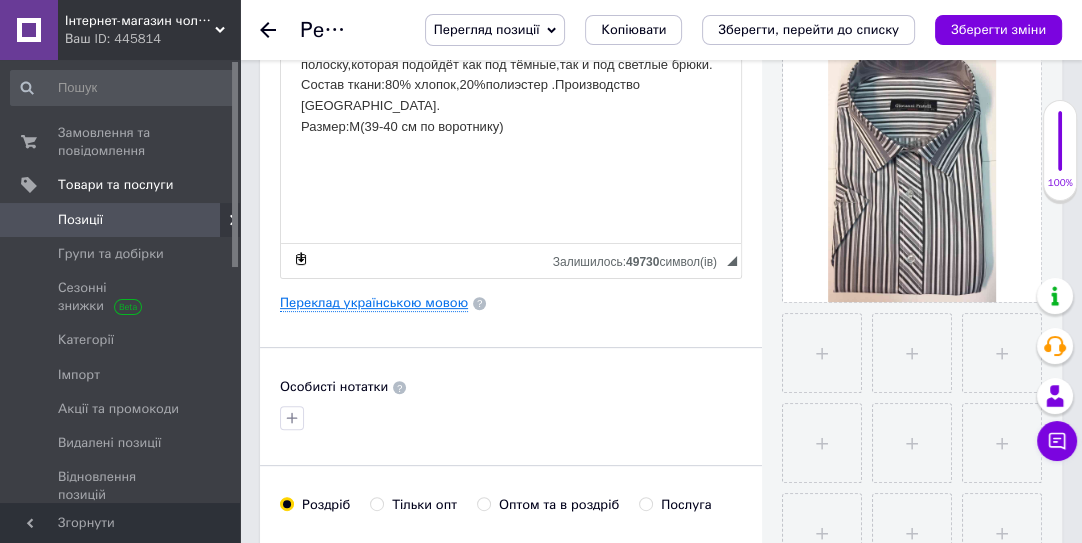 click on "Переклад українською мовою" at bounding box center (374, 303) 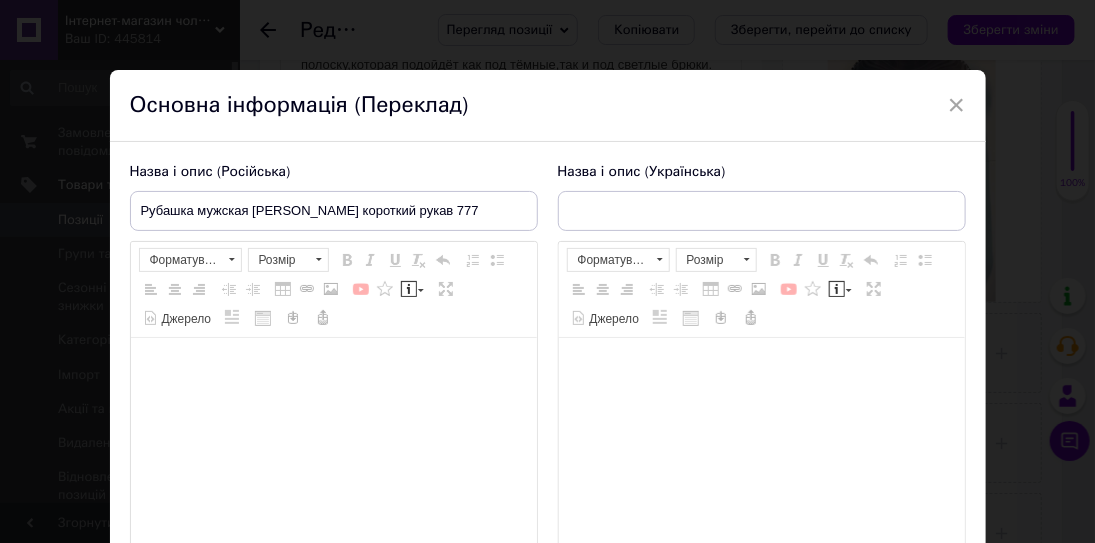 type on "Сорочка чоловіча [PERSON_NAME] короткий рукав 777" 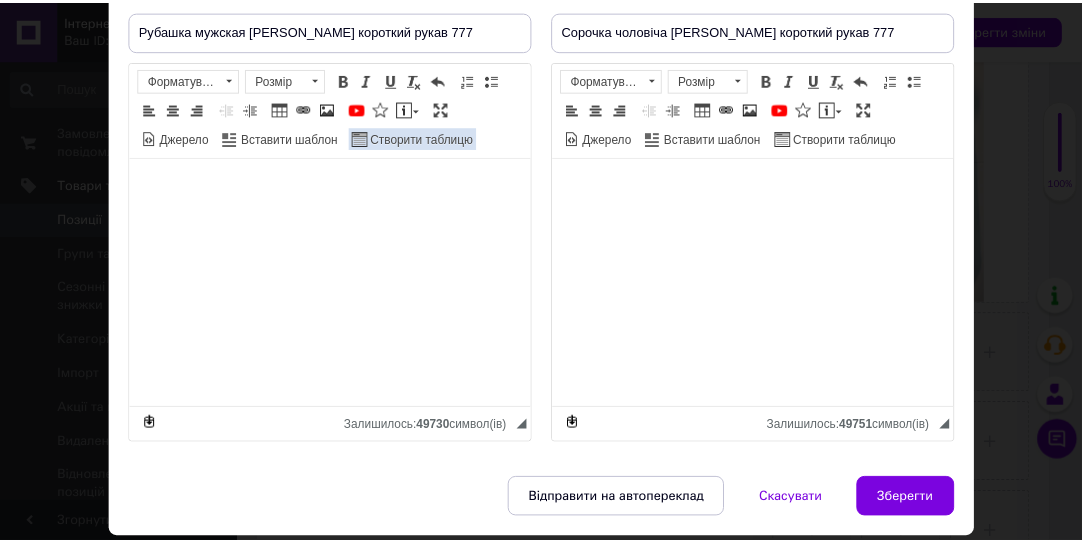 scroll, scrollTop: 181, scrollLeft: 0, axis: vertical 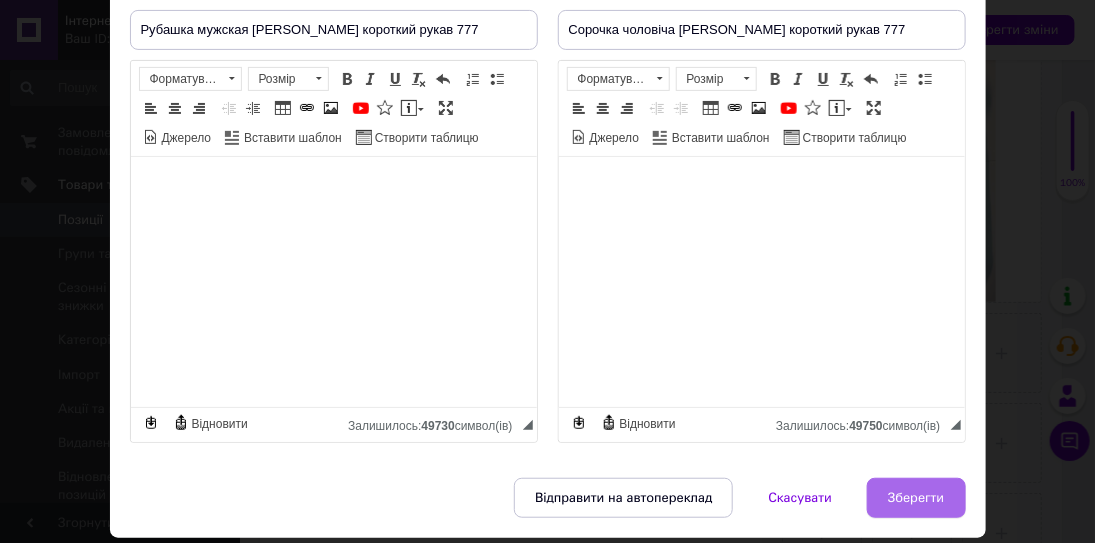 click on "Зберегти" at bounding box center [916, 498] 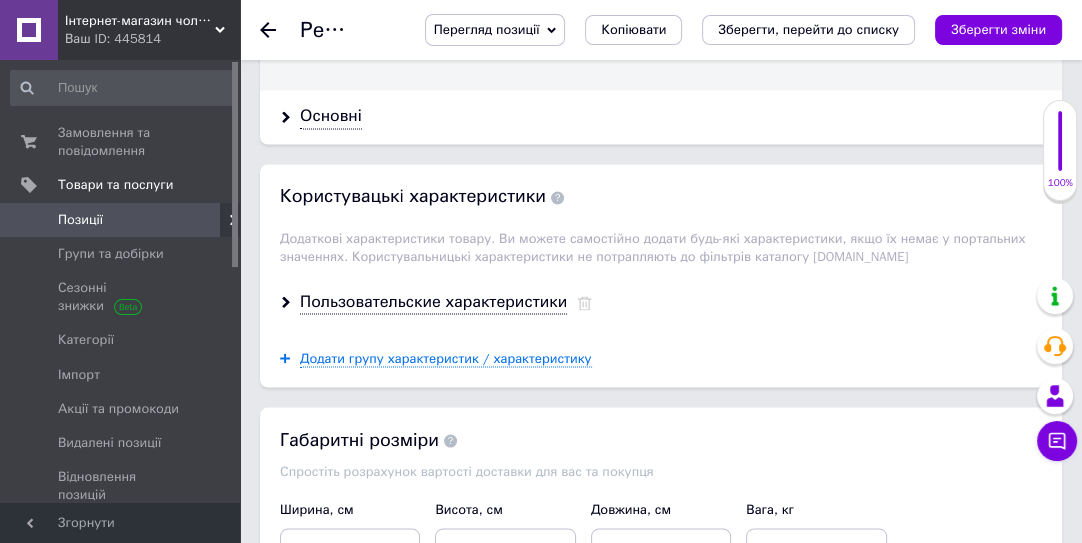 scroll, scrollTop: 2727, scrollLeft: 0, axis: vertical 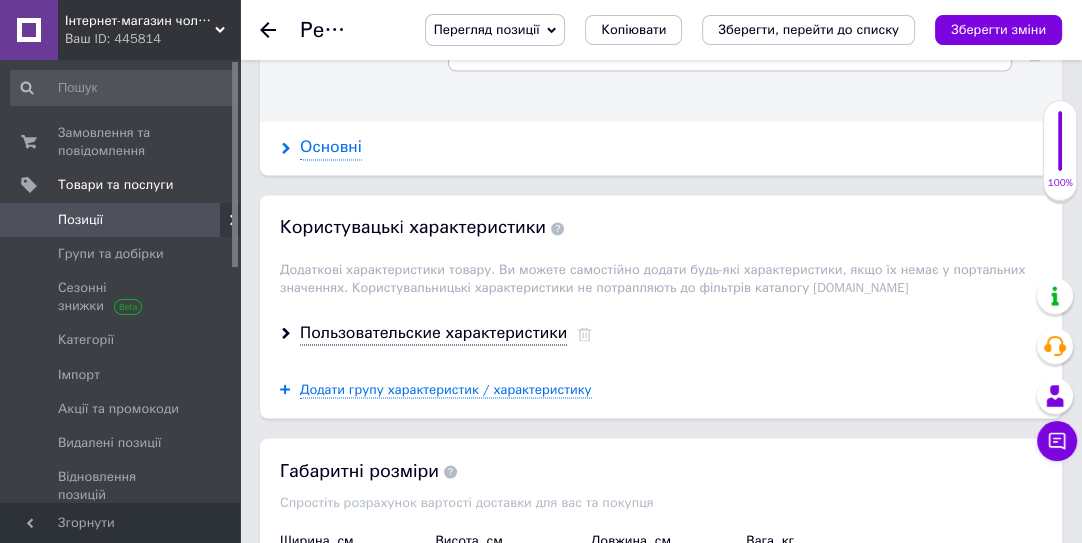 click on "Основні" at bounding box center [331, 147] 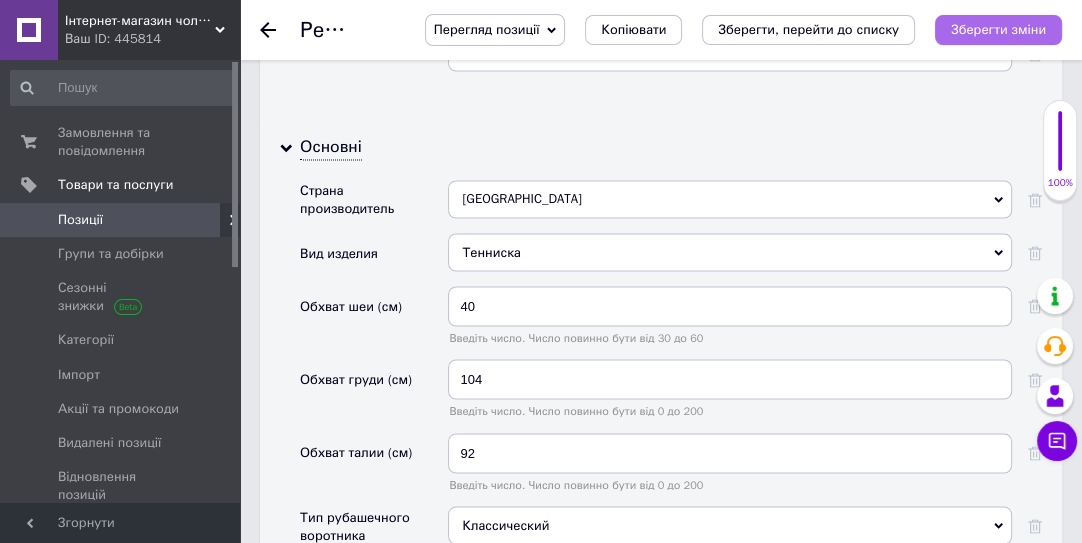 click on "Зберегти зміни" at bounding box center (998, 30) 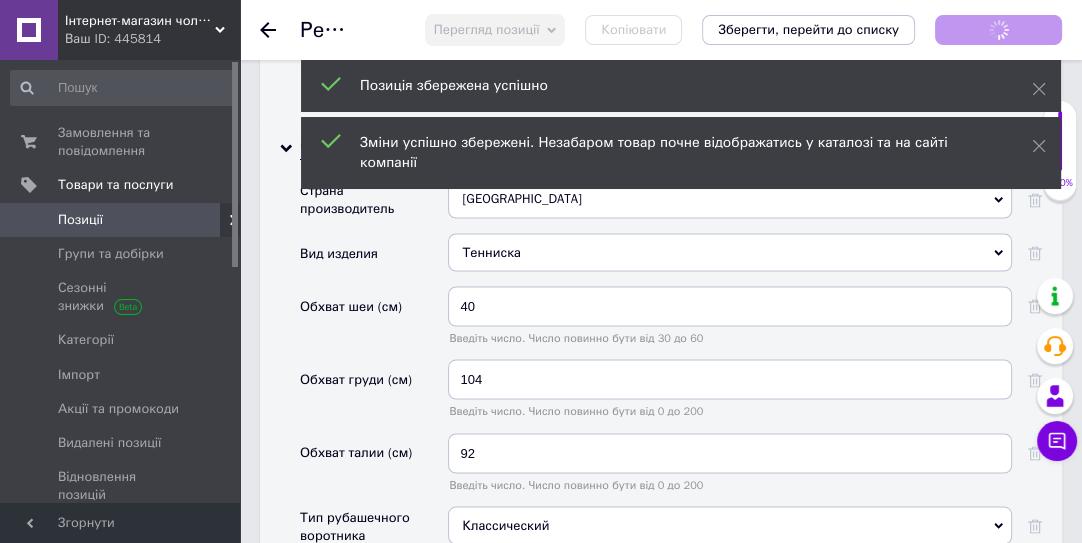click 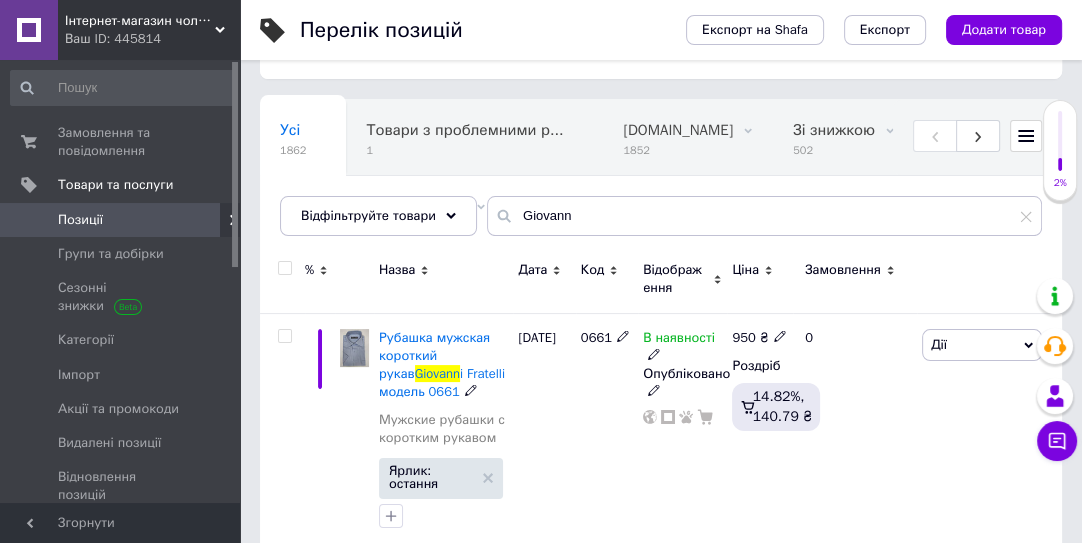 scroll, scrollTop: 534, scrollLeft: 0, axis: vertical 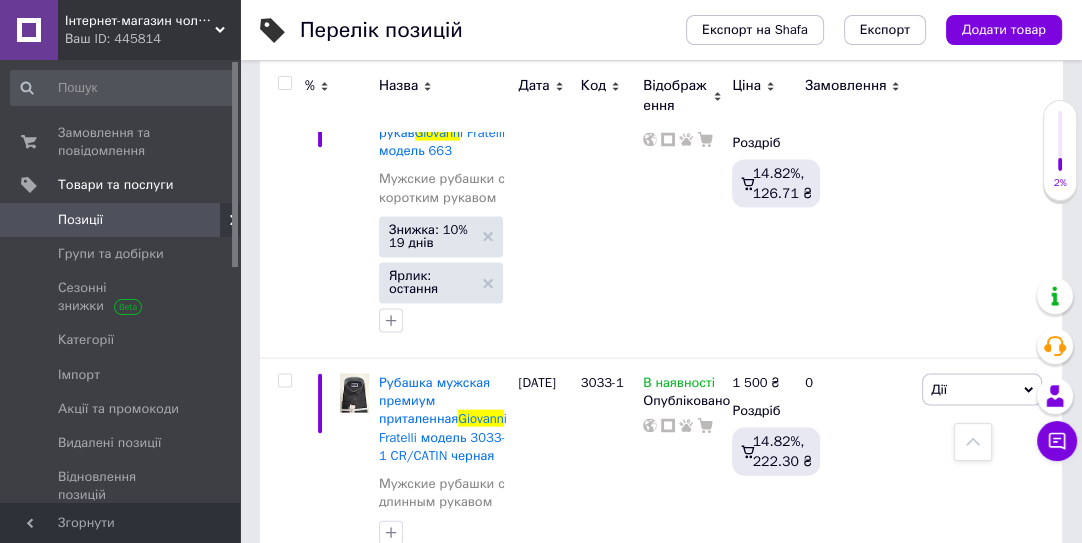 click 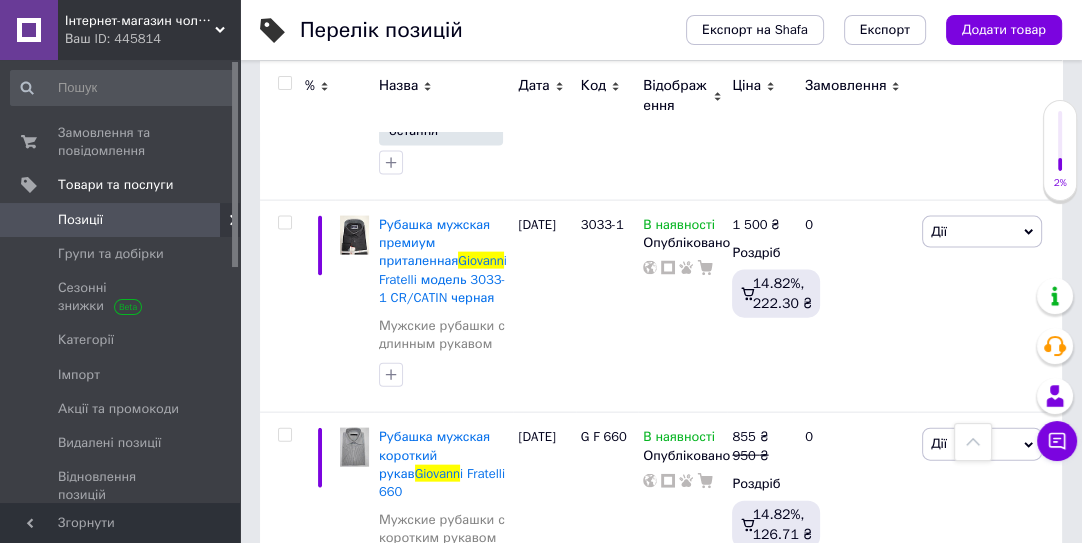 scroll, scrollTop: 21367, scrollLeft: 0, axis: vertical 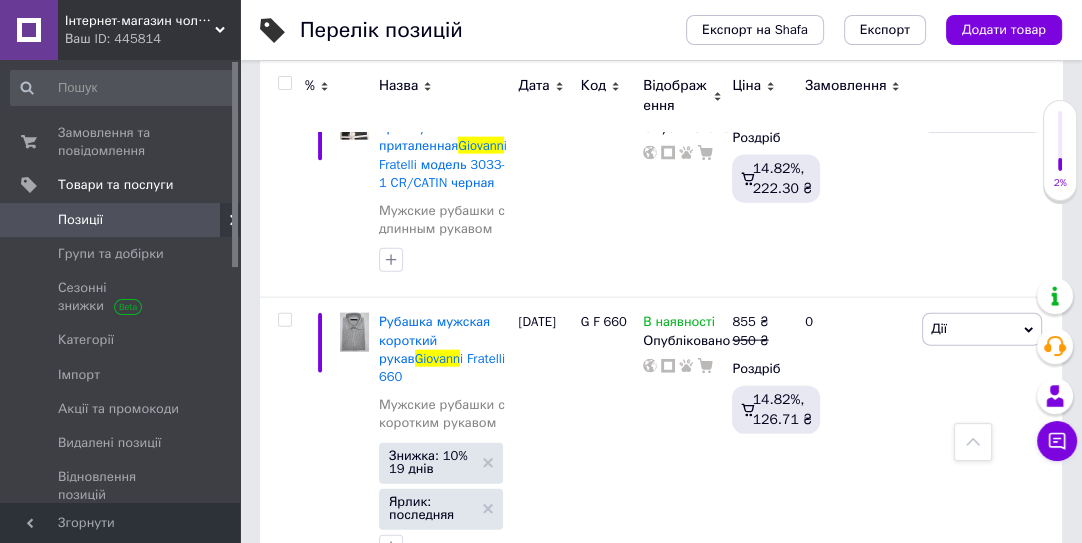 click on "Видалити" at bounding box center [921, 936] 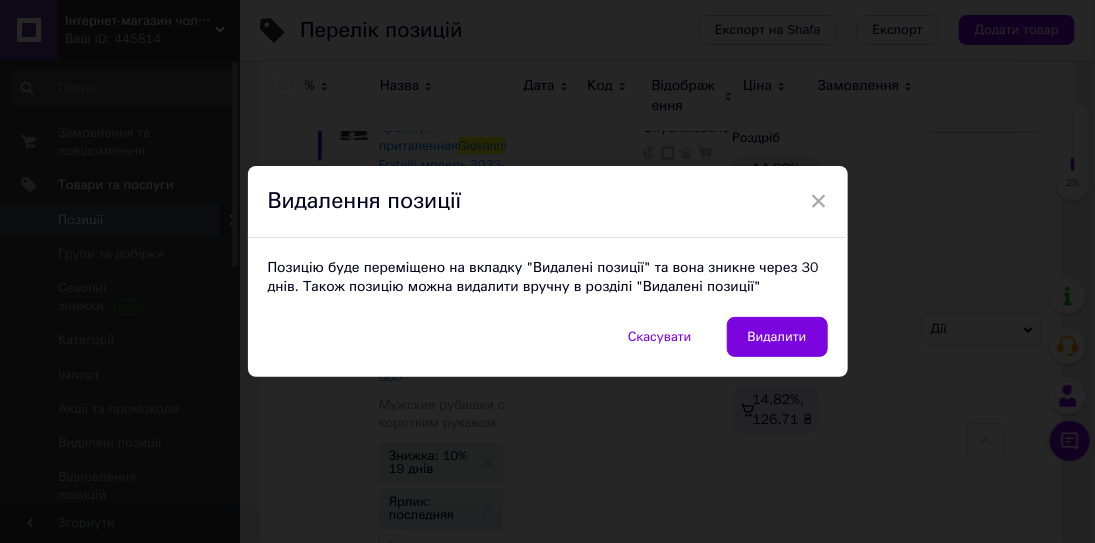 click on "Видалити" at bounding box center [777, 337] 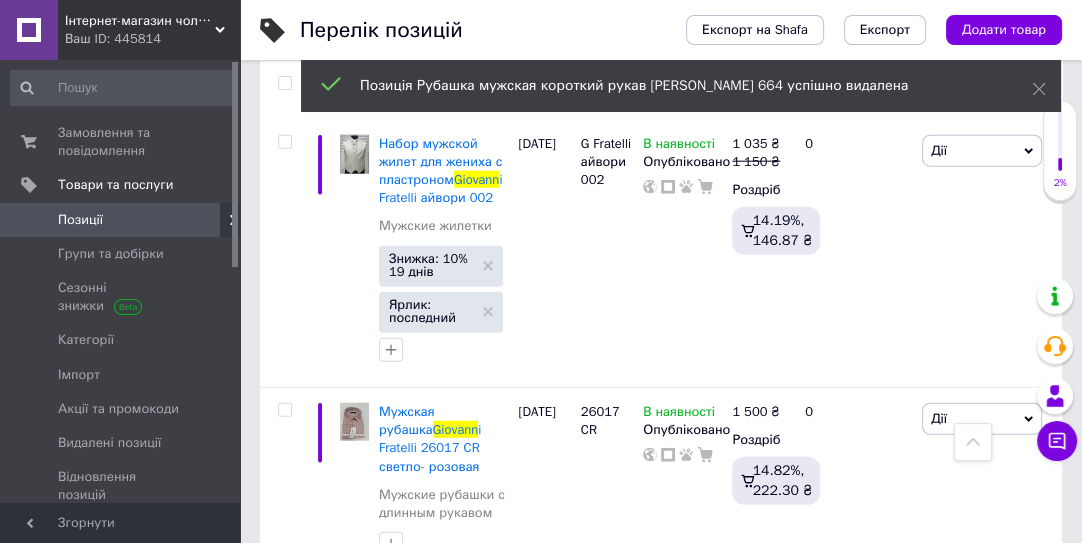 scroll, scrollTop: 21857, scrollLeft: 0, axis: vertical 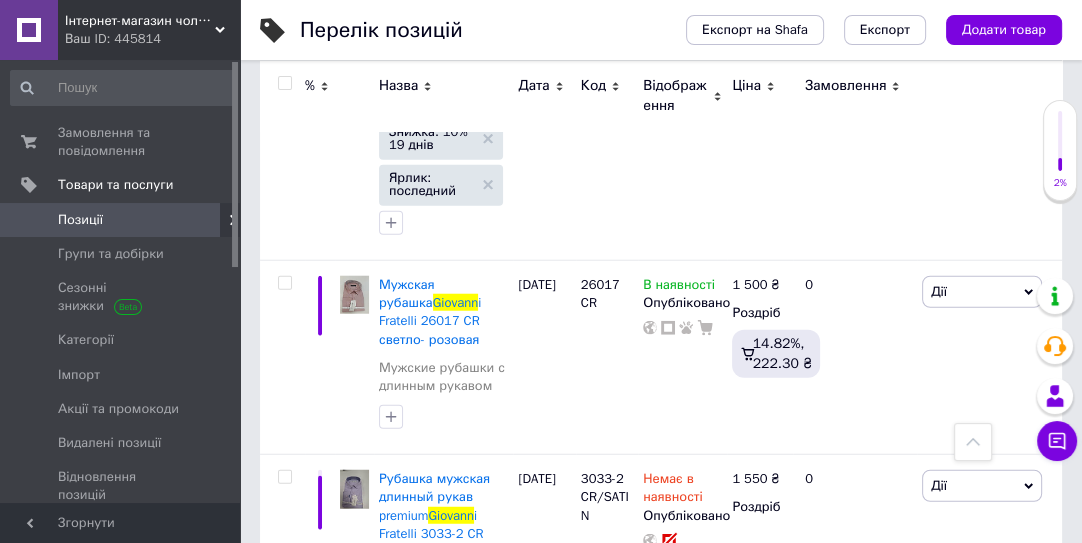 click on "2" at bounding box center [327, 1142] 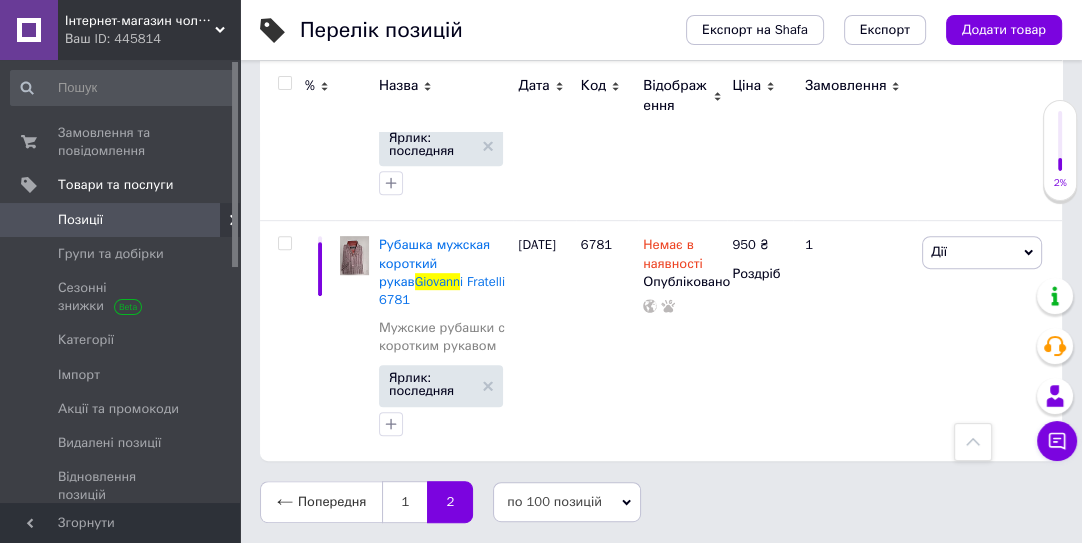 scroll, scrollTop: 701, scrollLeft: 0, axis: vertical 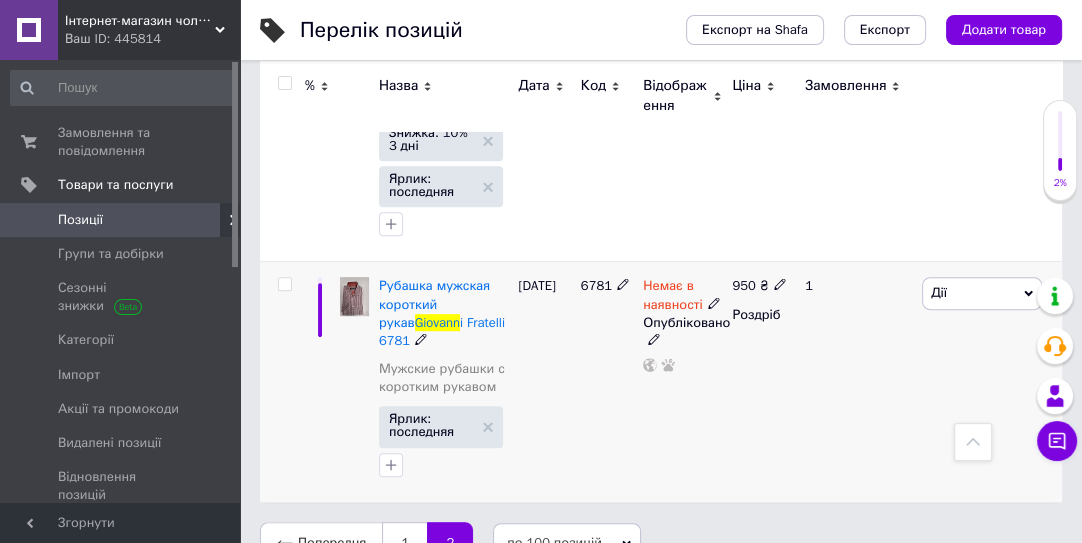 click 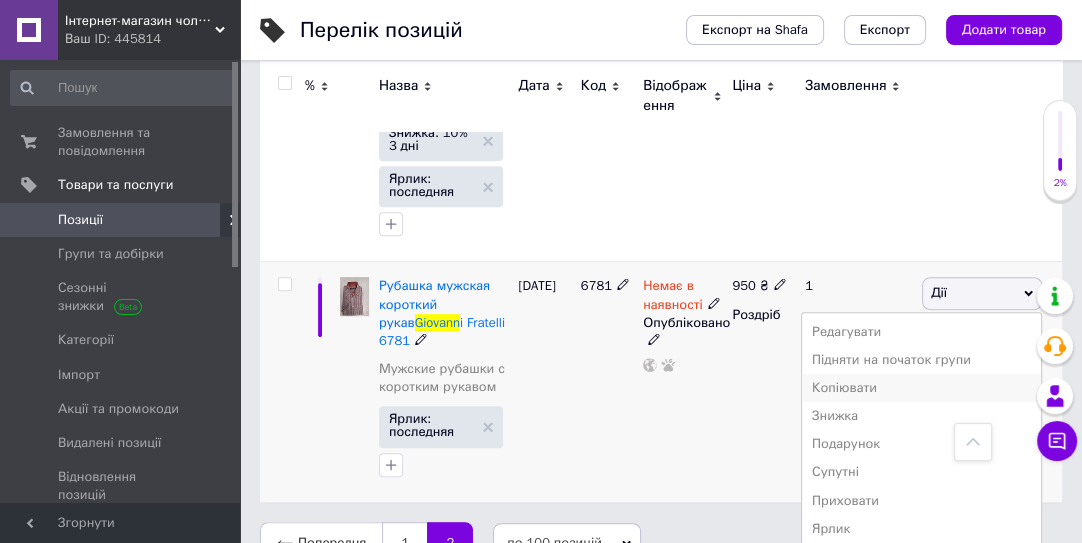 scroll, scrollTop: 770, scrollLeft: 0, axis: vertical 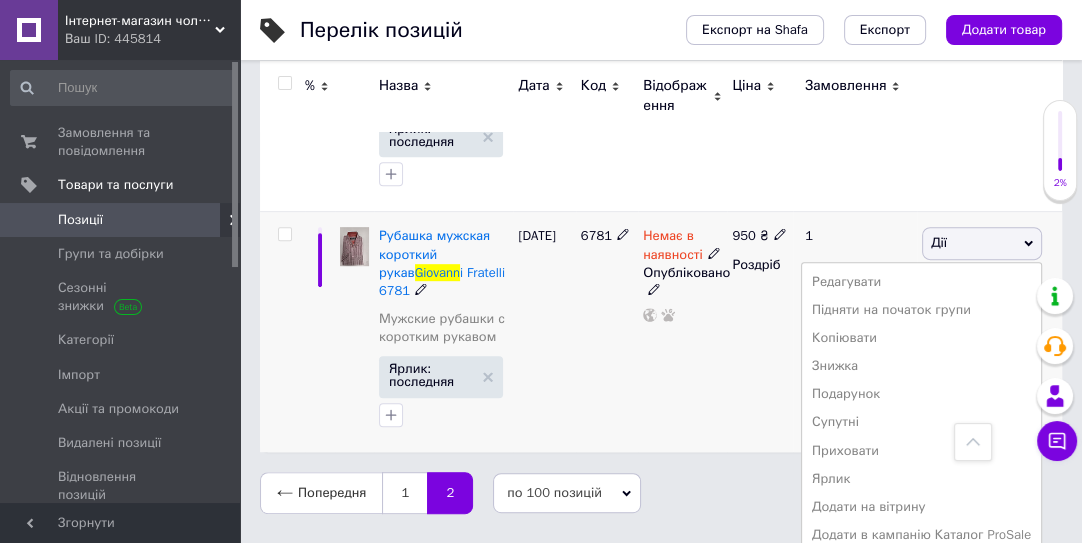 click on "Видалити" at bounding box center (921, 563) 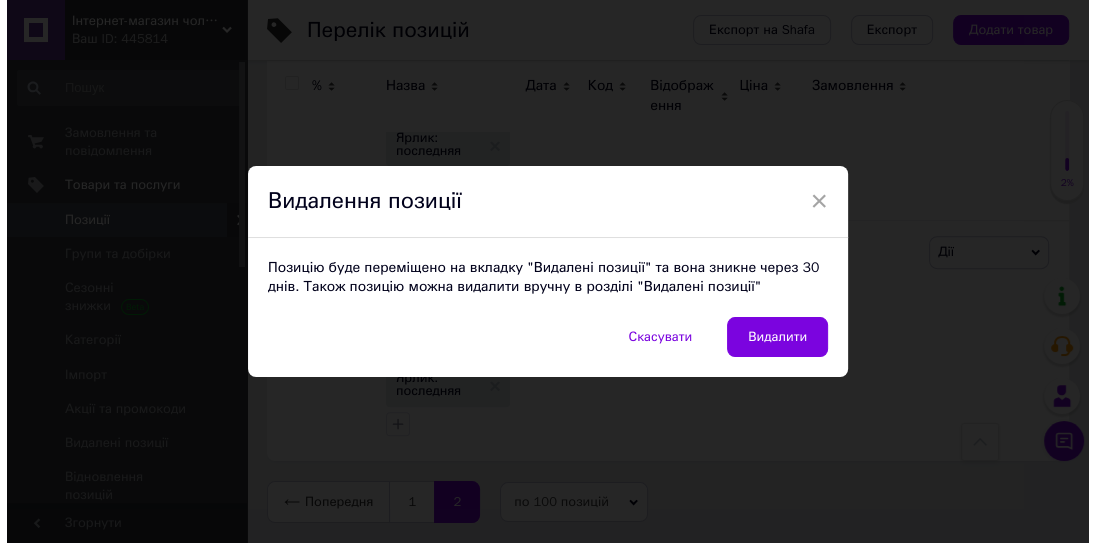 scroll, scrollTop: 701, scrollLeft: 0, axis: vertical 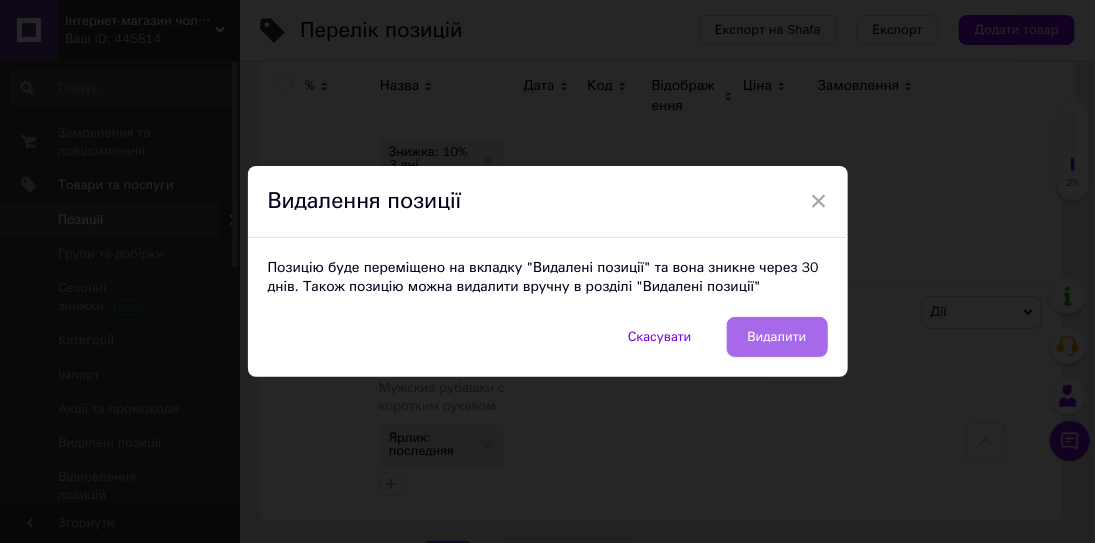 click on "Скасувати   Видалити" at bounding box center [548, 347] 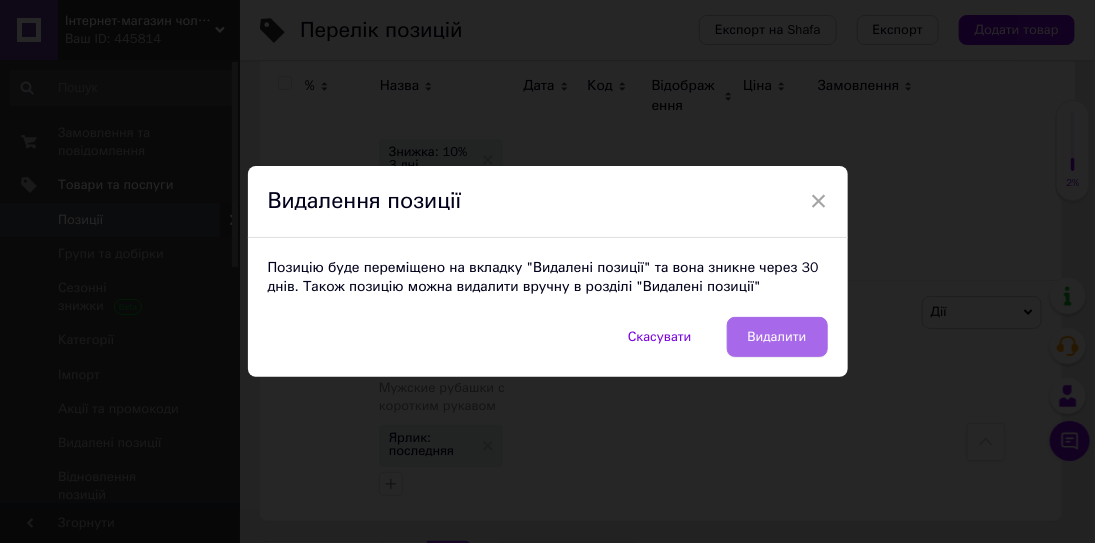 click on "Видалити" at bounding box center [777, 337] 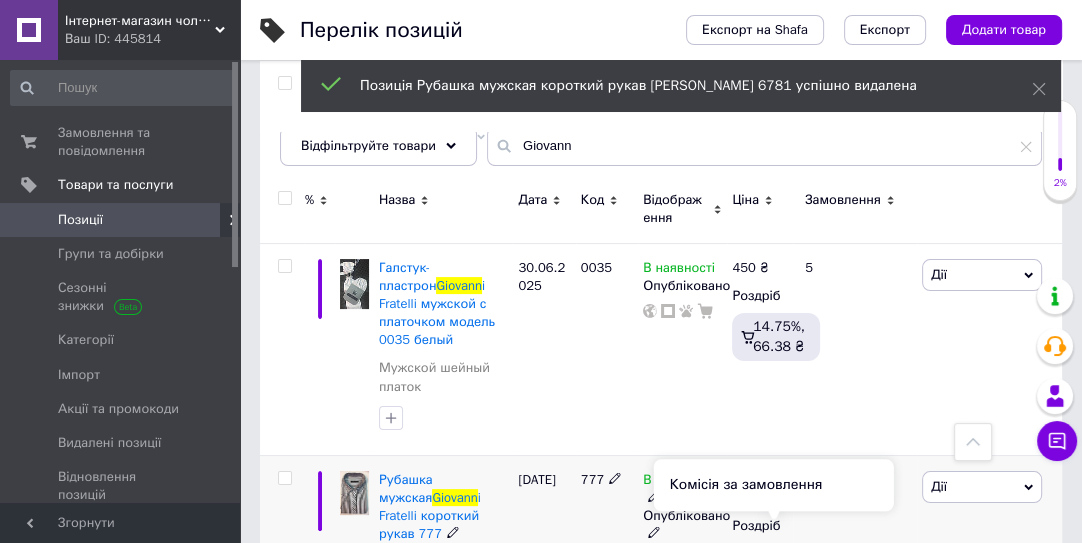 scroll, scrollTop: 138, scrollLeft: 0, axis: vertical 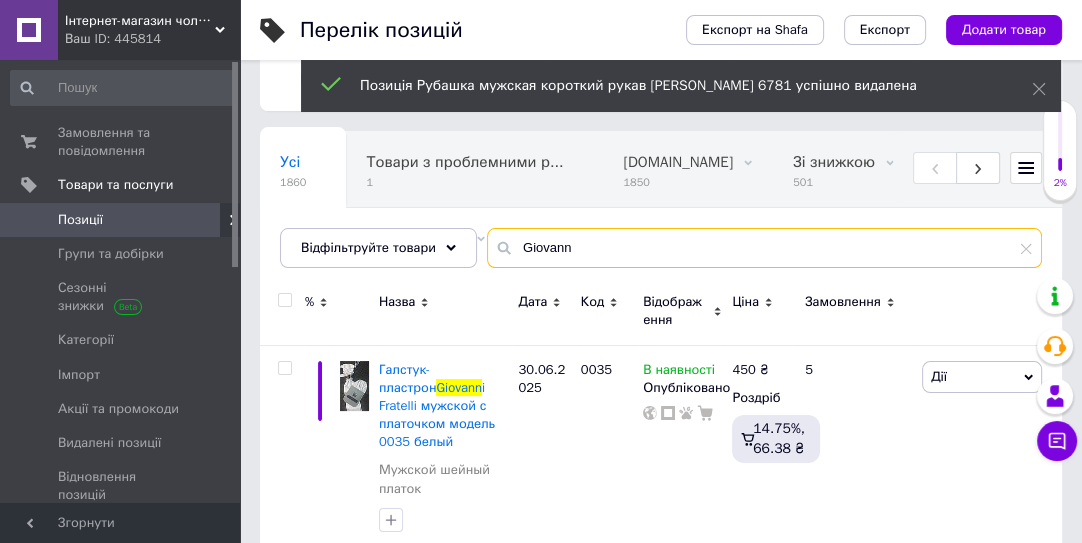 click on "Giovann" at bounding box center [764, 248] 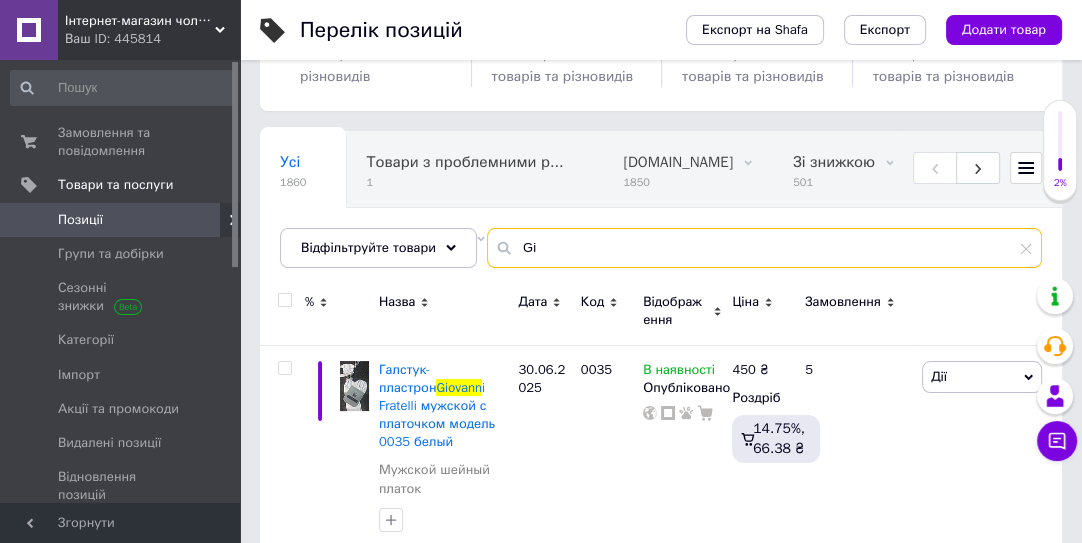 type on "G" 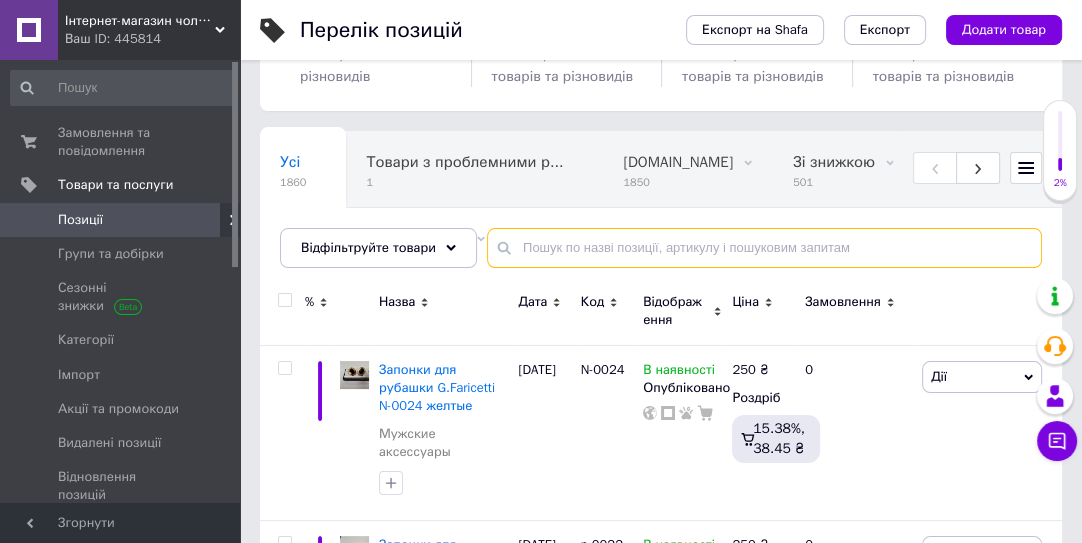 click at bounding box center (764, 248) 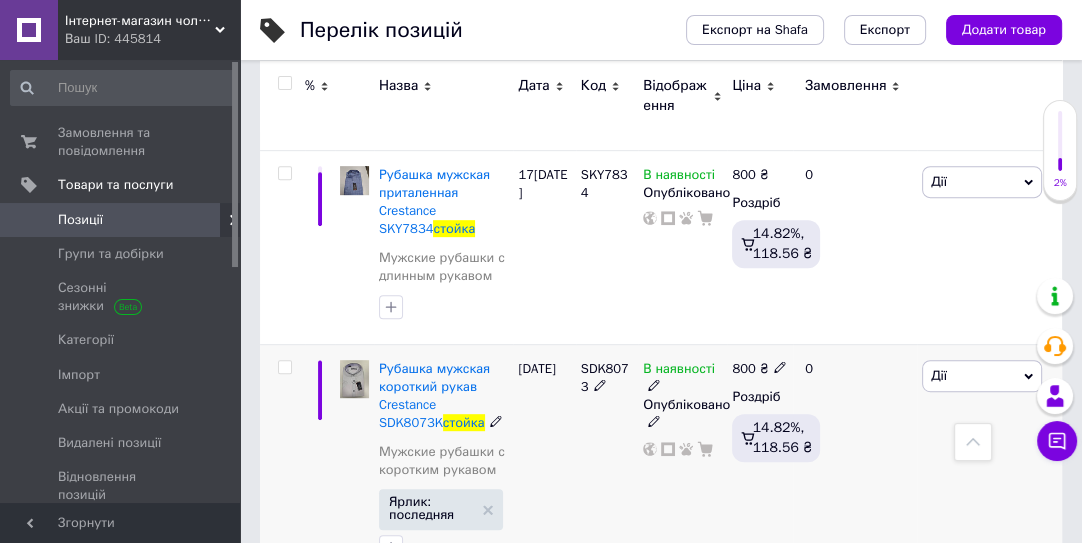scroll, scrollTop: 865, scrollLeft: 0, axis: vertical 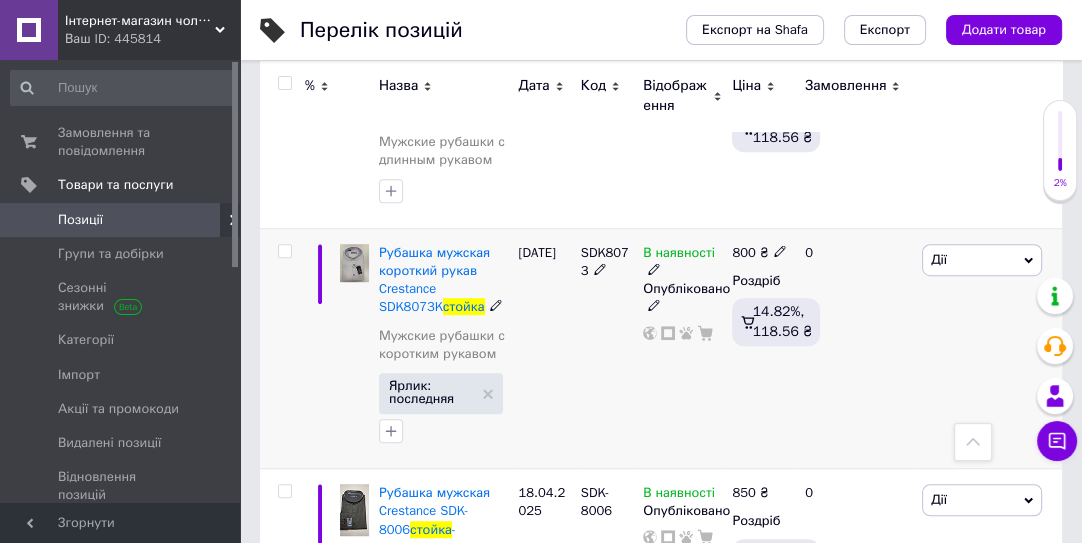 type on "стойка" 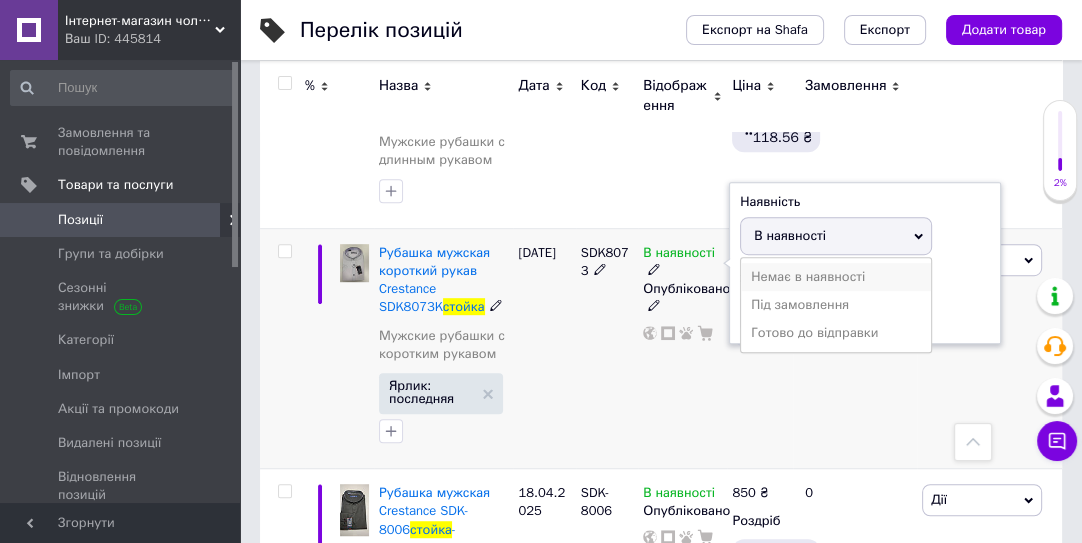 click on "Немає в наявності" at bounding box center [836, 277] 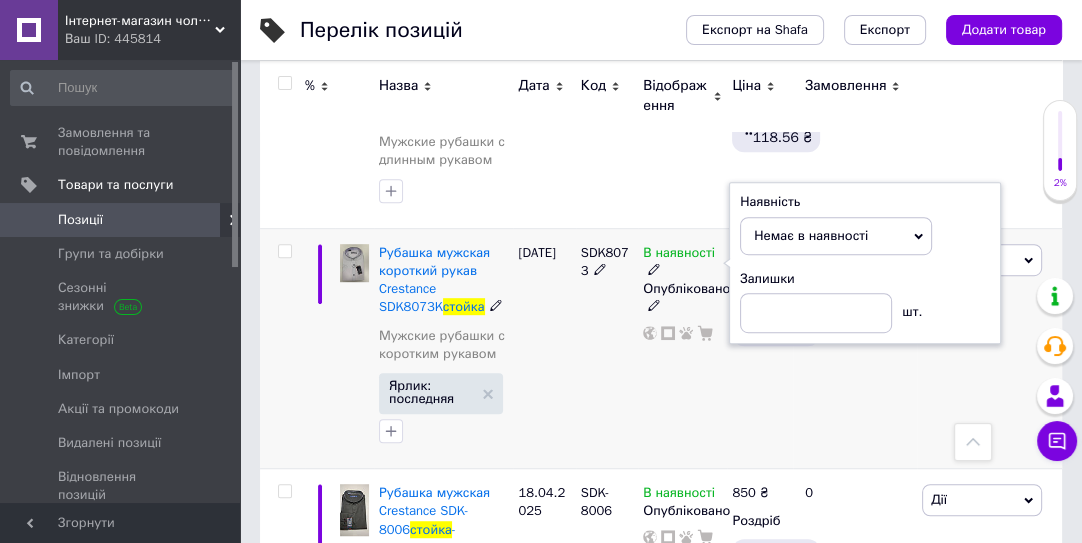 click on "0" at bounding box center [855, 348] 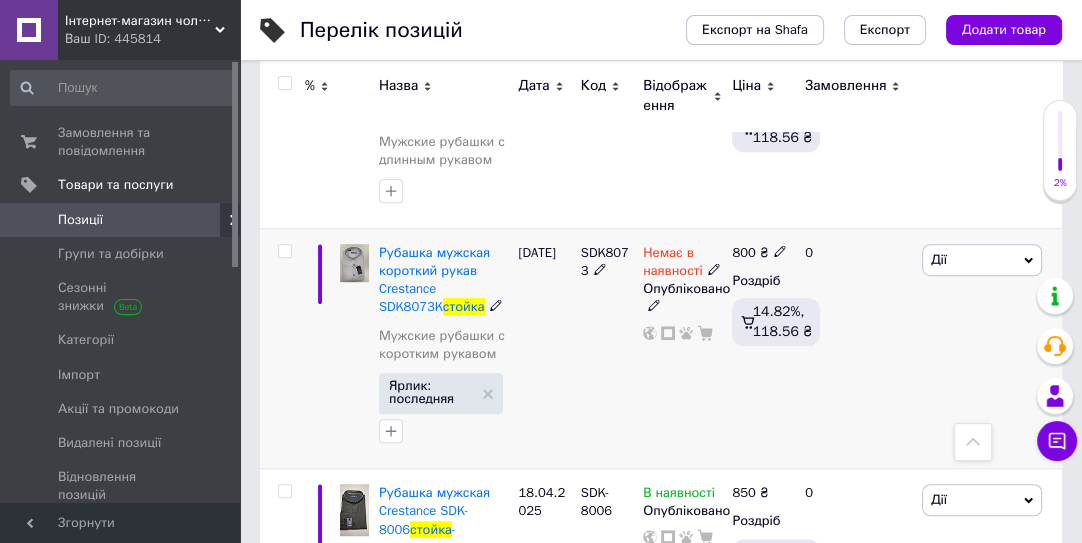 click on "800   ₴" at bounding box center (759, 253) 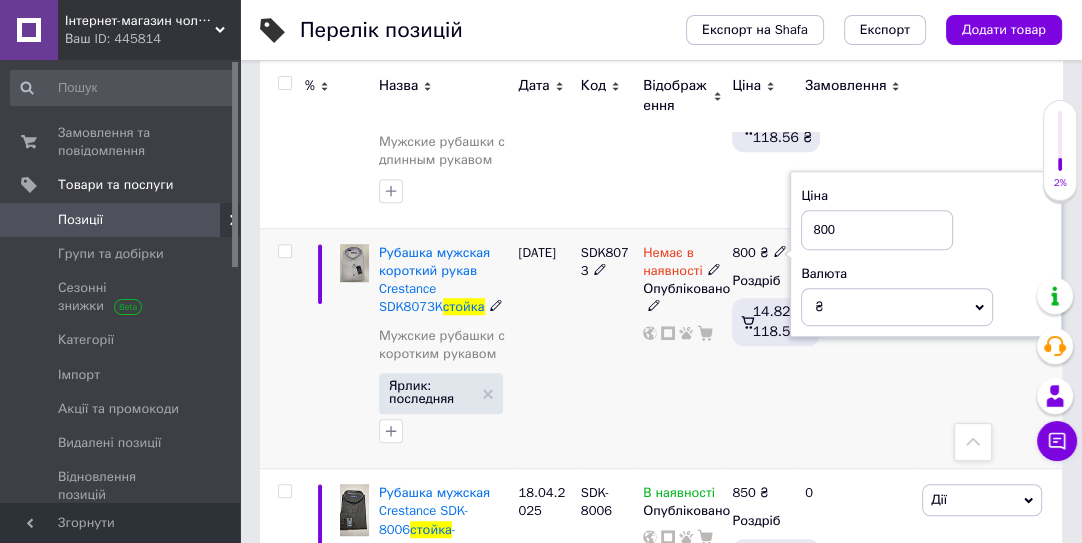 click on "800" at bounding box center (877, 230) 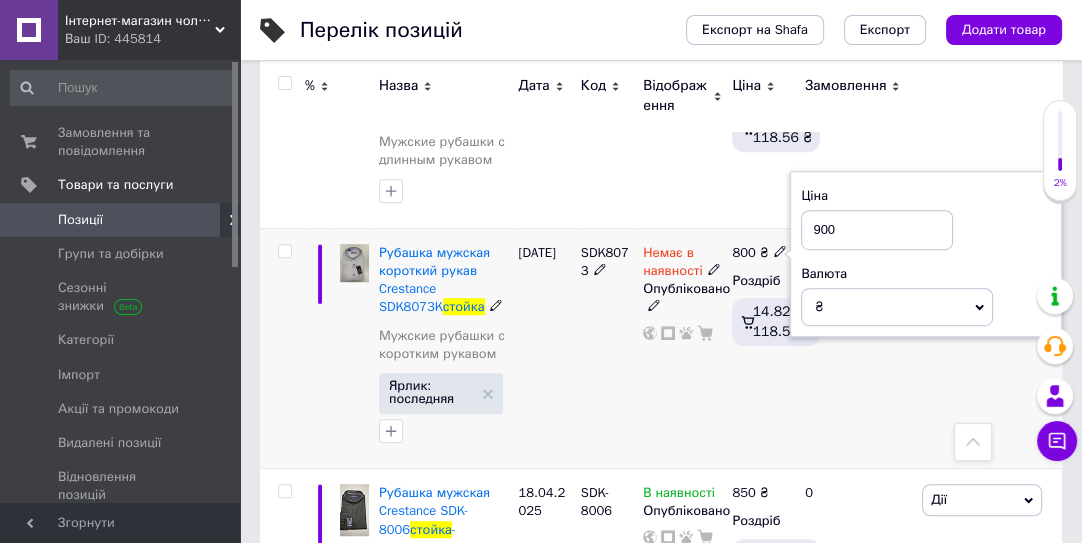 type on "900" 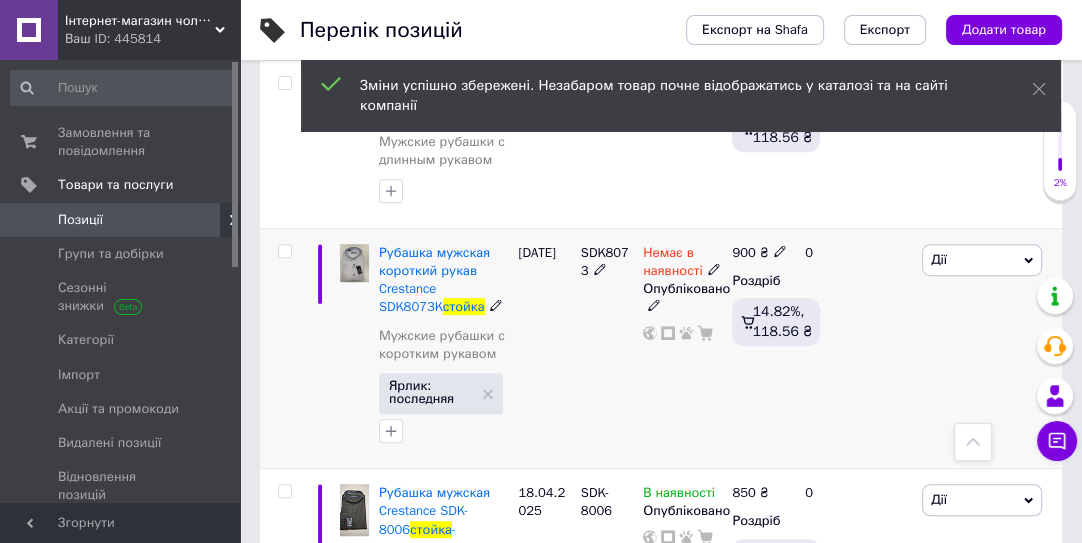 click on "Дії" at bounding box center [982, 260] 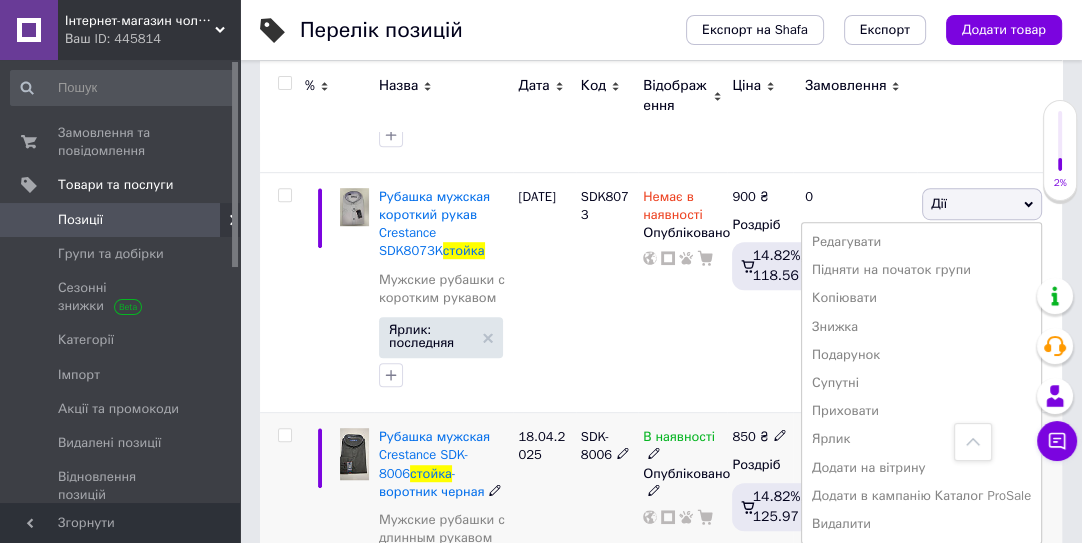 scroll, scrollTop: 1047, scrollLeft: 0, axis: vertical 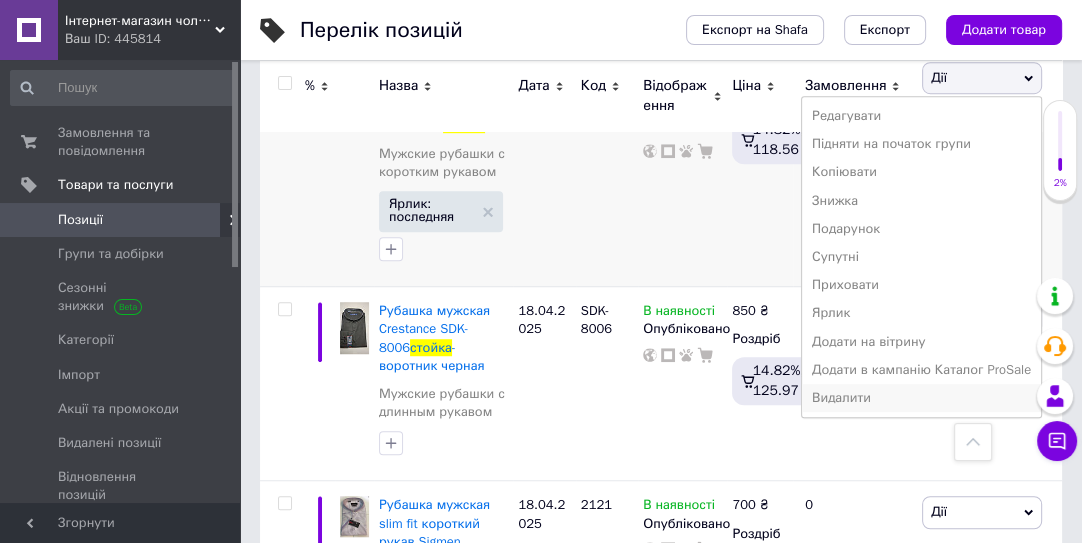 click on "Видалити" at bounding box center (921, 398) 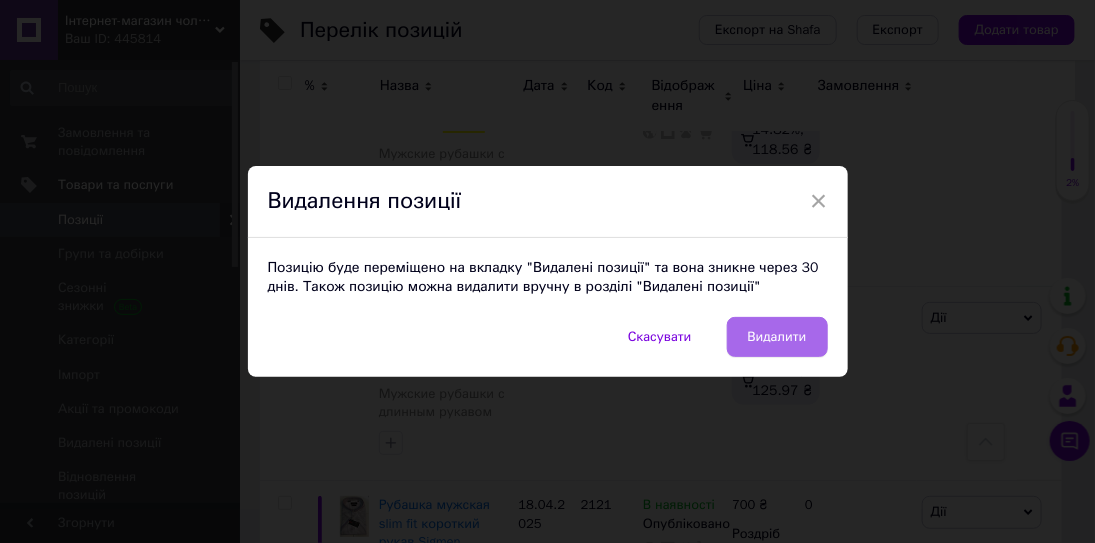 click on "Видалити" at bounding box center (777, 337) 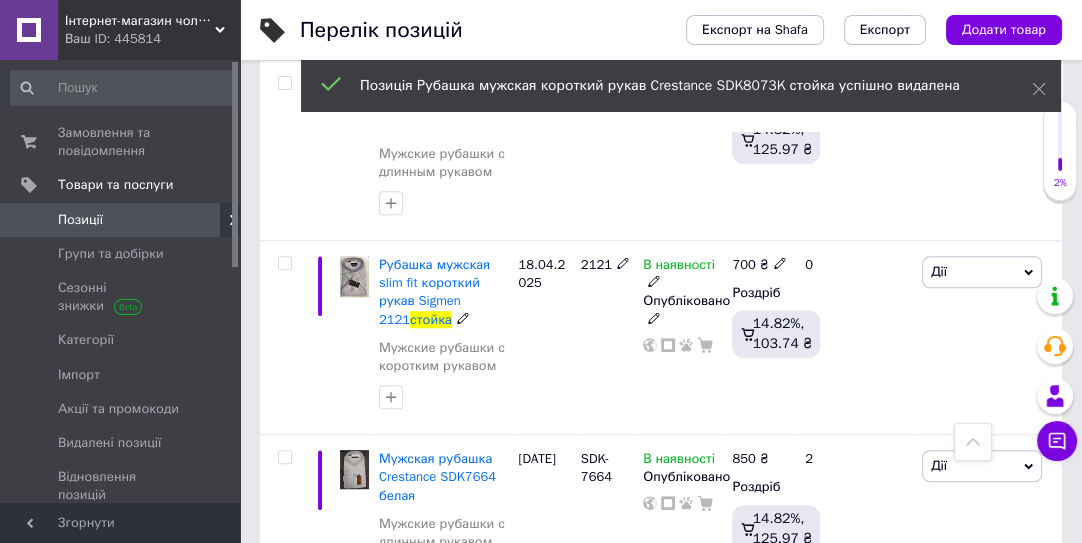 scroll, scrollTop: 1138, scrollLeft: 0, axis: vertical 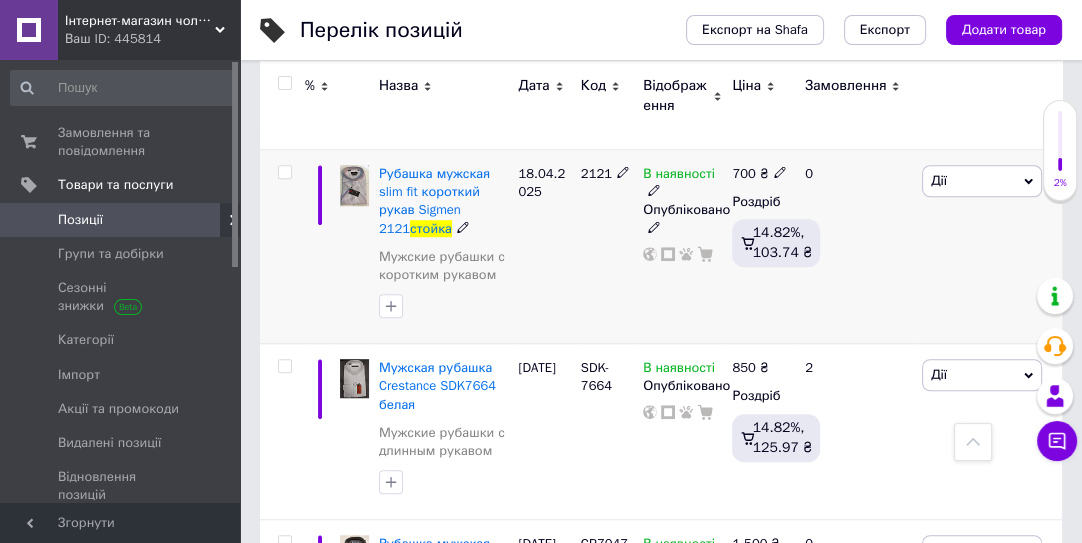 click 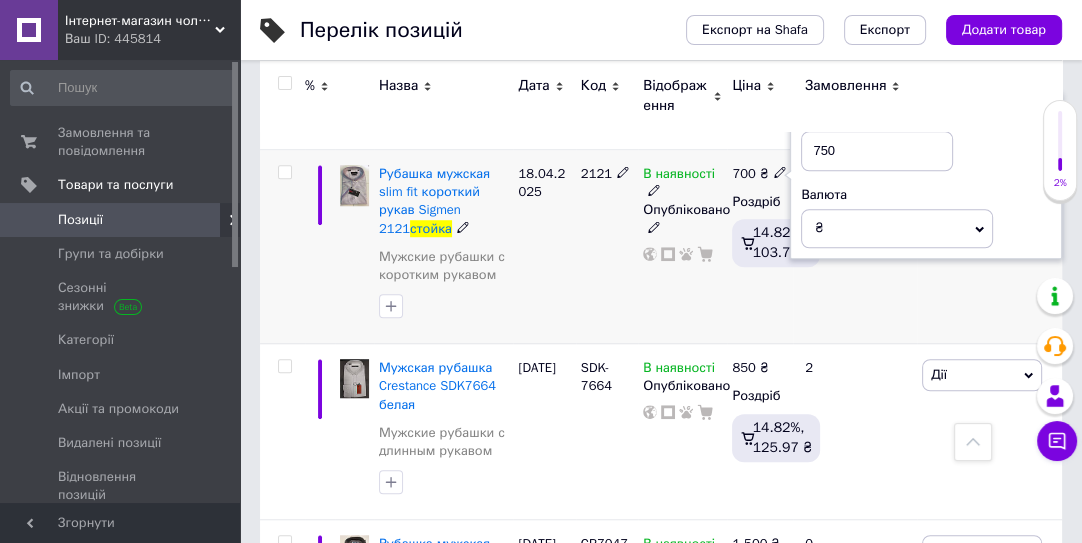 type on "750" 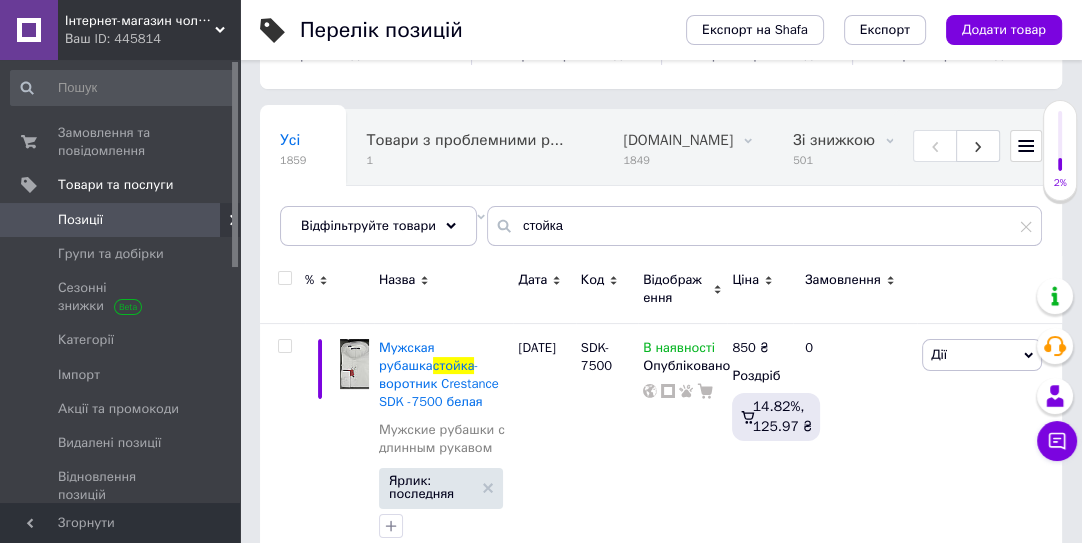 scroll, scrollTop: 0, scrollLeft: 0, axis: both 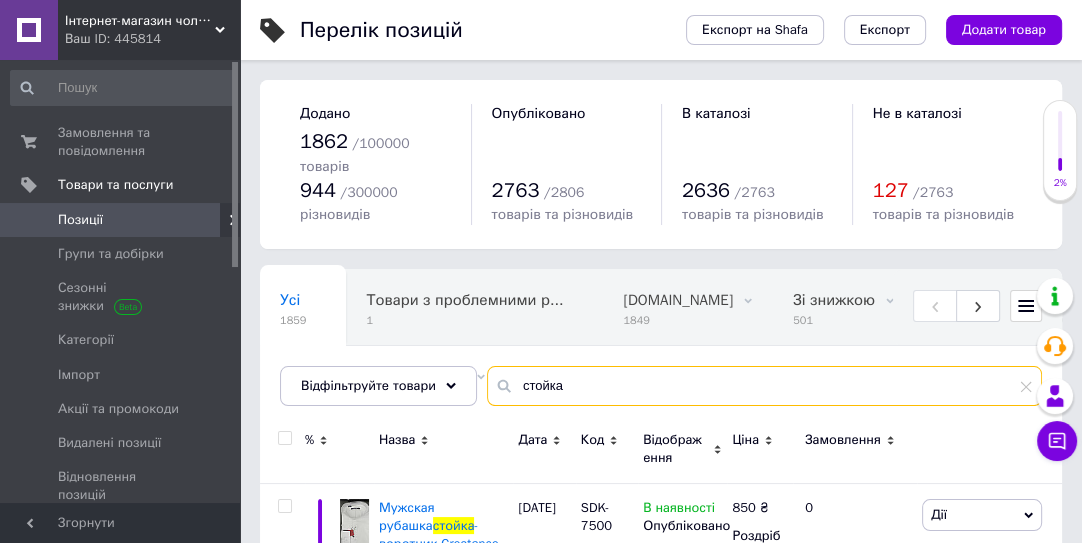 click on "стойка" at bounding box center (764, 386) 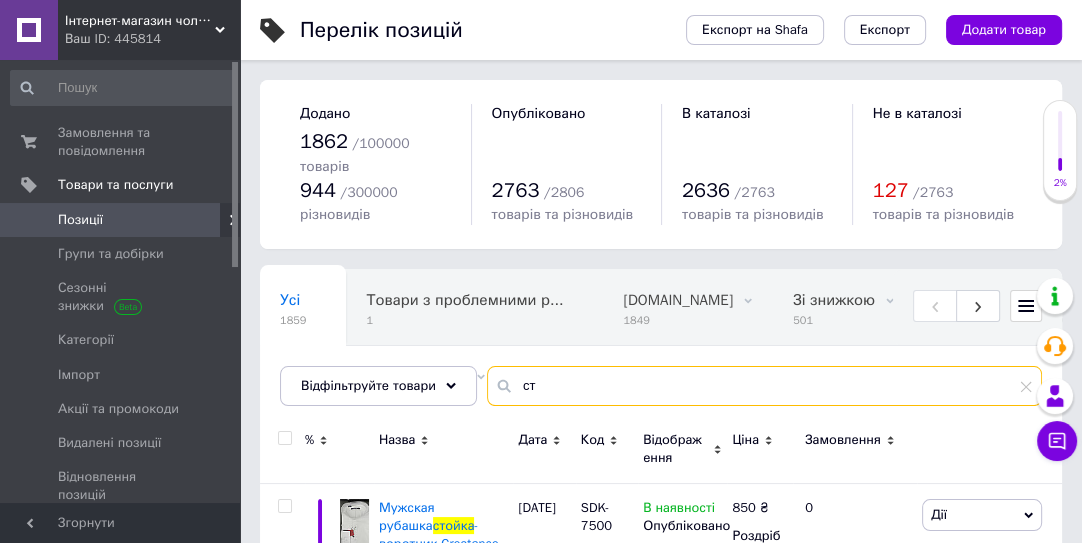type on "с" 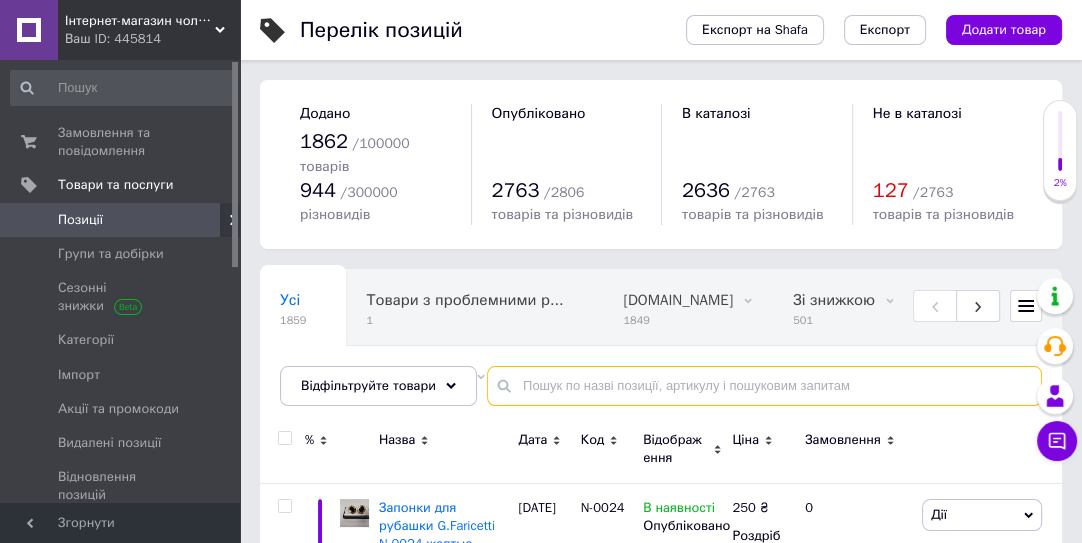click at bounding box center [764, 386] 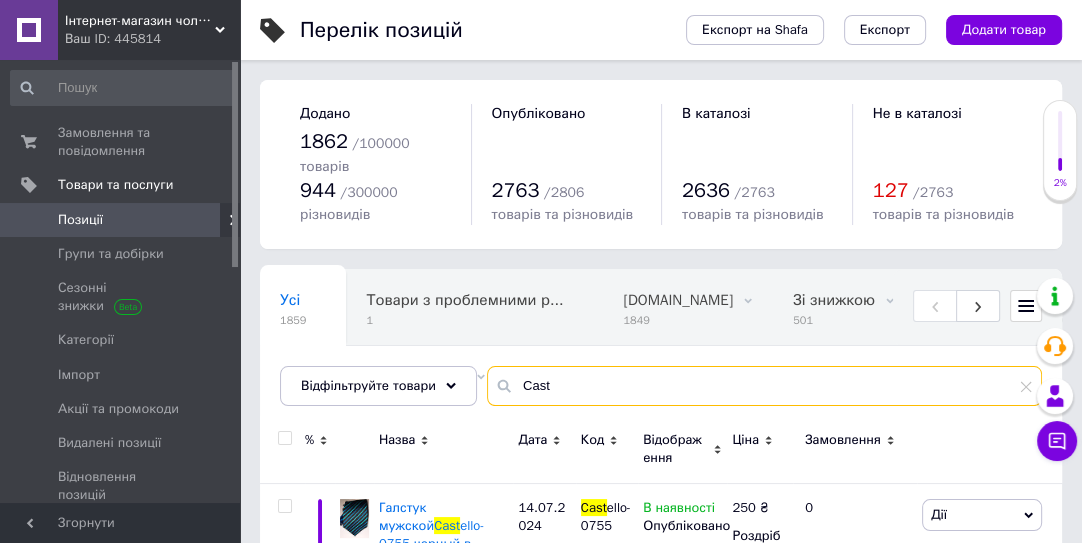 type on "Cast" 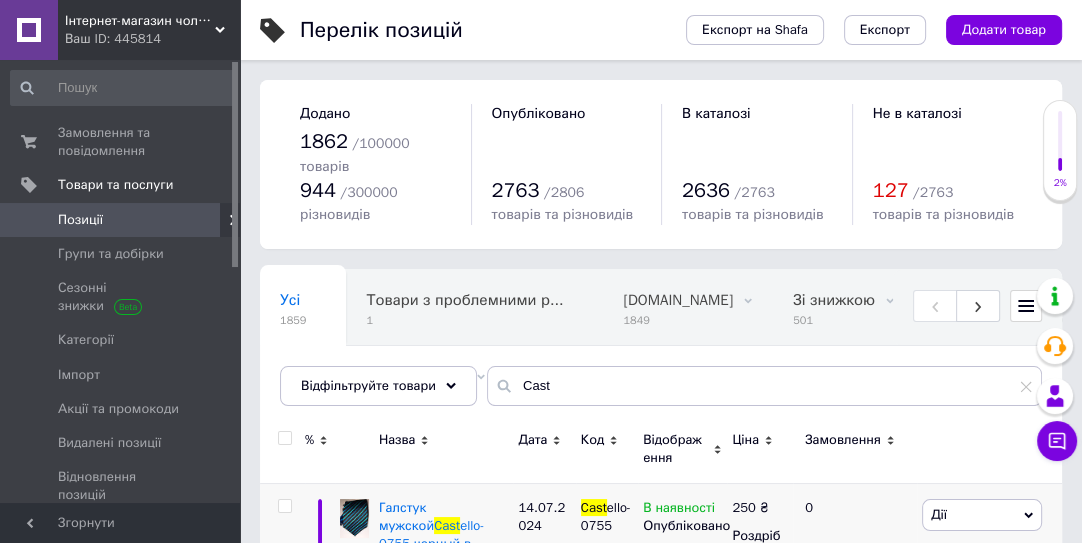 scroll, scrollTop: 181, scrollLeft: 0, axis: vertical 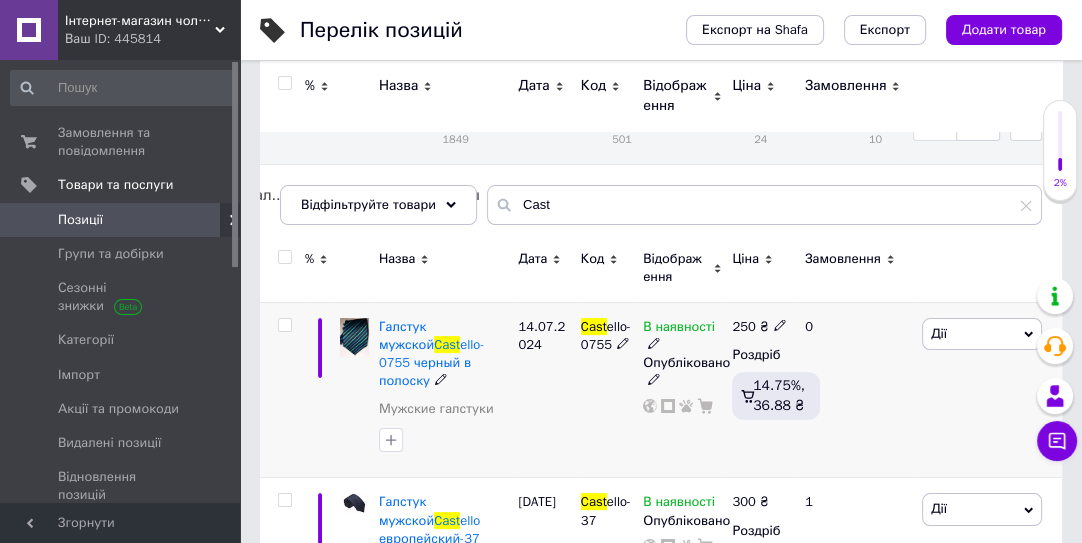click 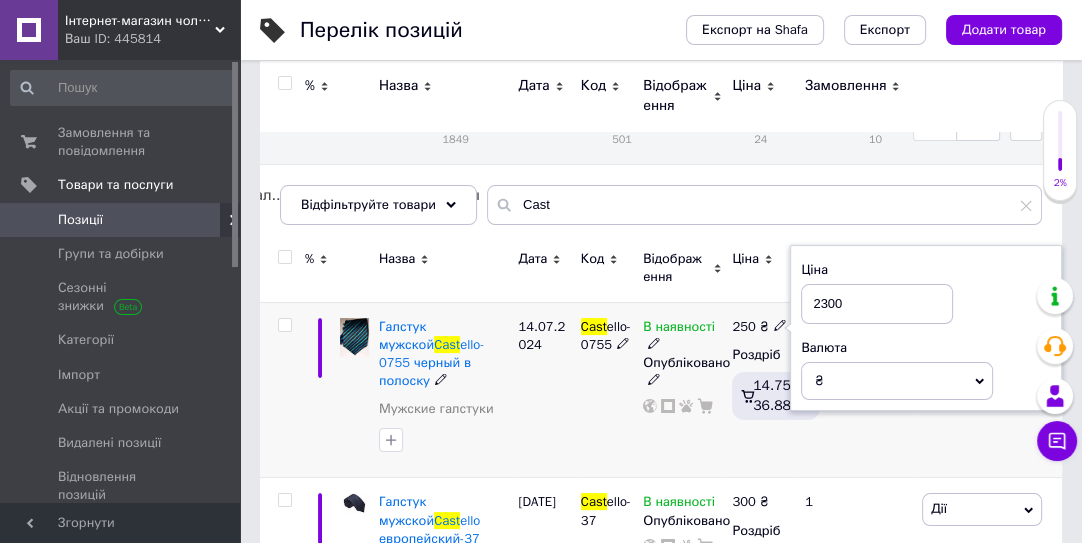 click on "2300" at bounding box center (877, 304) 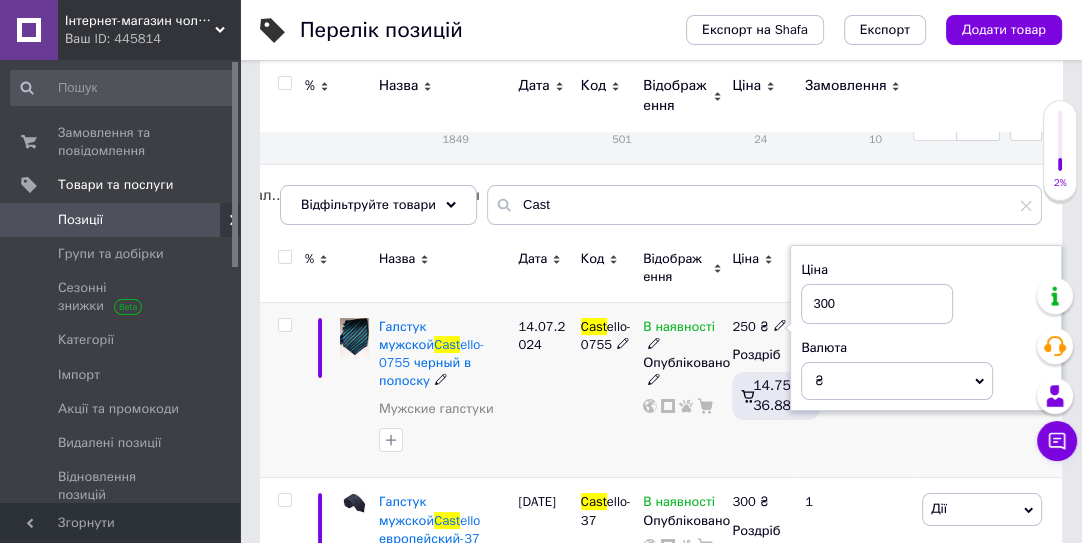 type on "300" 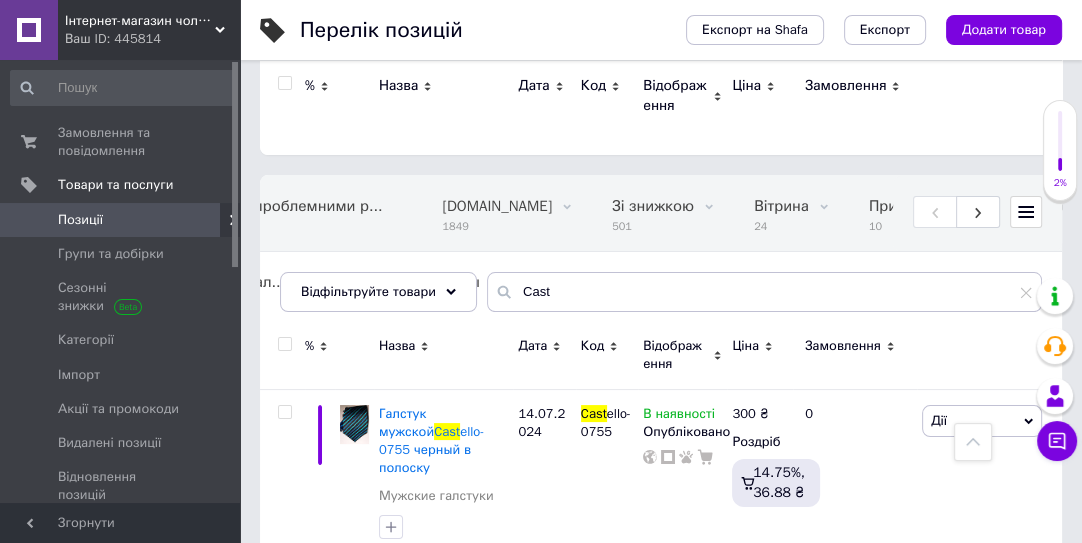 scroll, scrollTop: 0, scrollLeft: 0, axis: both 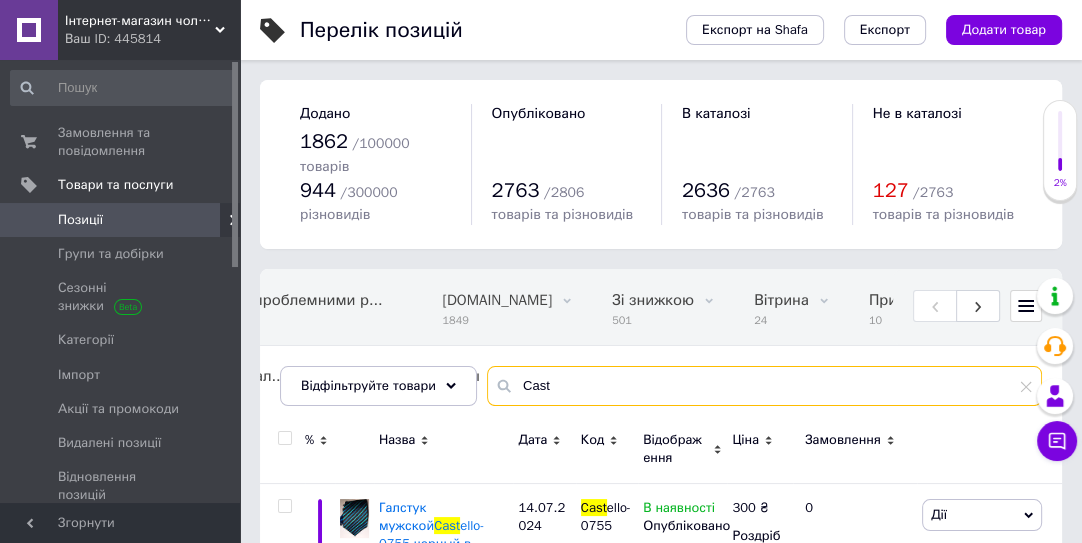 click on "Cast" at bounding box center (764, 386) 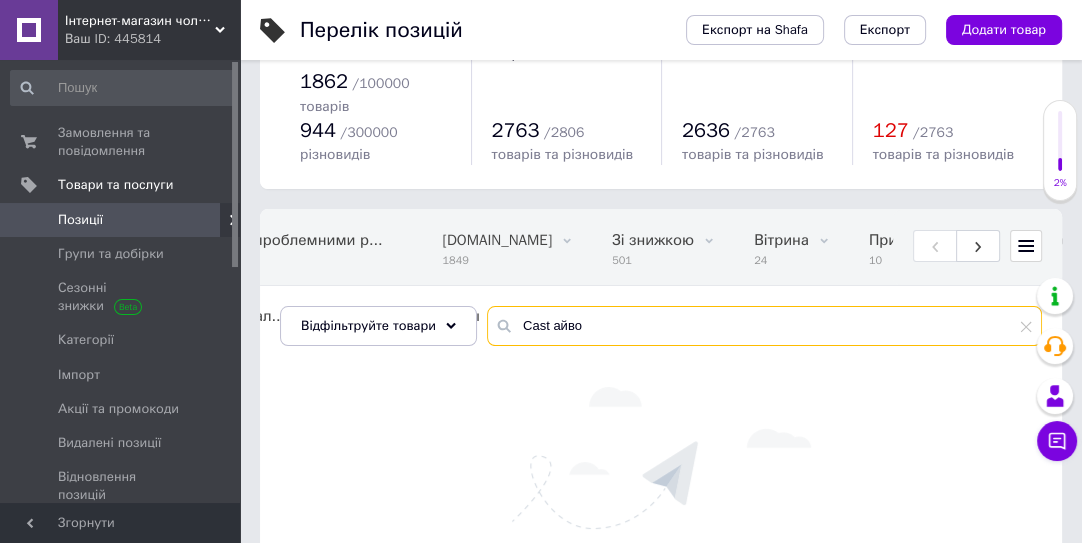 scroll, scrollTop: 90, scrollLeft: 0, axis: vertical 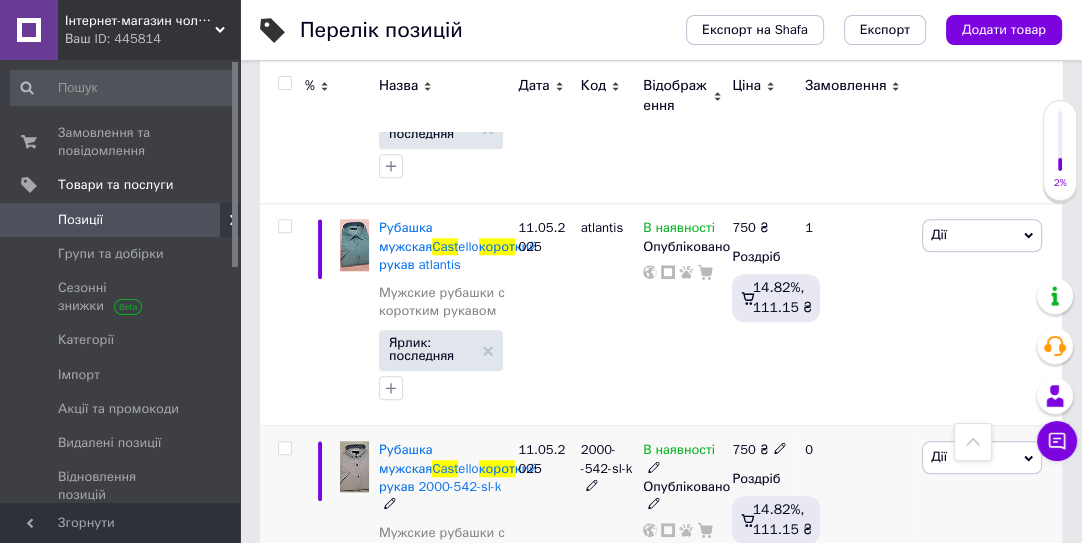 type on "Cast корот" 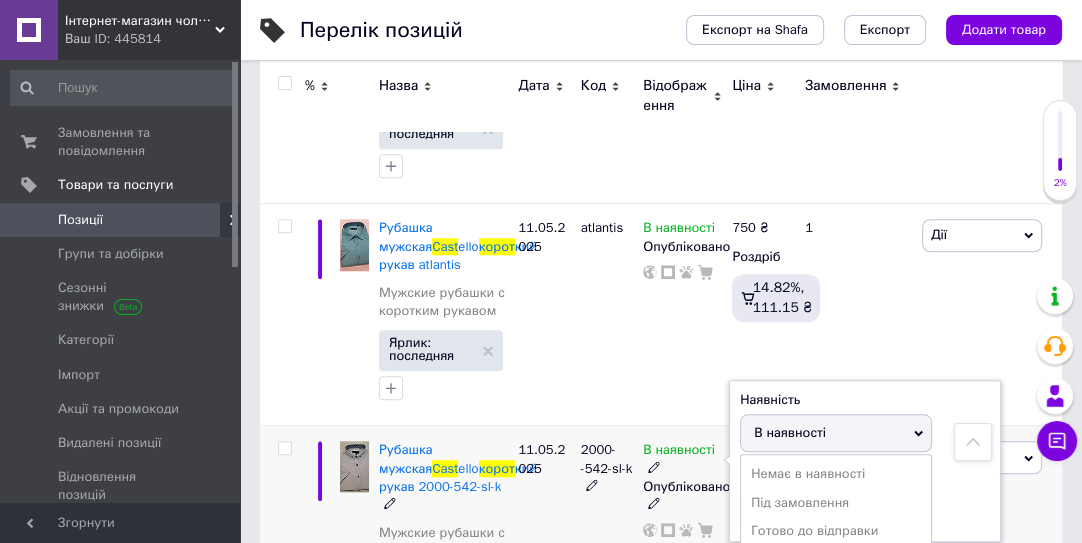 click on "Немає в наявності" at bounding box center [836, 474] 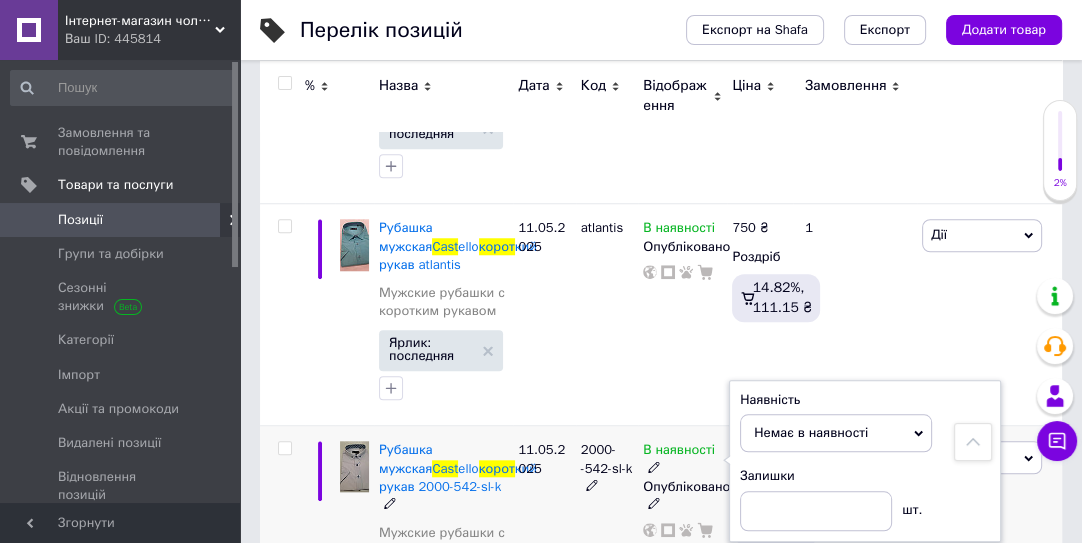 click on "В наявності Наявність Немає в наявності В наявності Під замовлення Готово до відправки Залишки шт. Опубліковано" at bounding box center [682, 546] 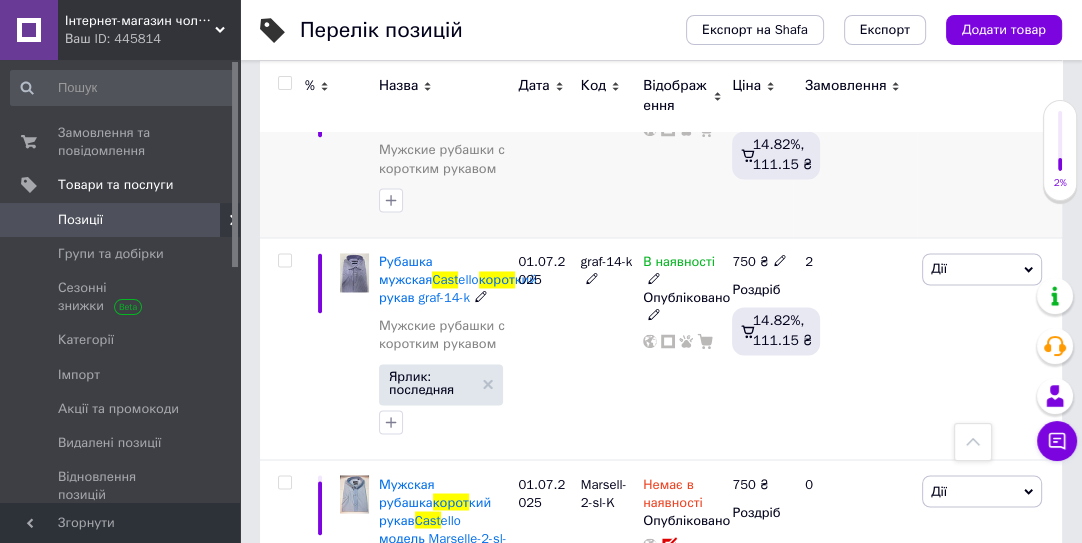 scroll, scrollTop: 2625, scrollLeft: 0, axis: vertical 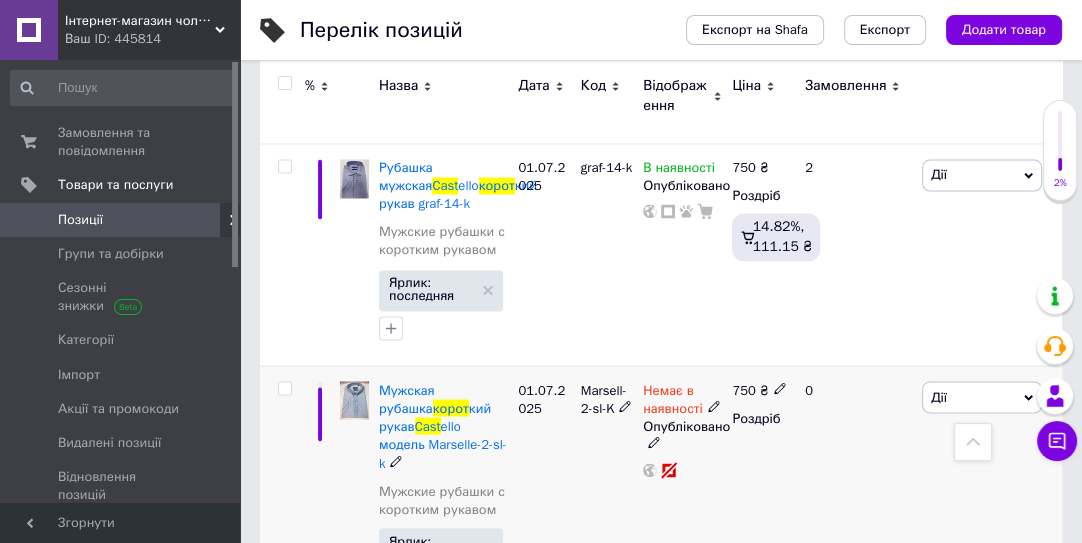 click 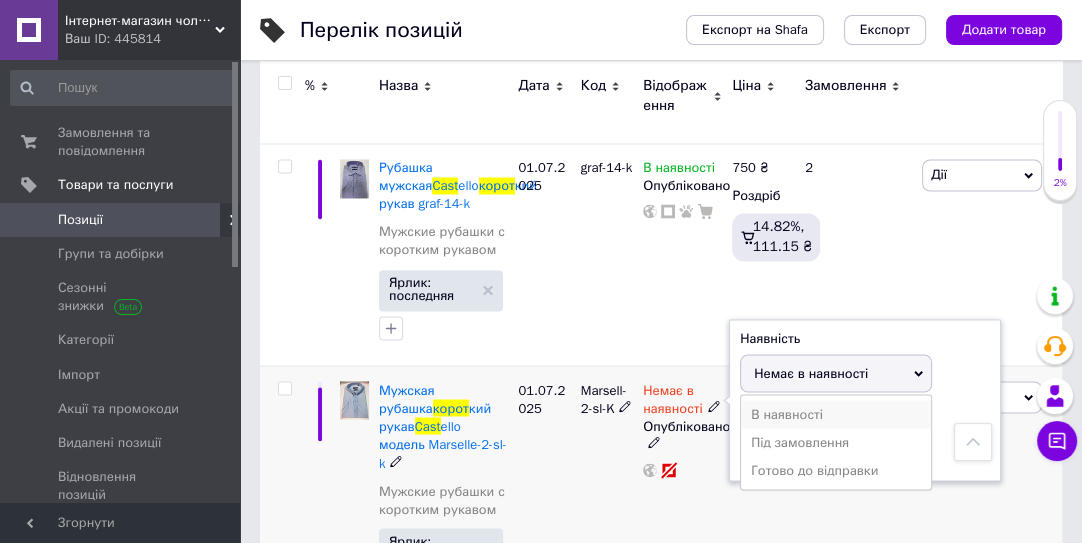 click on "В наявності" at bounding box center [836, 414] 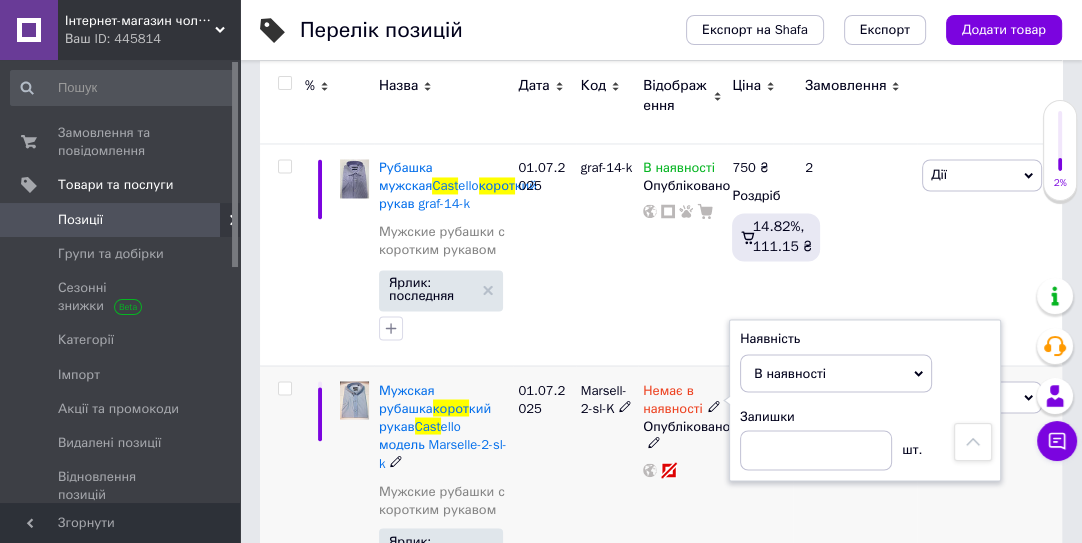 drag, startPoint x: 764, startPoint y: 380, endPoint x: 763, endPoint y: 390, distance: 10.049875 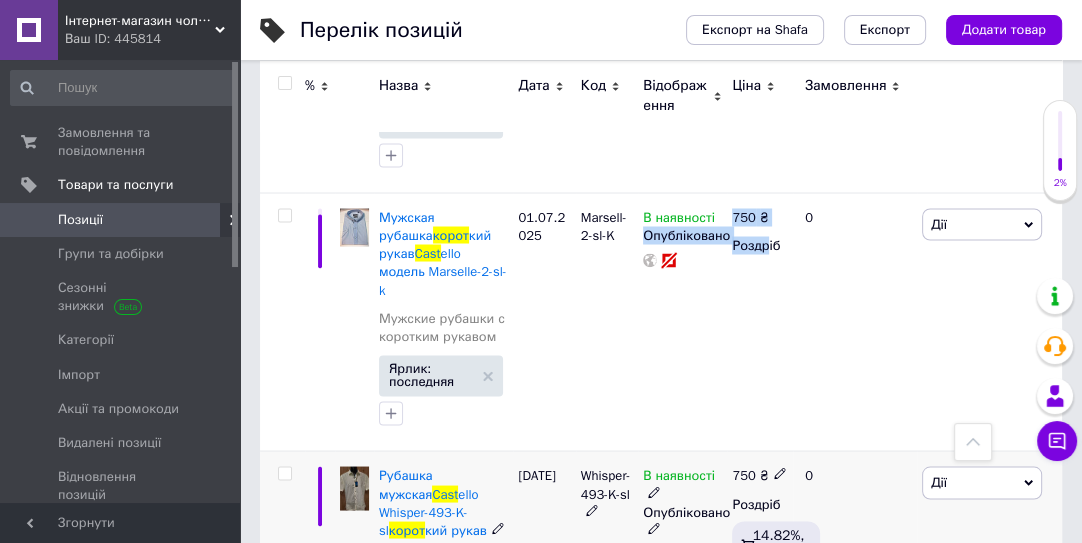scroll, scrollTop: 2801, scrollLeft: 0, axis: vertical 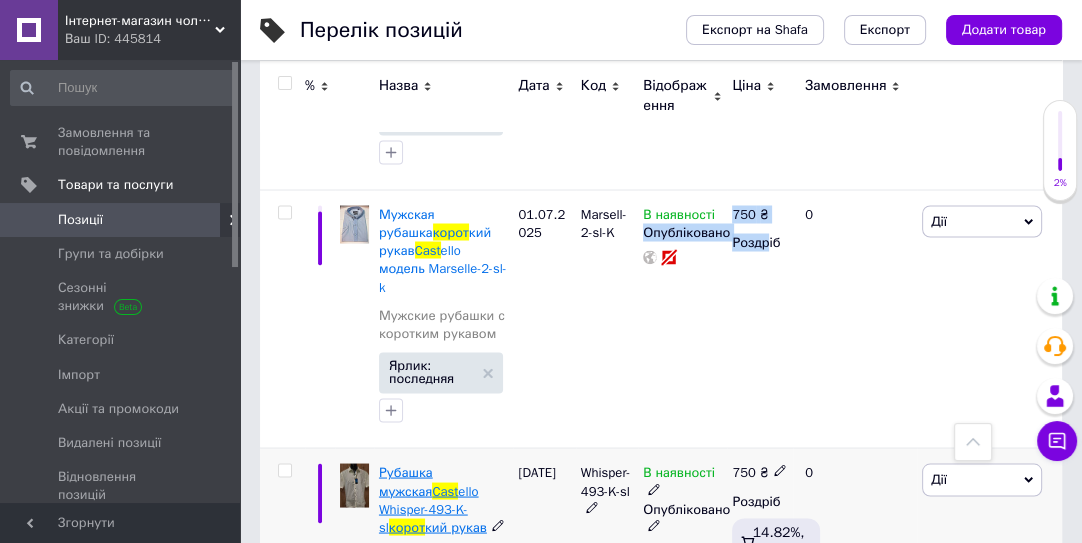 click on "Рубашка мужская" at bounding box center (406, 480) 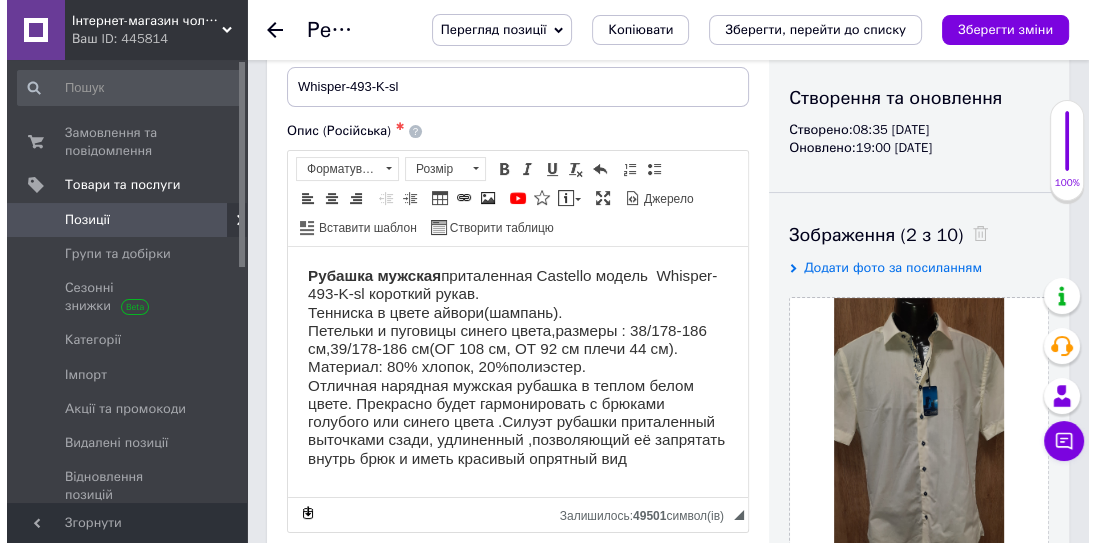 scroll, scrollTop: 272, scrollLeft: 0, axis: vertical 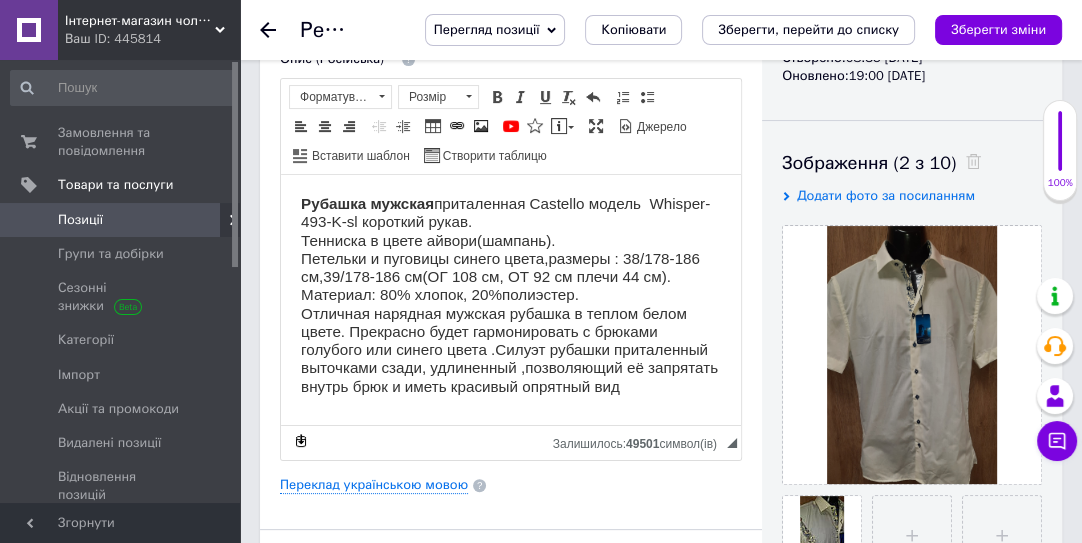 click on "Рубашка мужская  приталенная Castello модель  Whisper-493-K-sl короткий рукав.  Тенниска в цвете айвори(шампань). Петельки и пуговицы синего цвета,размеры : 38/178-186 см,39/178-186 см(ОГ 108 см, ОТ 92 см плечи 44 см). Материал: 80% хлопок, 20%полиэстер. Отличная нарядная мужская рубашка в теплом белом цвете. Прекрасно будет гармонировать с брюками голубого или синего цвета .Силуэт рубашки приталенный выточками сзади, удлиненный ,позволяющий её запрятать внутрь брюк и иметь красивый опрятный вид" at bounding box center (511, 294) 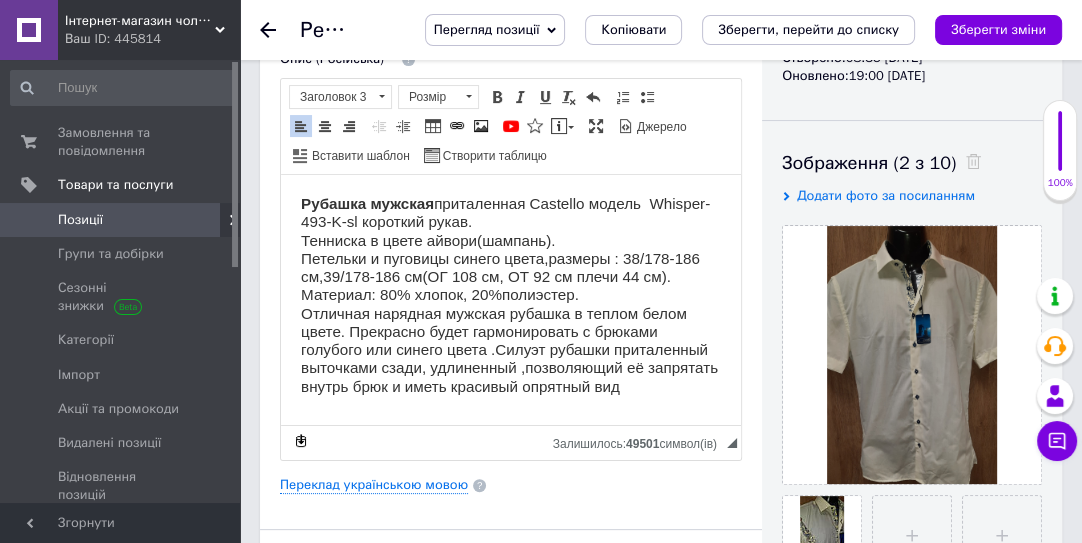type 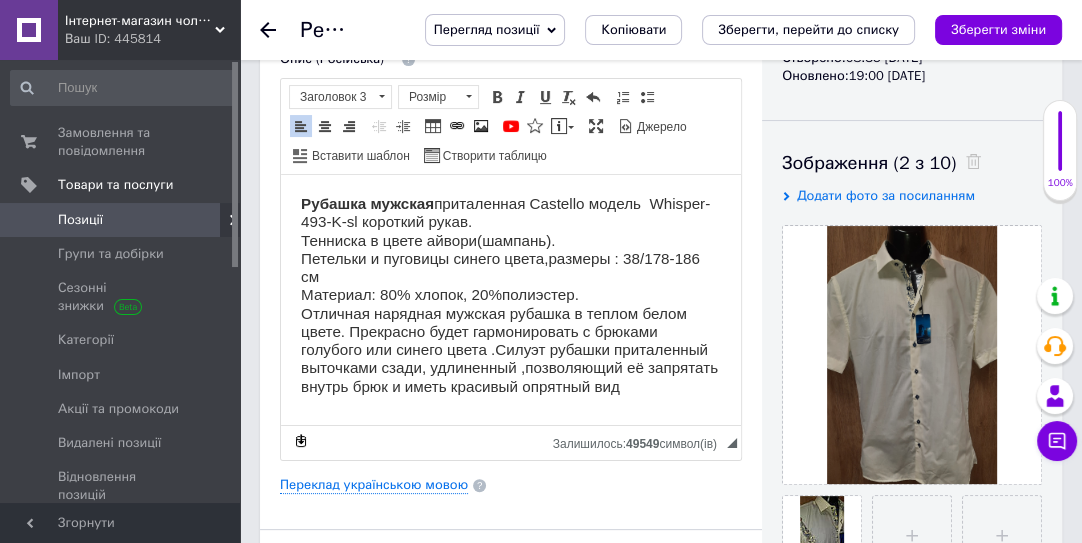 click on "Рубашка мужская  приталенная Castello модель  Whisper-493-K-sl короткий рукав.  Тенниска в цвете айвори(шампань). Петельки и пуговицы синего цвета,размеры : 38/178-186 см Материал: 80% хлопок, 20%полиэстер. Отличная нарядная мужская рубашка в теплом белом цвете. Прекрасно будет гармонировать с брюками голубого или синего цвета .Силуэт рубашки приталенный выточками сзади, удлиненный ,позволяющий её запрятать внутрь брюк и иметь красивый опрятный вид" at bounding box center (511, 294) 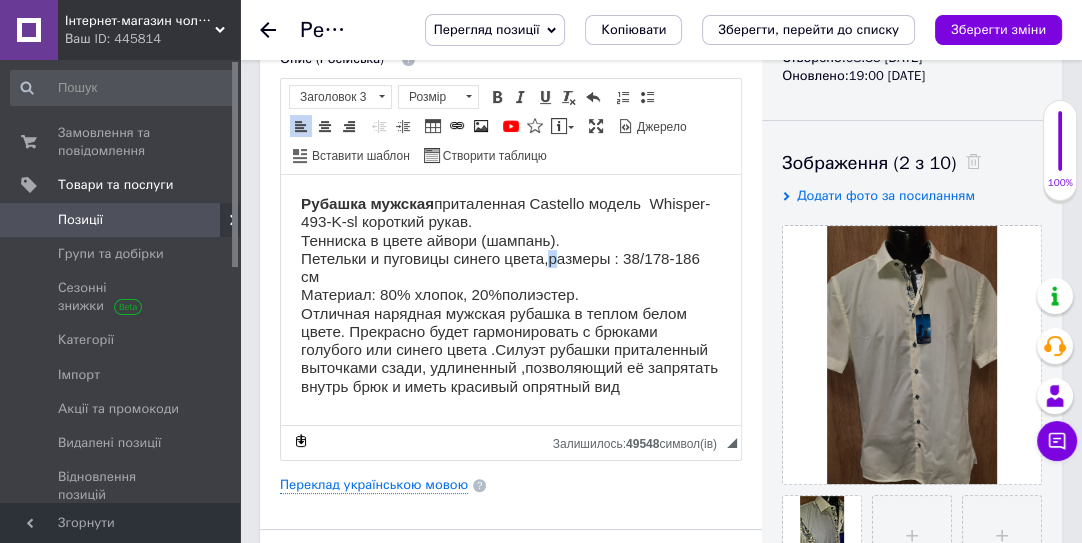 click on "Рубашка мужская  приталенная Castello модель  Whisper-493-K-sl короткий рукав.  Тенниска в цвете айвори (шампань). Петельки и пуговицы синего цвета,размеры : 38/178-186 см Материал: 80% хлопок, 20%полиэстер. Отличная нарядная мужская рубашка в теплом белом цвете. Прекрасно будет гармонировать с брюками голубого или синего цвета .Силуэт рубашки приталенный выточками сзади, удлиненный ,позволяющий её запрятать внутрь брюк и иметь красивый опрятный вид" at bounding box center [511, 294] 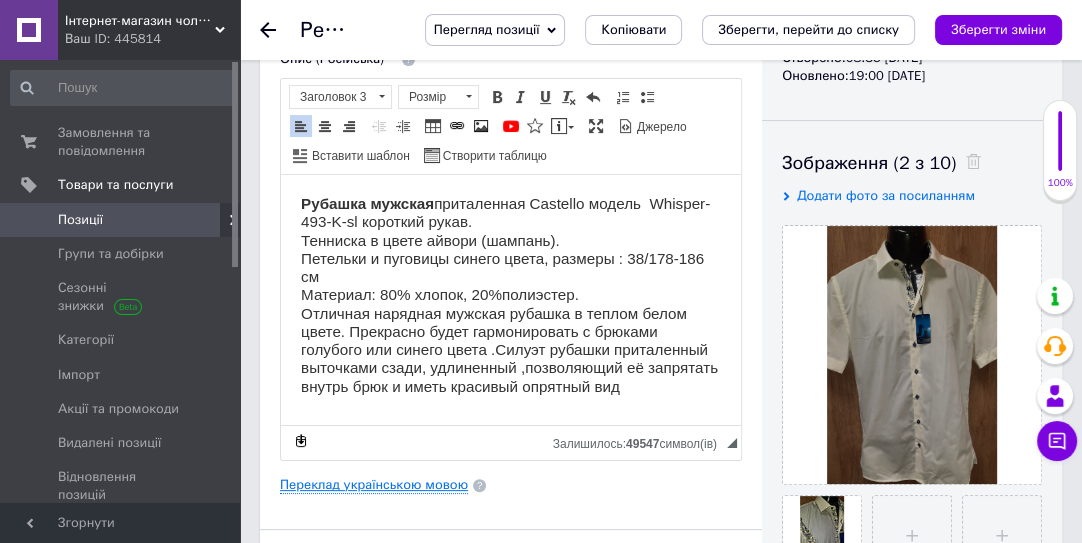 click on "Переклад українською мовою" at bounding box center [374, 485] 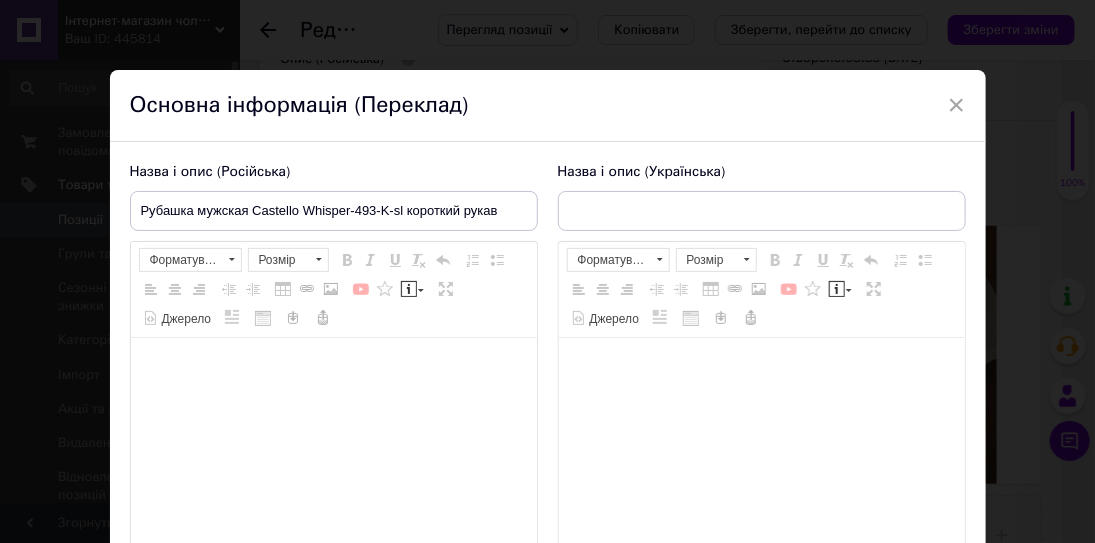 type on "Сорочка чоловіча Castello  Whisper-493-K-sl  короткий рукав" 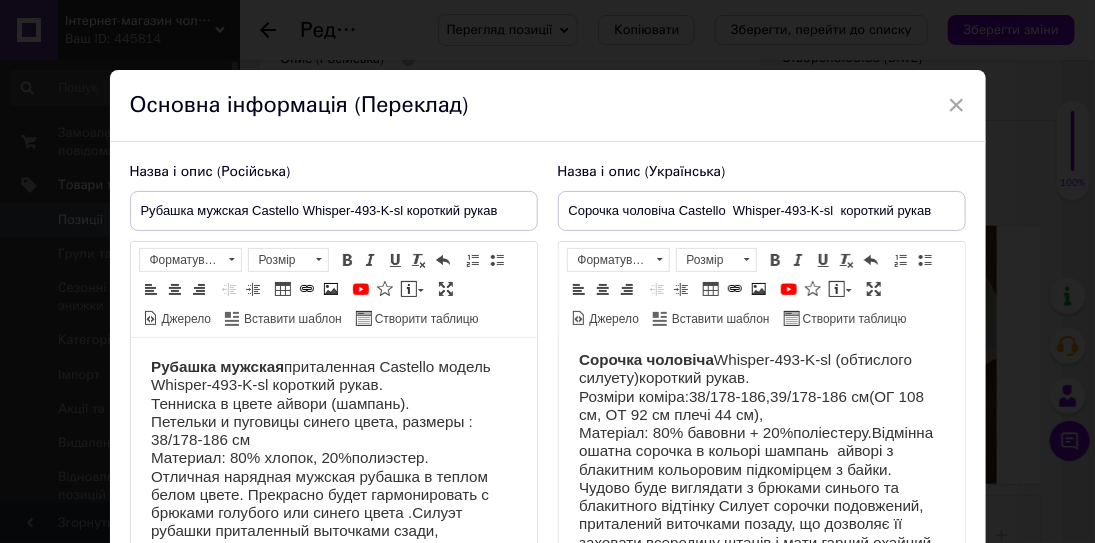 scroll, scrollTop: 9, scrollLeft: 0, axis: vertical 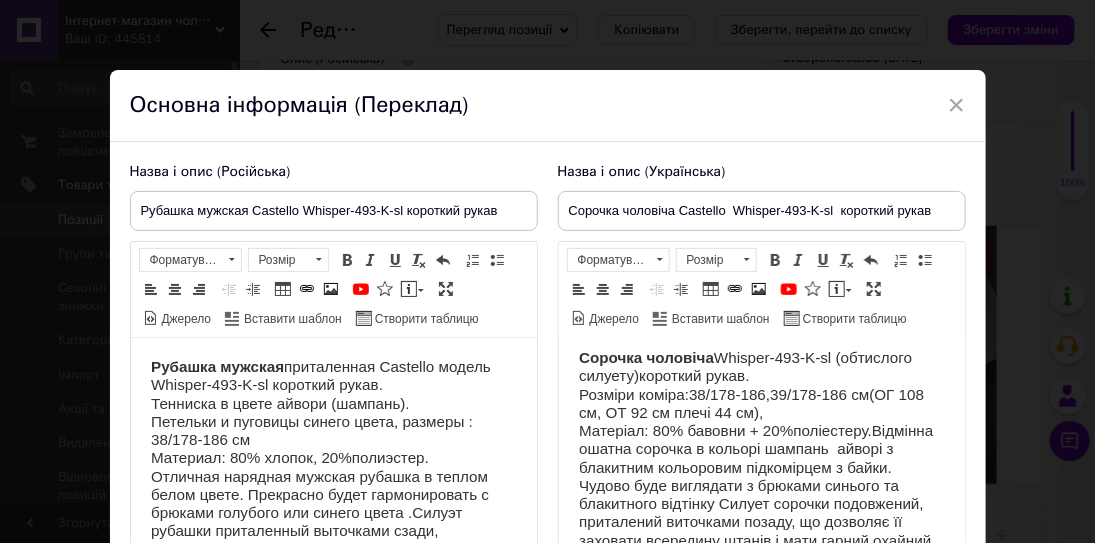 click on "Сорочка чоловіча   Whisper-493-K-sl (обтислого силуету)короткий рукав. Розміри коміра:38/178-186,39/178-186 см(ОГ 108 см, ОТ 92 см плечі 44 см), Матеріал: 80% бавовни + 20%поліестеру.Відмінна  ошатна сорочка в кольорі шампань  айворі з блакитним кольоровим підкомірцем з байки. Чудово буде виглядати з брюками синього та блакитного відтінку Силует сорочки подовжений, приталений виточками позаду, що дозволяє її заховати всередину штанів і мати гарний охайний вигляд" at bounding box center [761, 458] 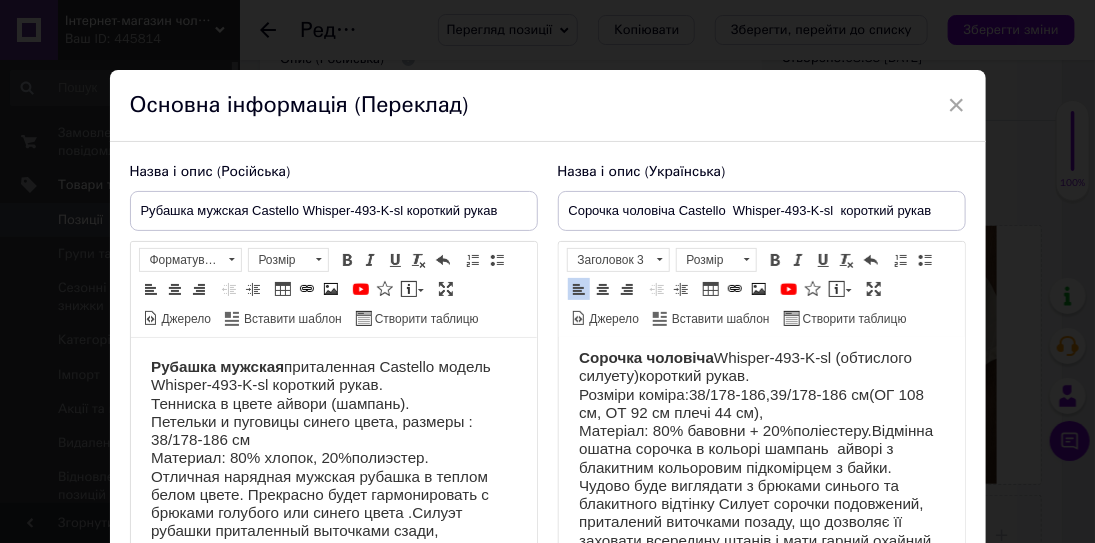 type 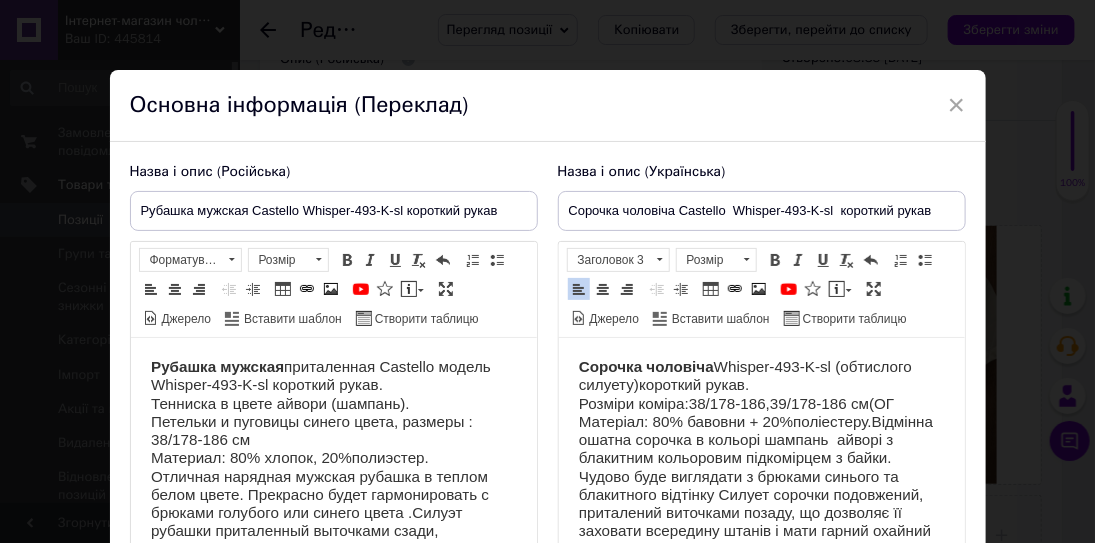 scroll, scrollTop: 0, scrollLeft: 0, axis: both 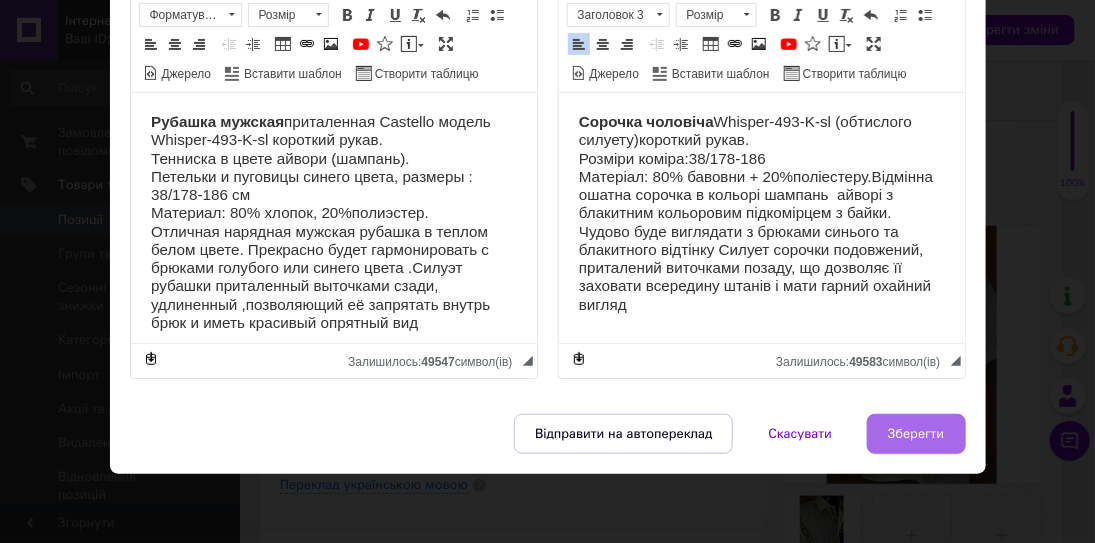 click on "Зберегти" at bounding box center (916, 434) 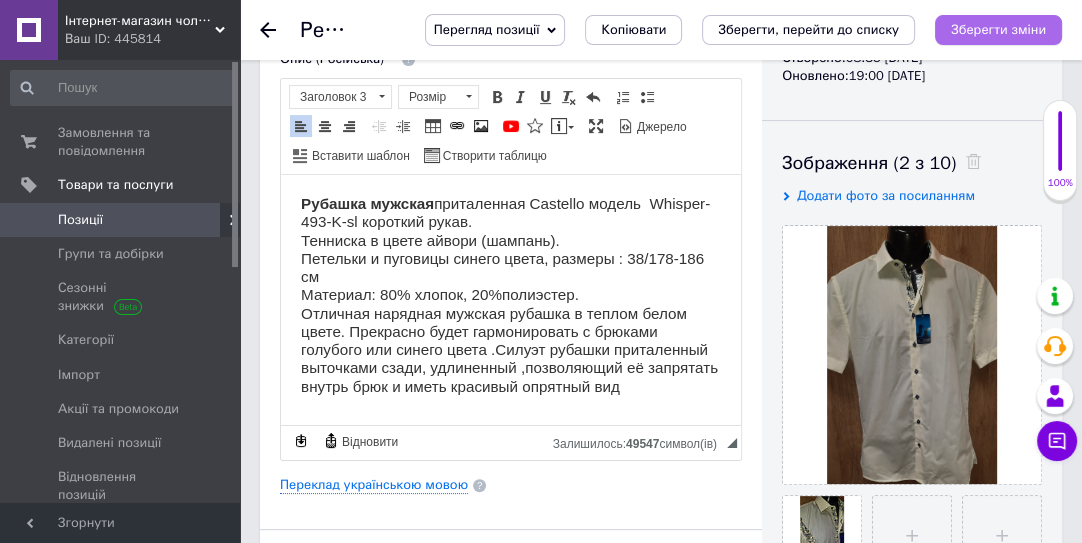 click on "Зберегти зміни" at bounding box center (998, 29) 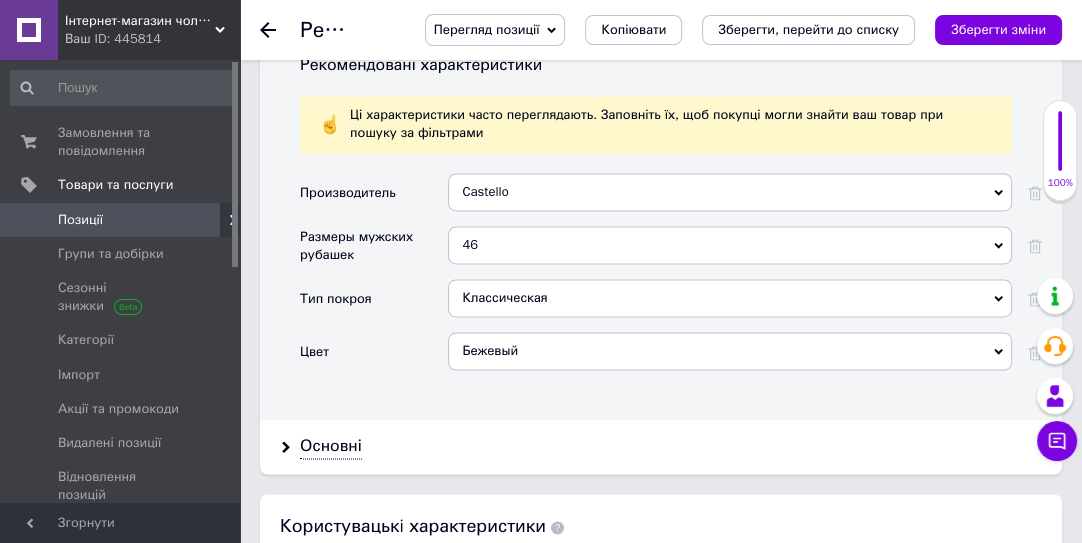 scroll, scrollTop: 2545, scrollLeft: 0, axis: vertical 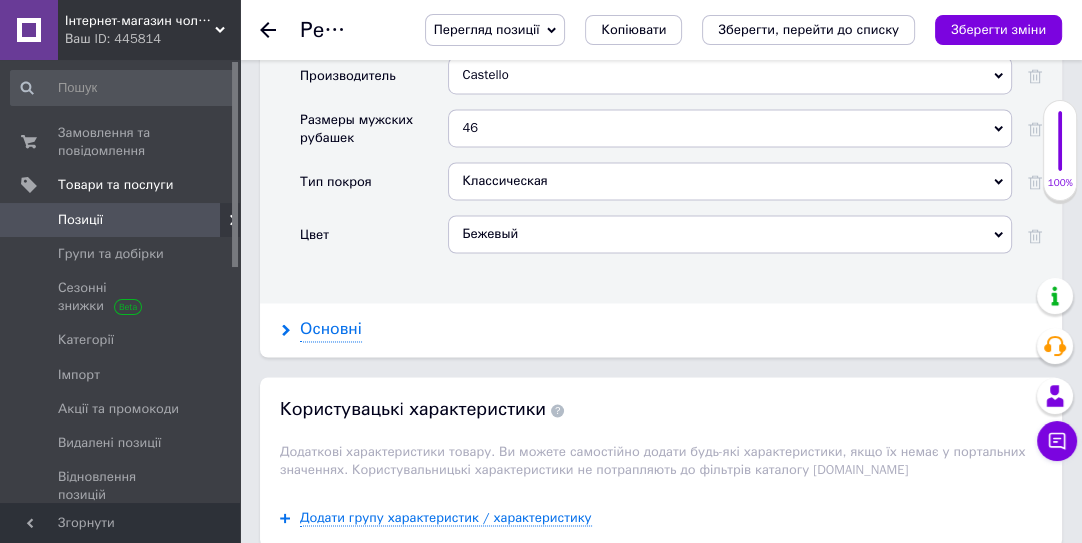 click on "Основні" at bounding box center [331, 329] 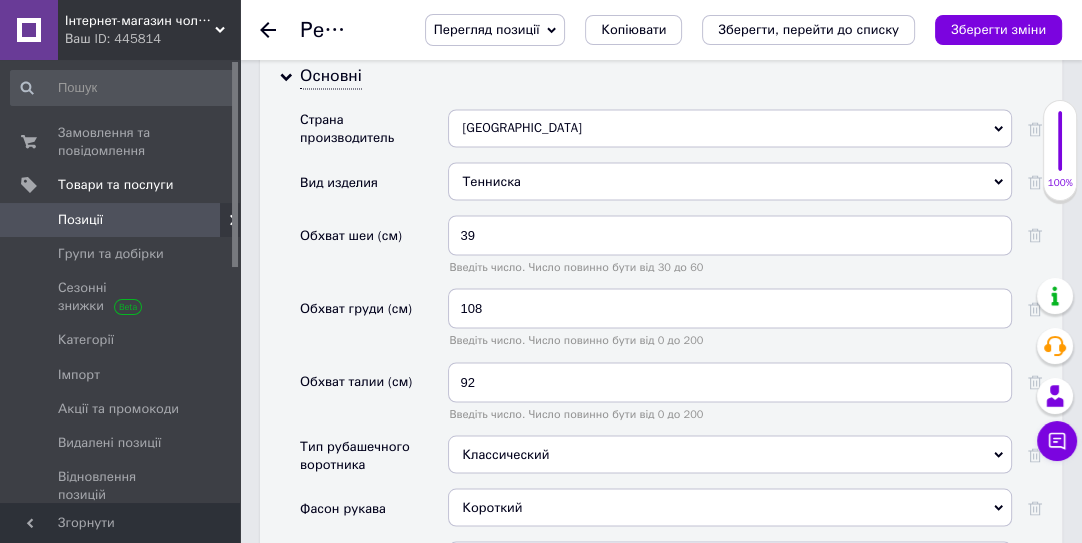 scroll, scrollTop: 2818, scrollLeft: 0, axis: vertical 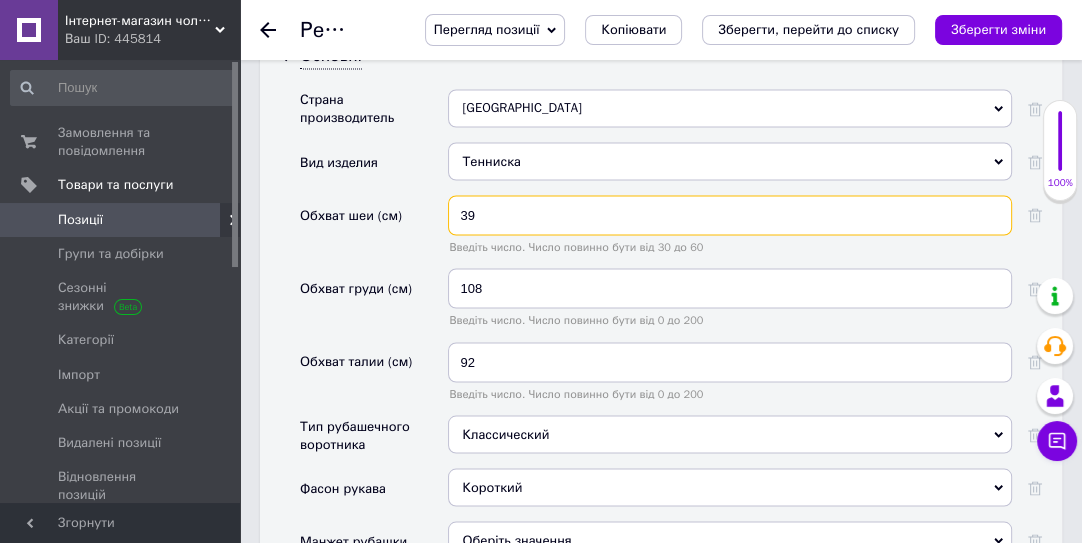 click on "39" at bounding box center (730, 215) 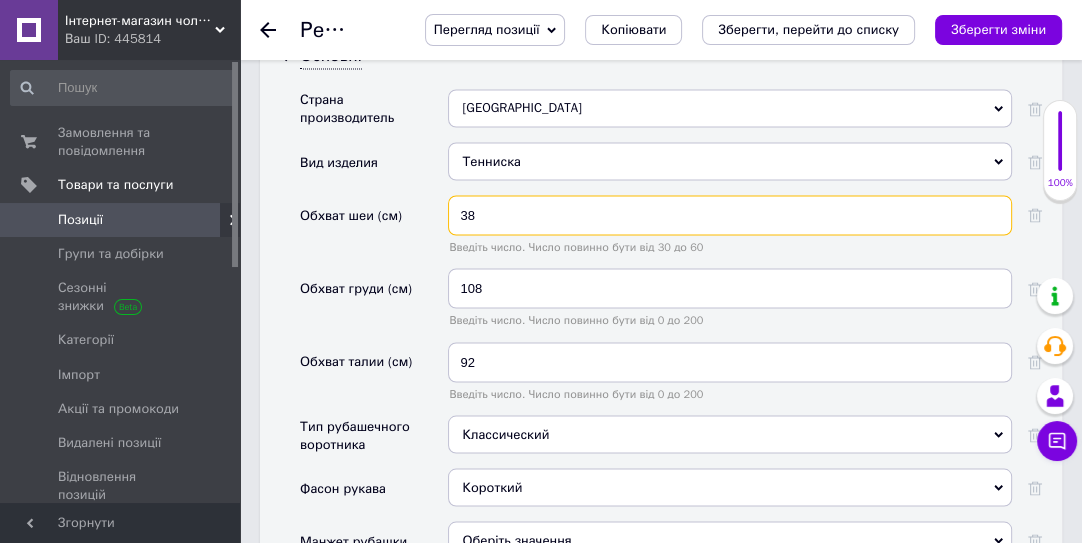type on "38" 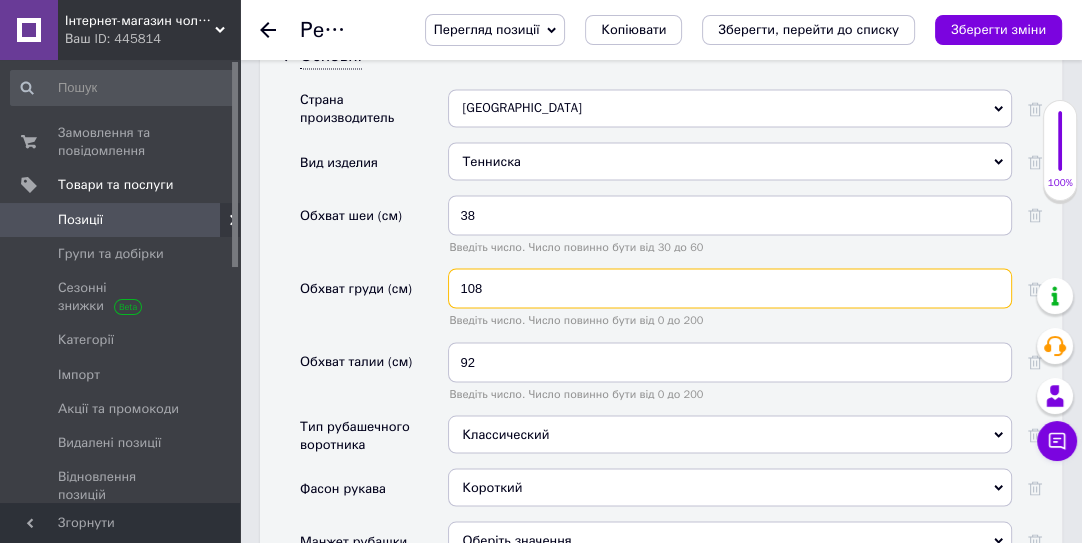 click on "108" at bounding box center (730, 288) 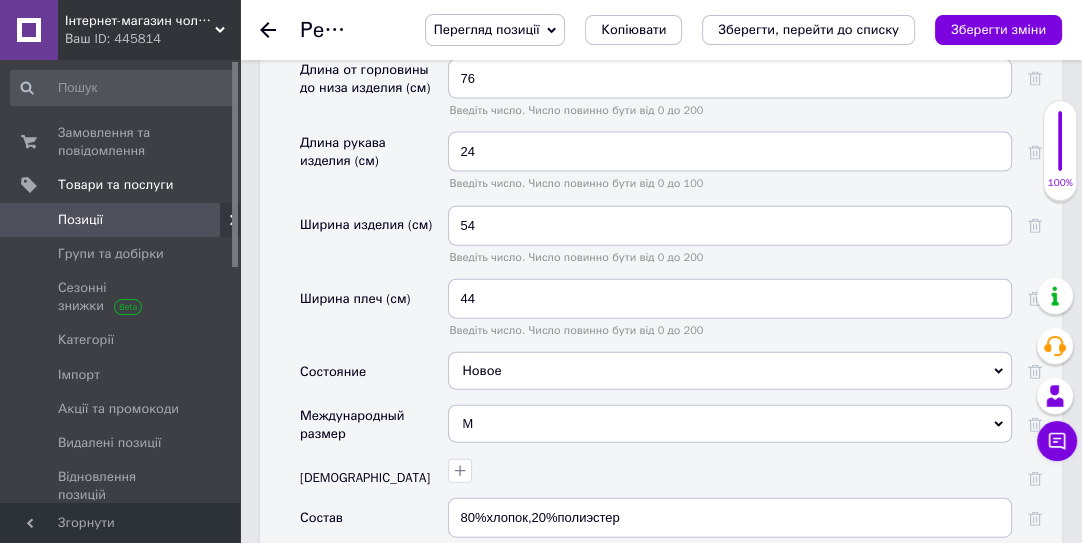 scroll, scrollTop: 3636, scrollLeft: 0, axis: vertical 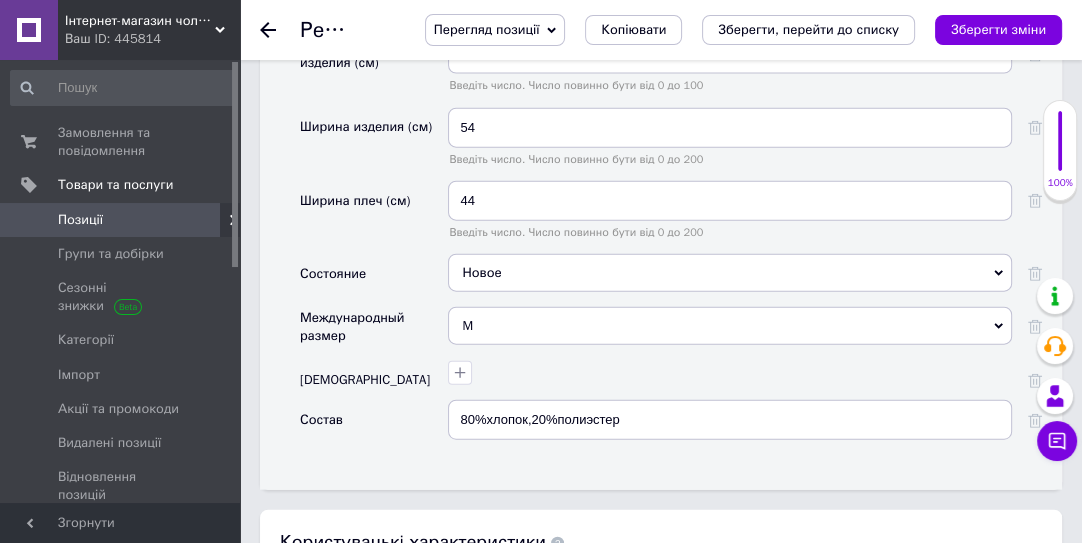 type on "104" 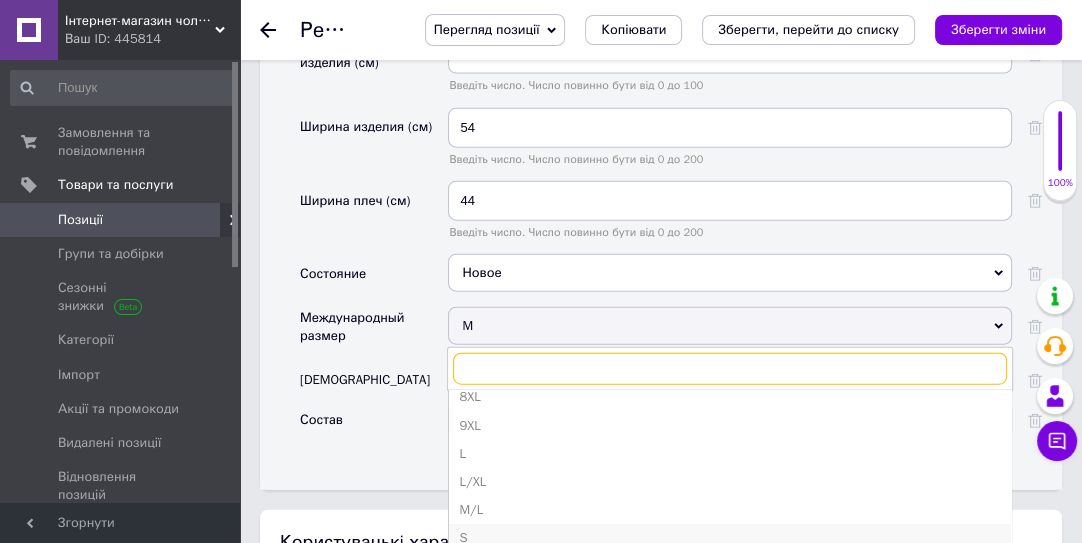scroll, scrollTop: 272, scrollLeft: 0, axis: vertical 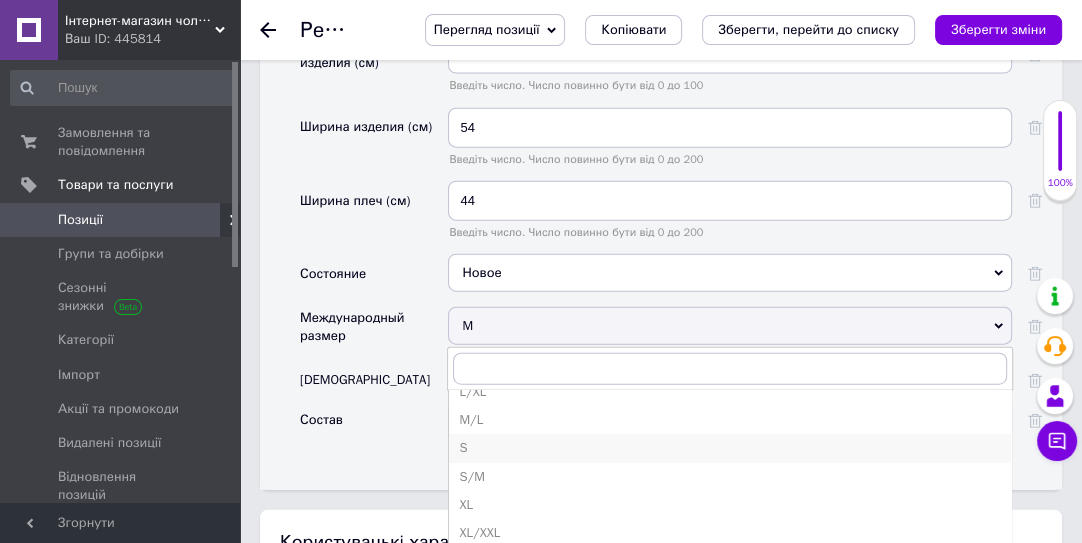 click on "S" at bounding box center [730, 448] 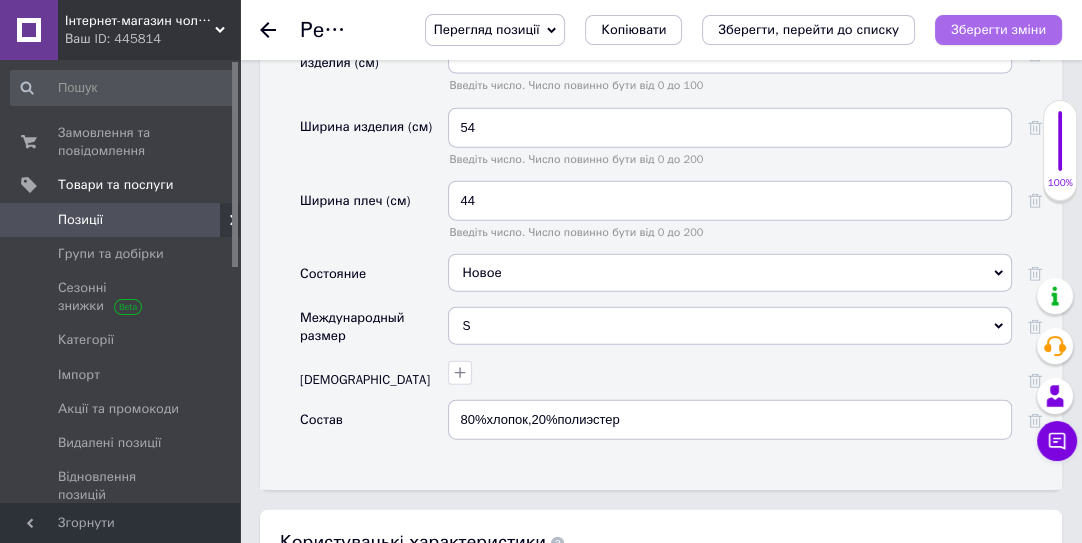 click on "Зберегти зміни" at bounding box center [998, 29] 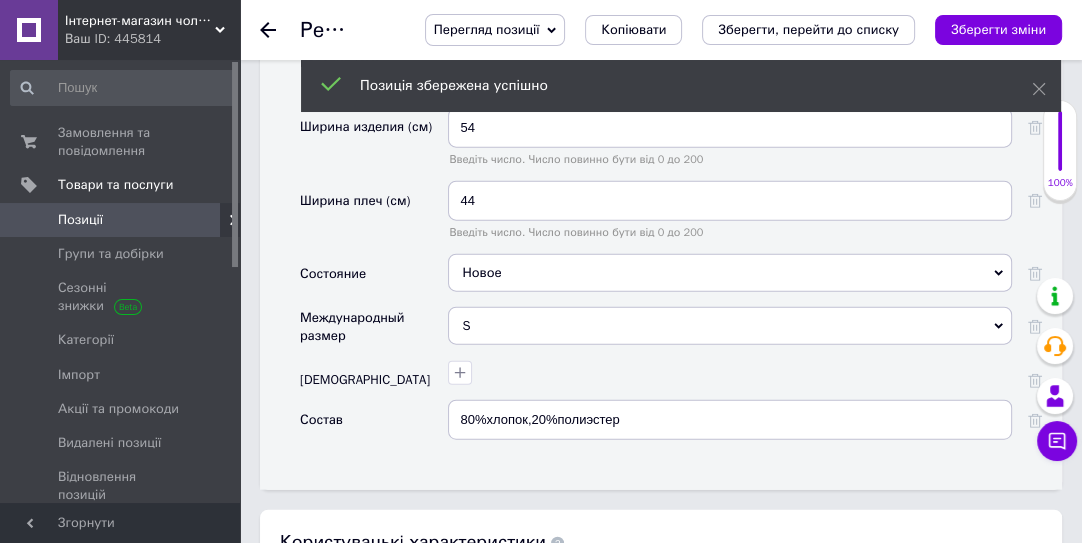 click 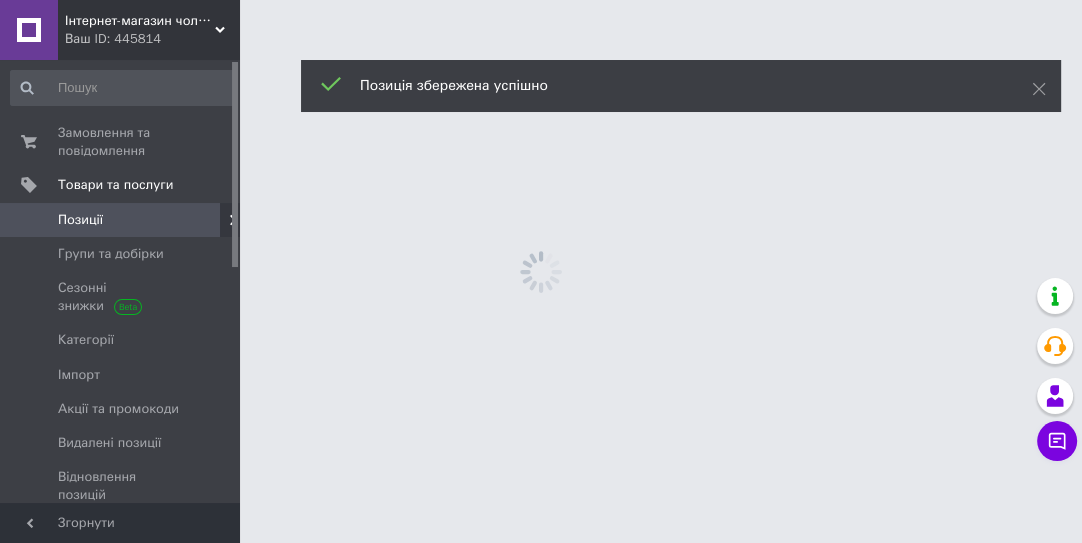 scroll, scrollTop: 0, scrollLeft: 0, axis: both 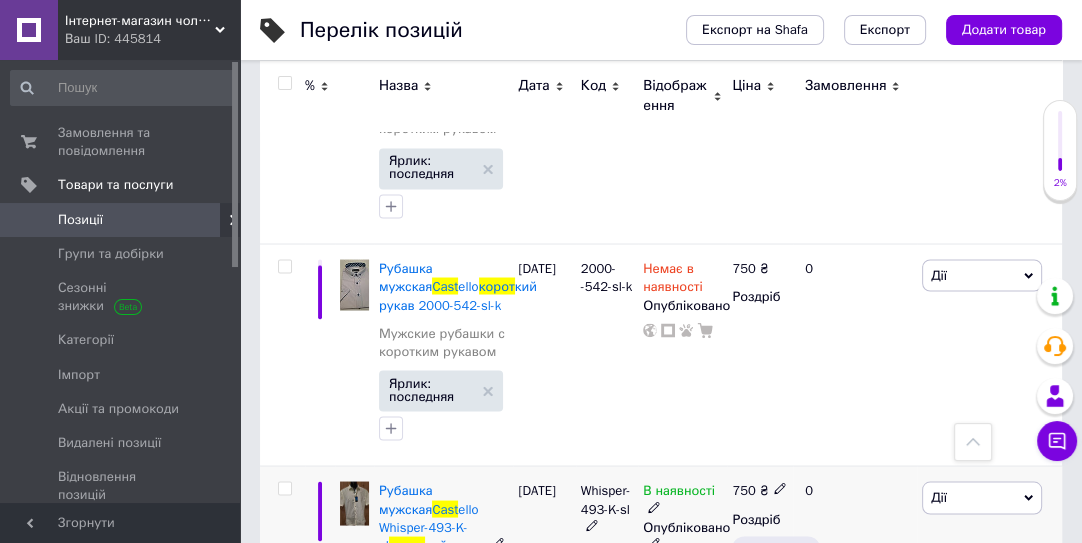 click 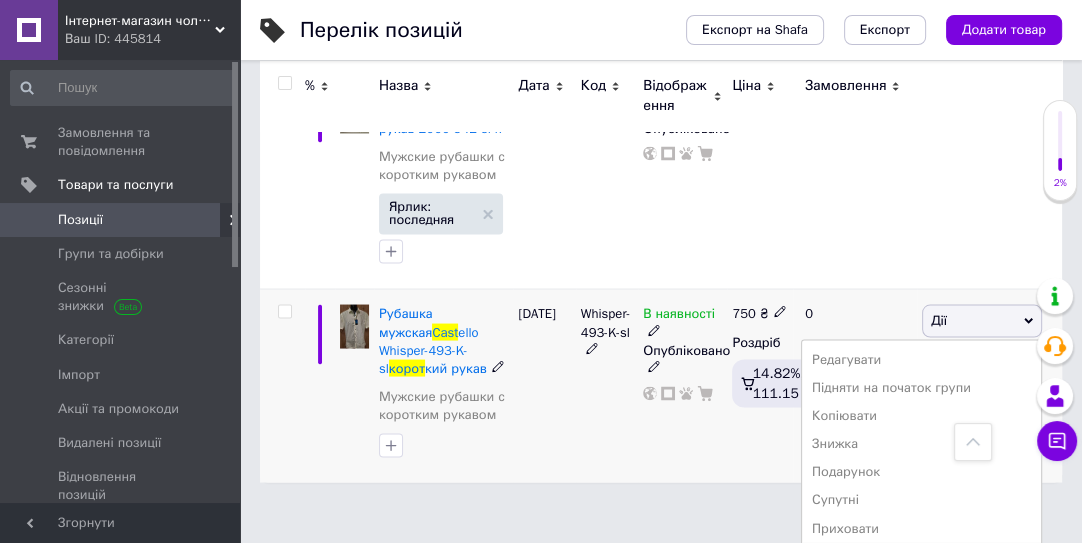 click on "Ярлик" at bounding box center (921, 556) 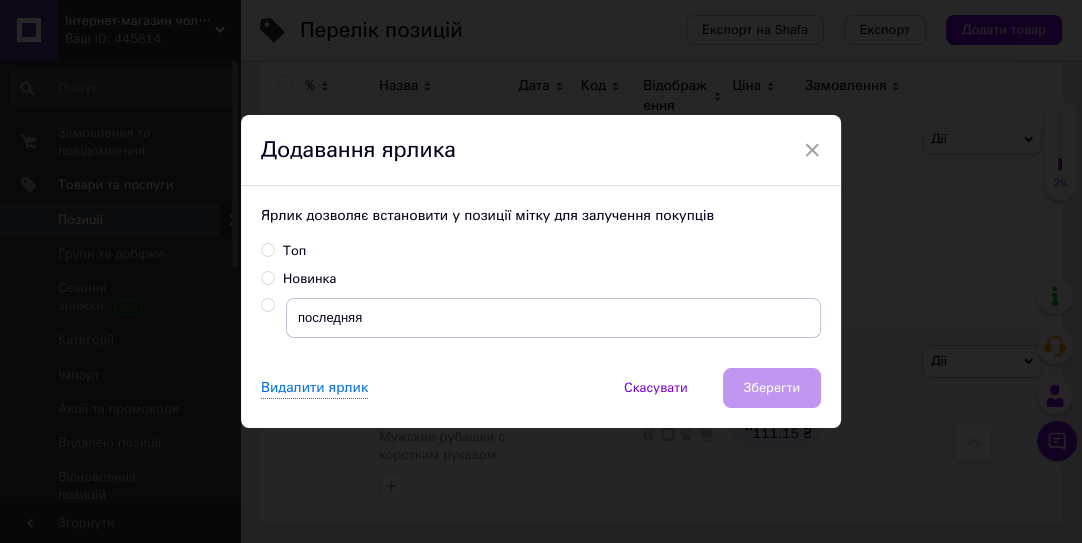 scroll, scrollTop: 2801, scrollLeft: 0, axis: vertical 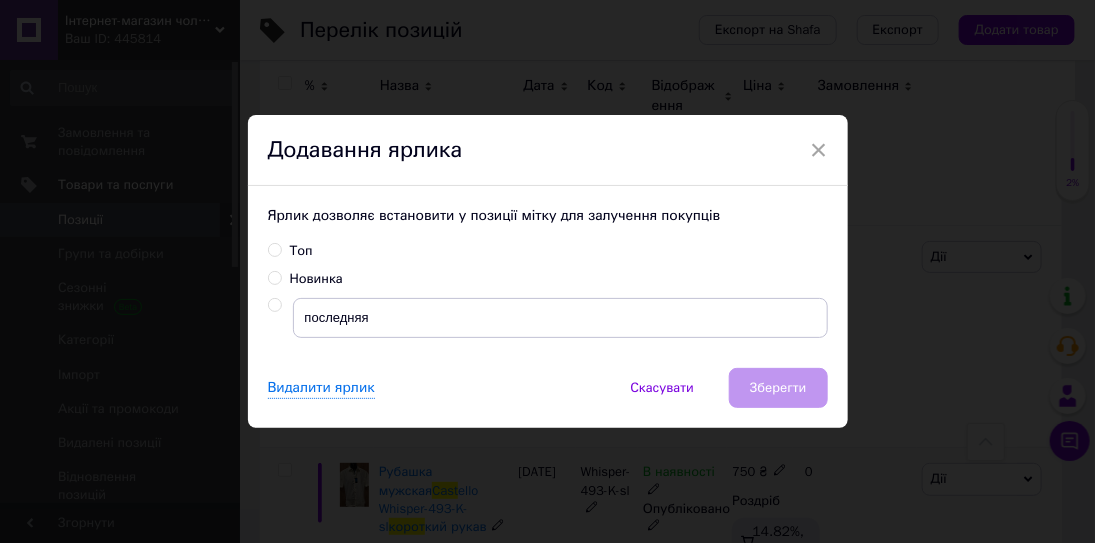 click at bounding box center (274, 305) 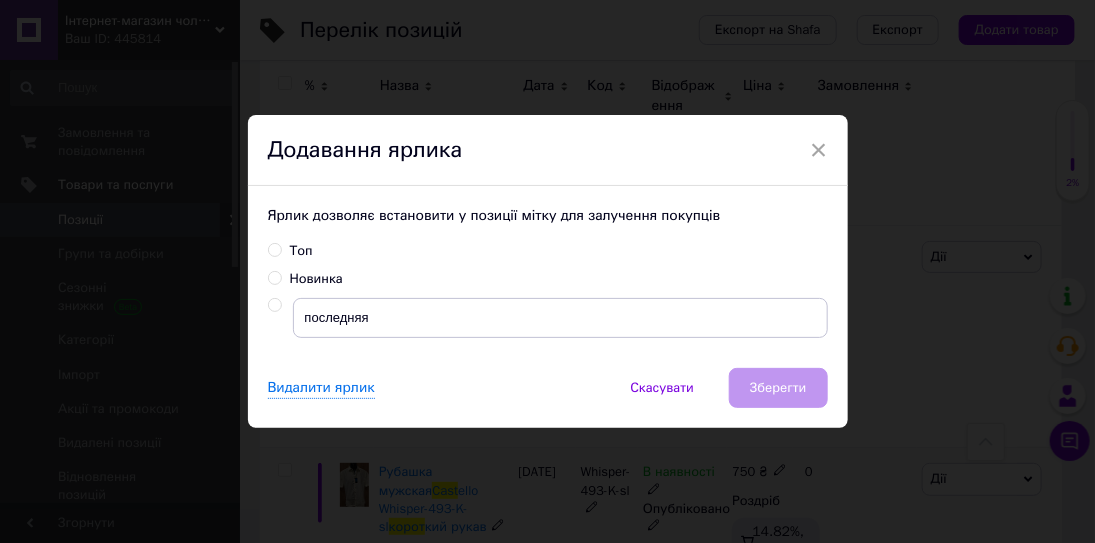 radio on "true" 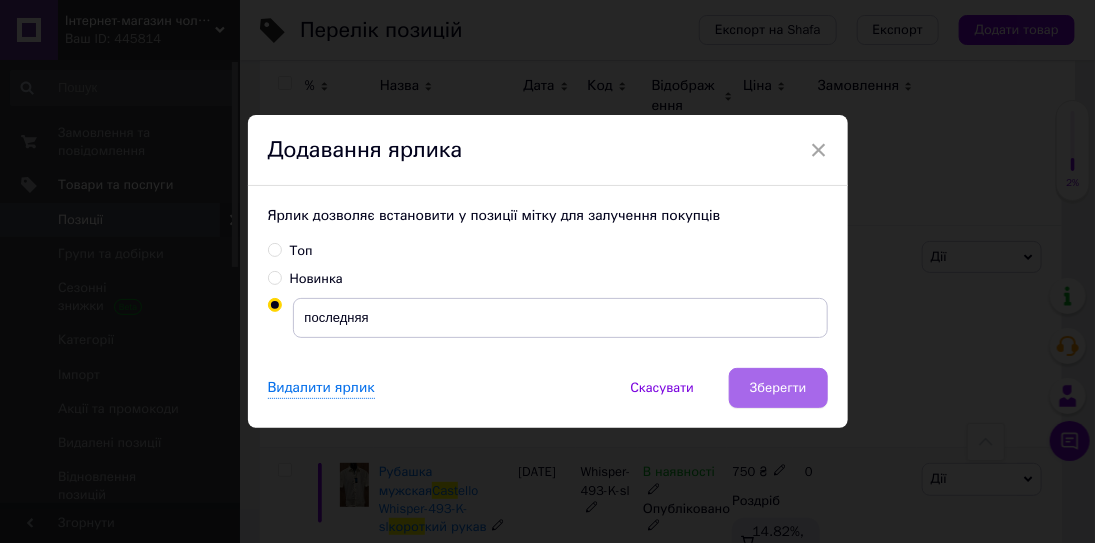 click on "Зберегти" at bounding box center [778, 388] 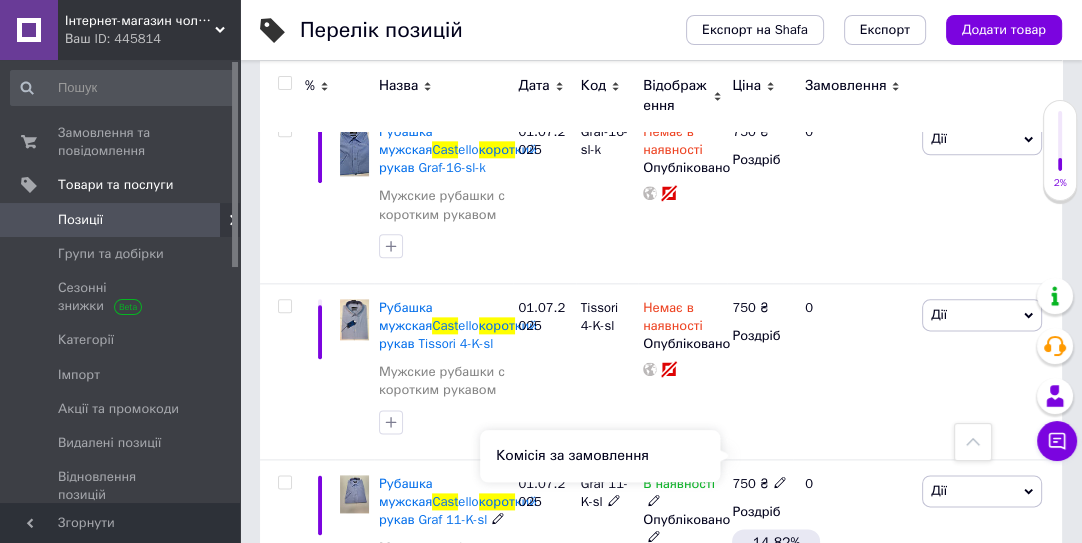 scroll, scrollTop: 1892, scrollLeft: 0, axis: vertical 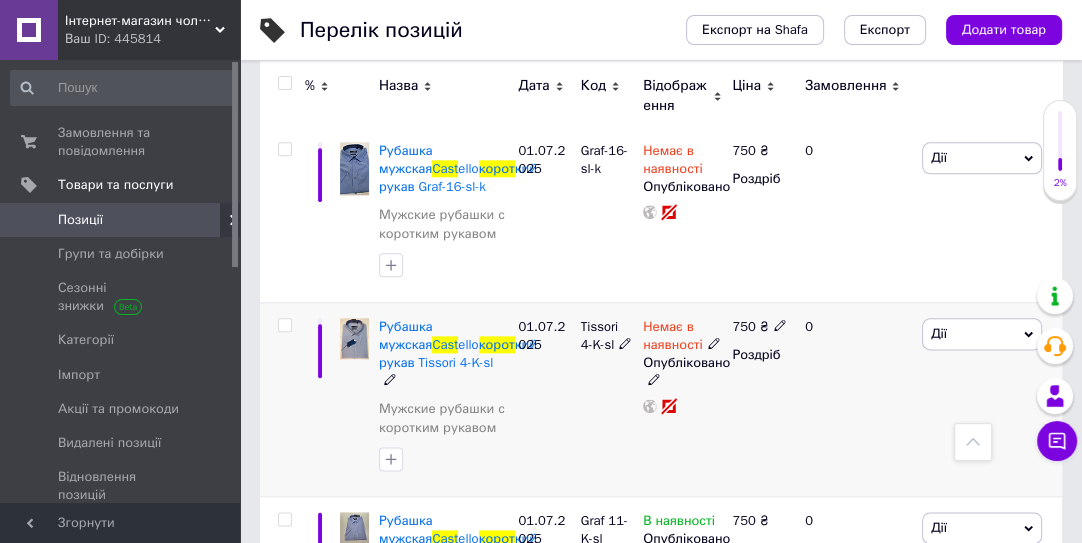 click on "Дії" at bounding box center [982, 334] 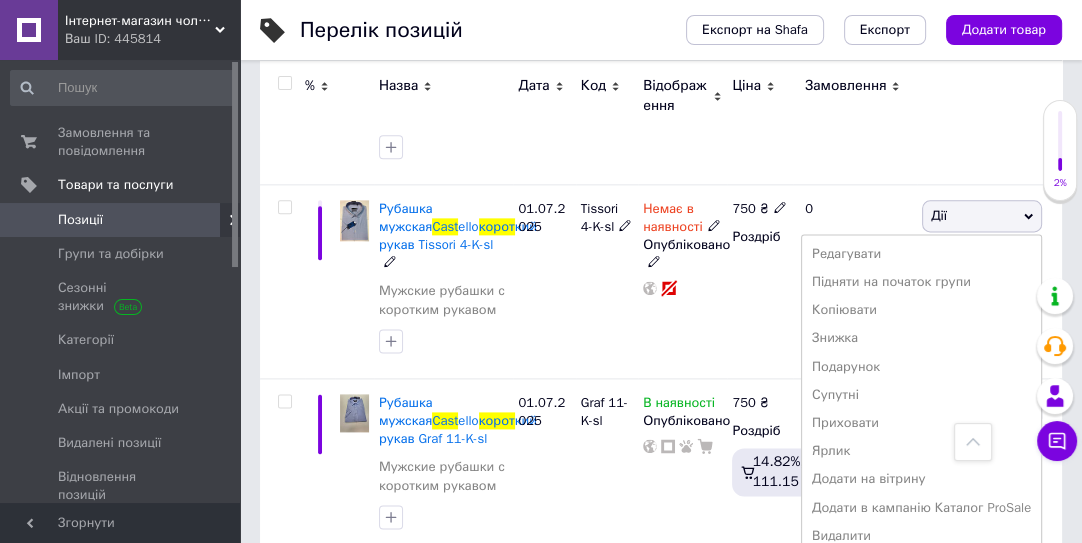 scroll, scrollTop: 2074, scrollLeft: 0, axis: vertical 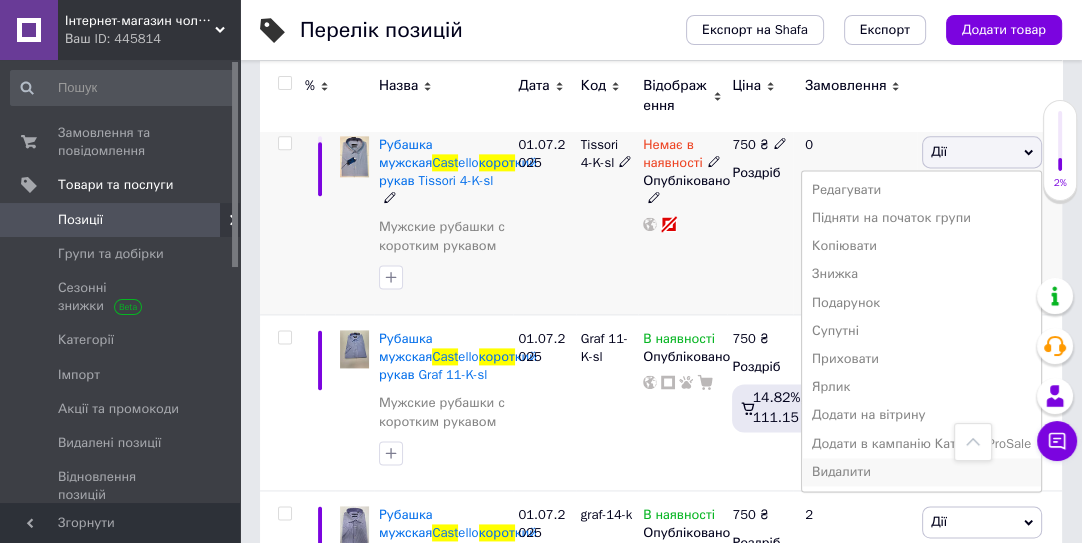 click on "Видалити" at bounding box center (921, 472) 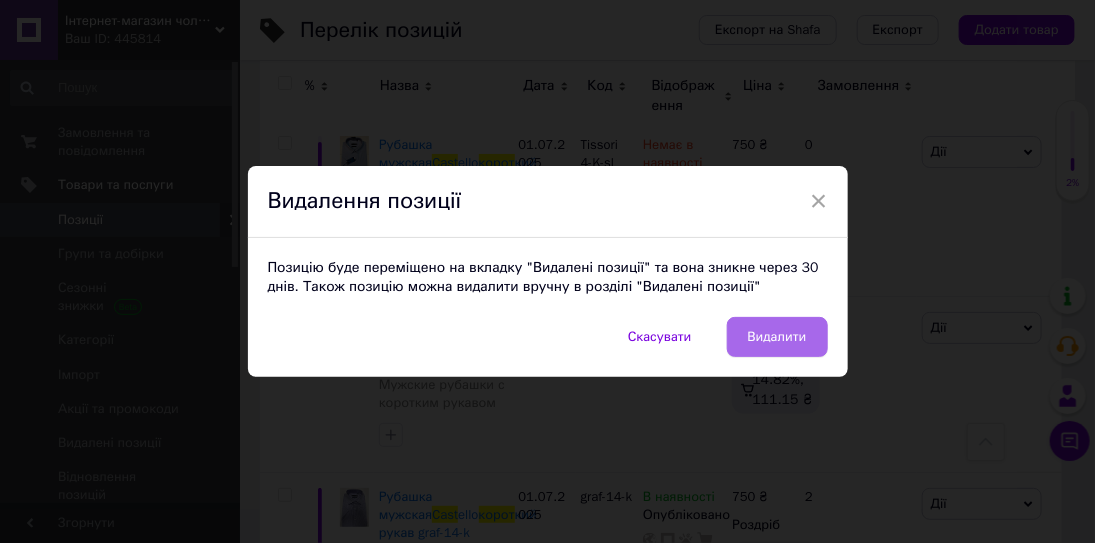 click on "Видалити" at bounding box center [777, 337] 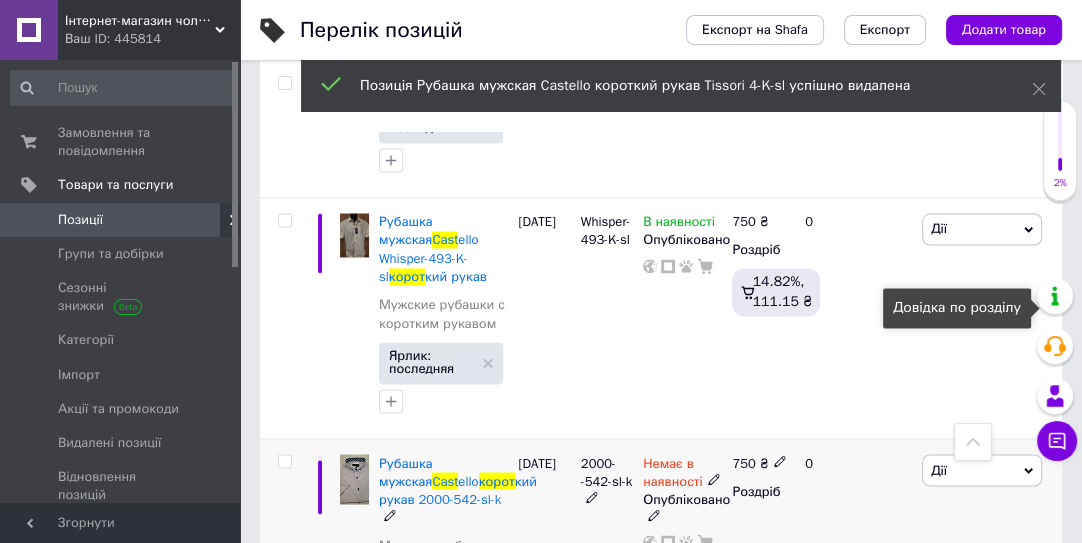 scroll, scrollTop: 2665, scrollLeft: 0, axis: vertical 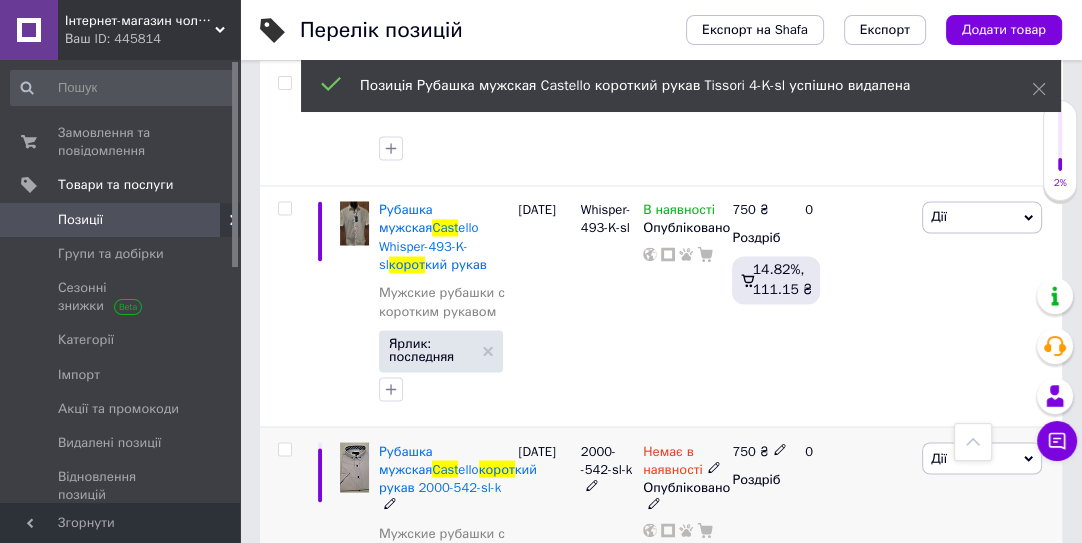 click 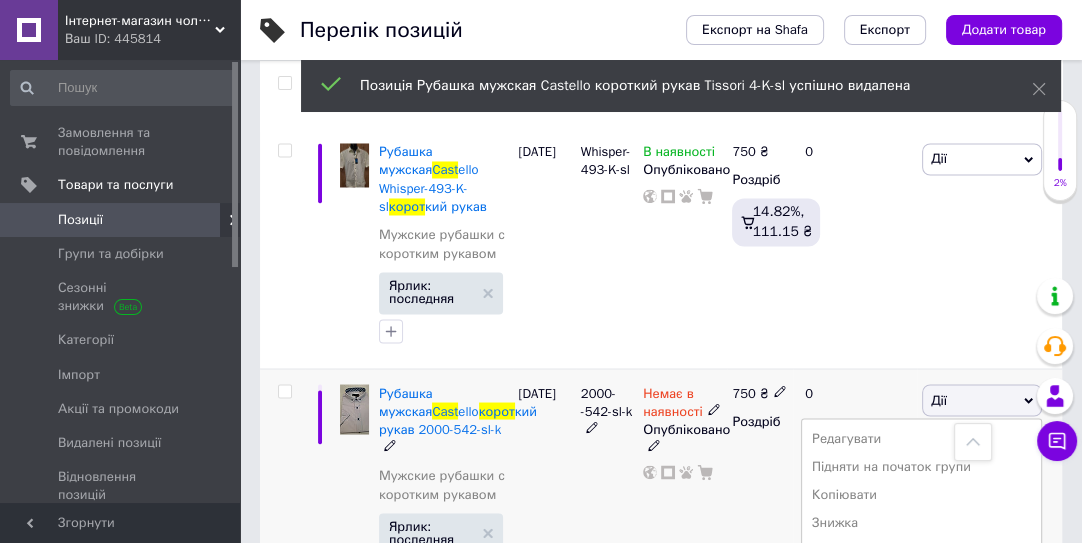 scroll, scrollTop: 2783, scrollLeft: 0, axis: vertical 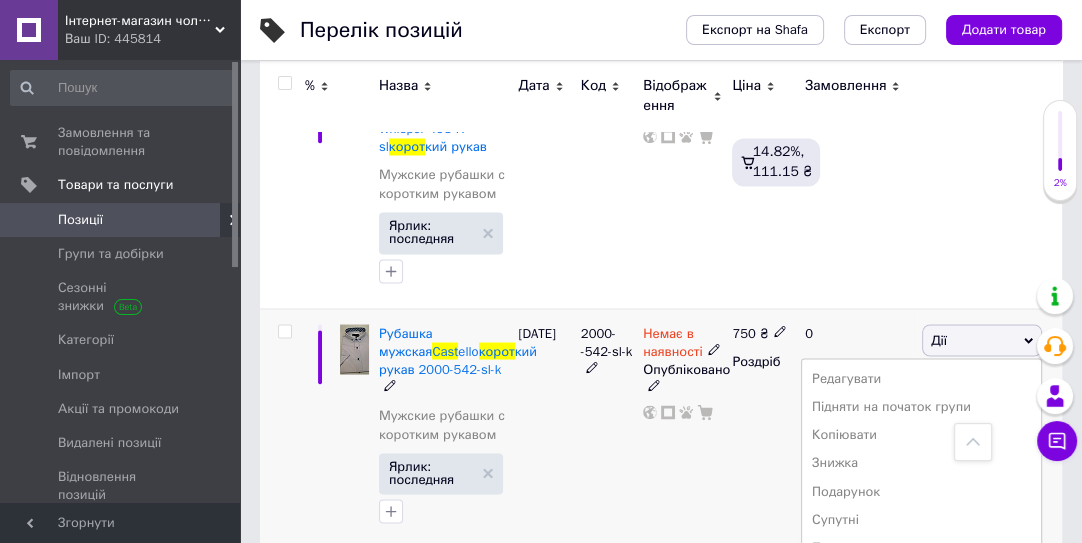 click on "Видалити" at bounding box center [921, 660] 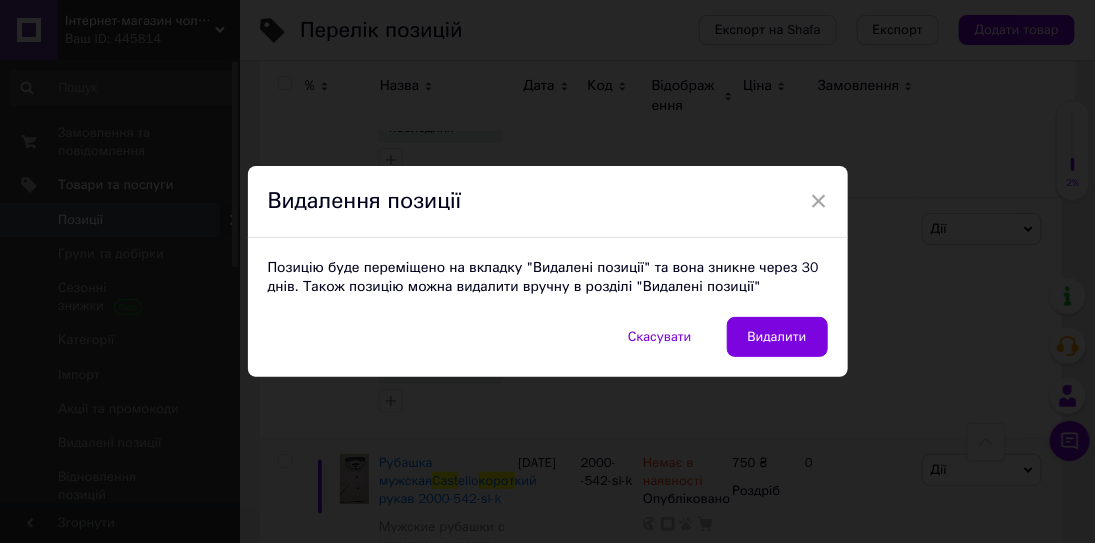 click on "Видалити" at bounding box center (777, 337) 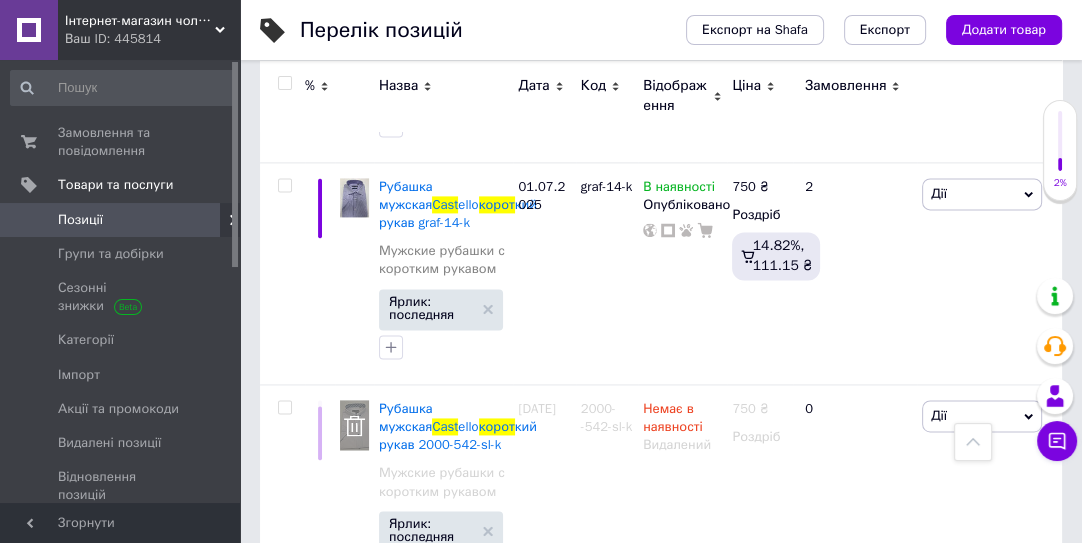 scroll, scrollTop: 2199, scrollLeft: 0, axis: vertical 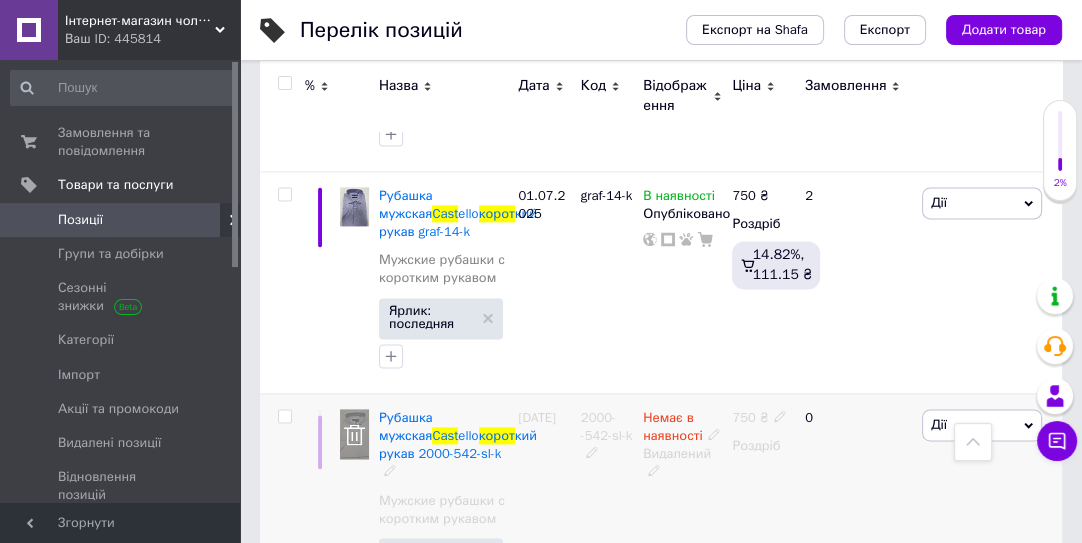 click 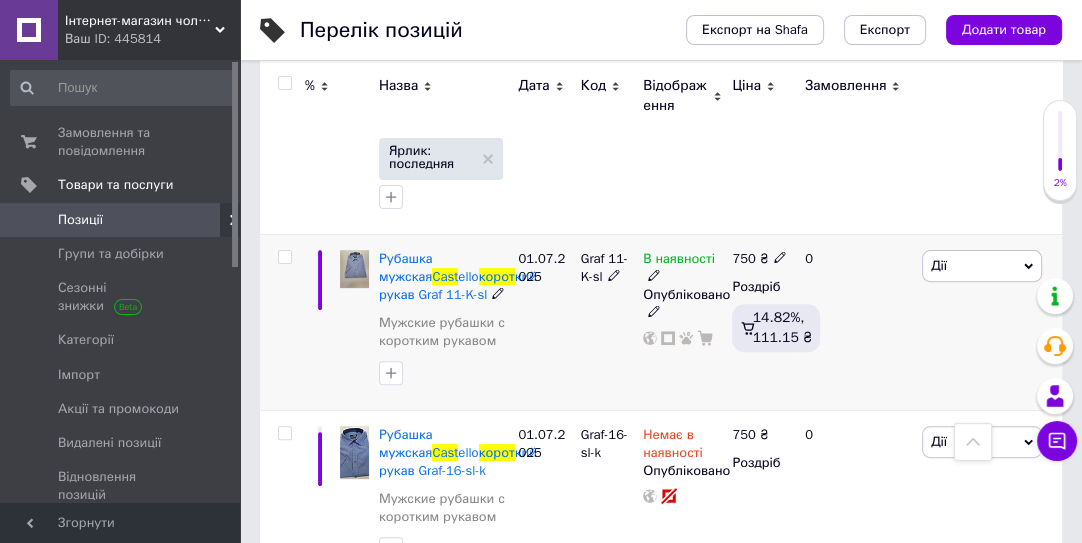 scroll, scrollTop: 653, scrollLeft: 0, axis: vertical 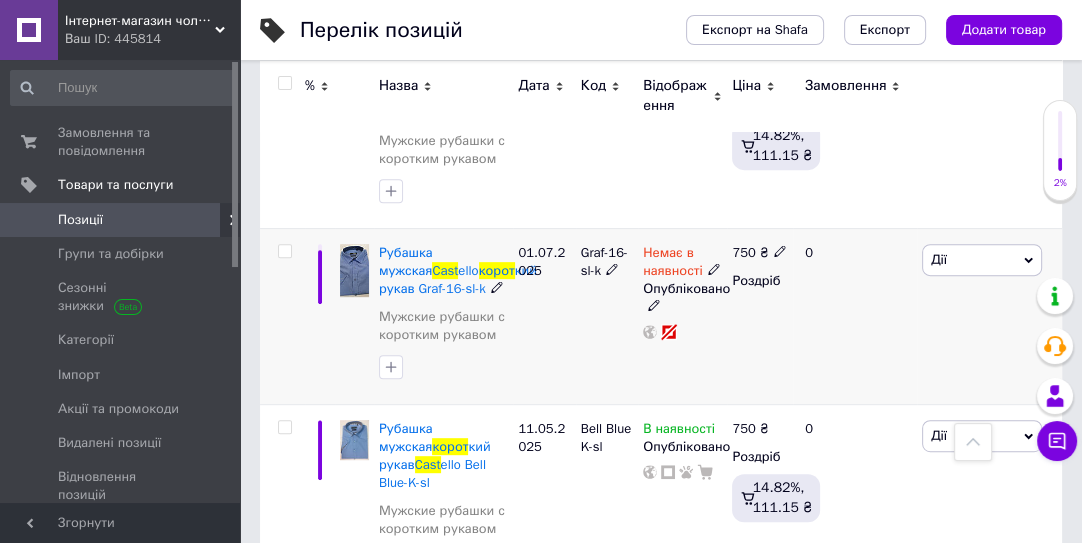 click on "Дії" at bounding box center [982, 260] 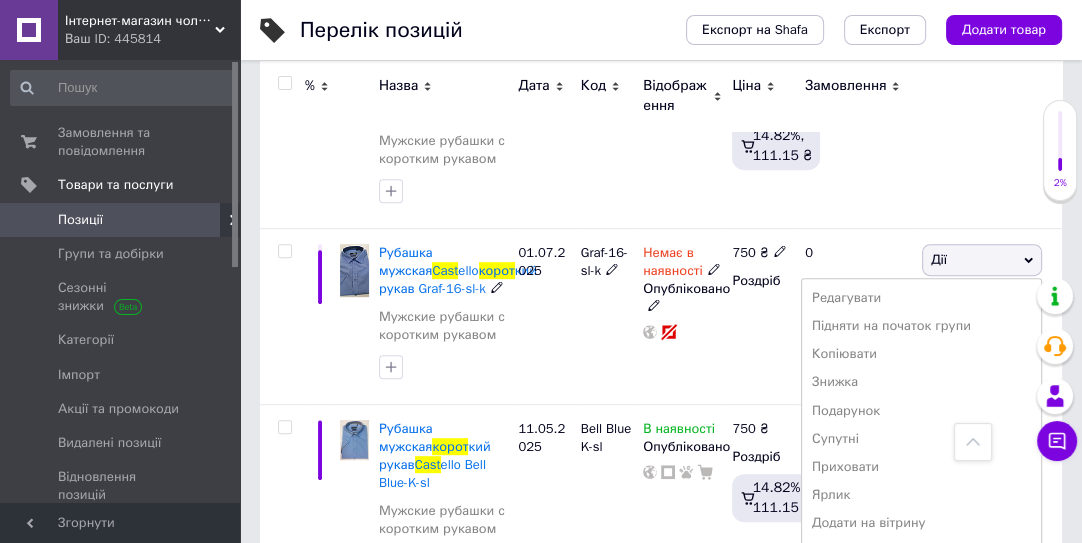 scroll, scrollTop: 926, scrollLeft: 0, axis: vertical 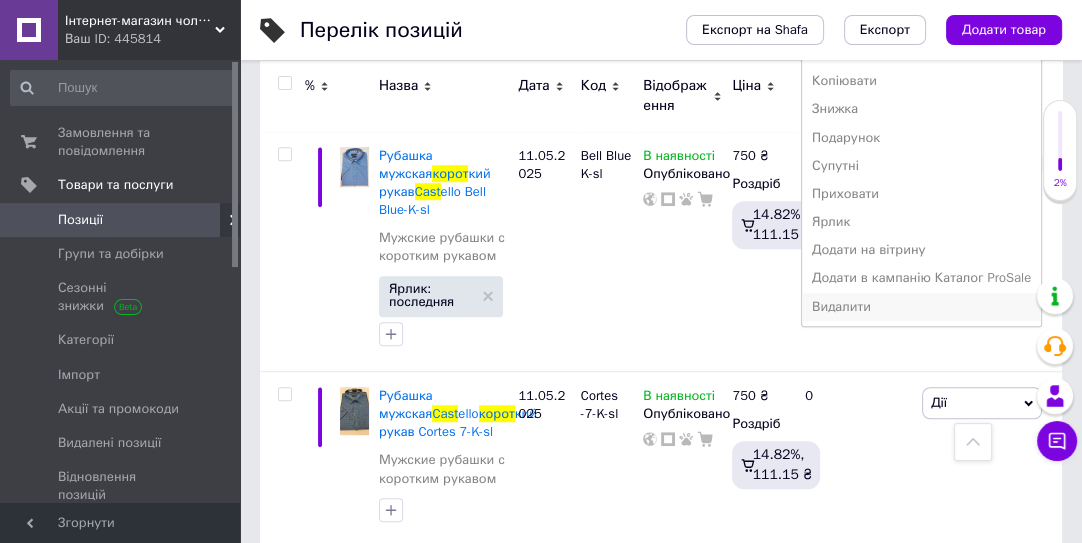 click on "Видалити" at bounding box center [921, 307] 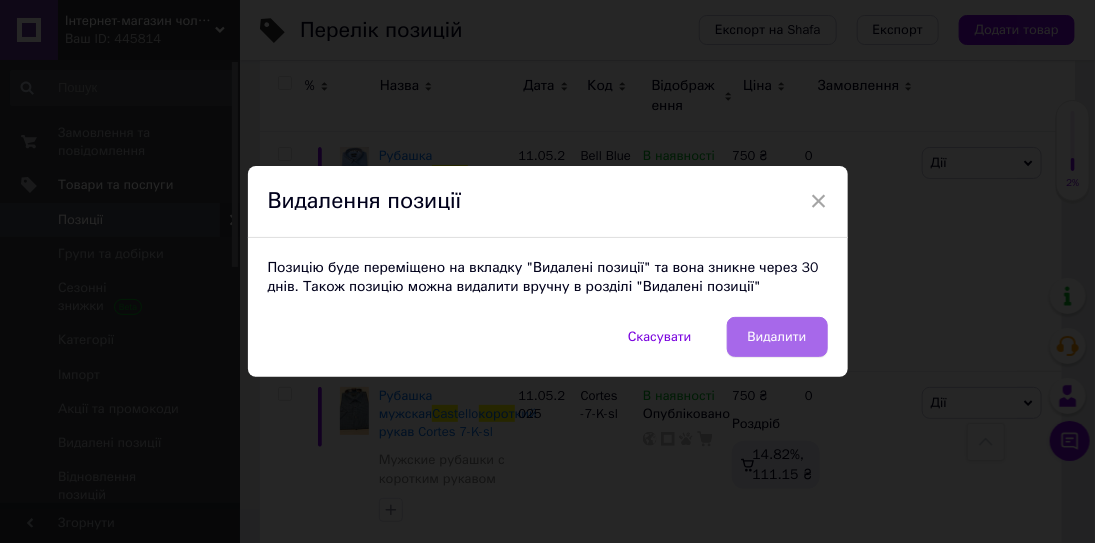 click on "Видалити" at bounding box center (777, 337) 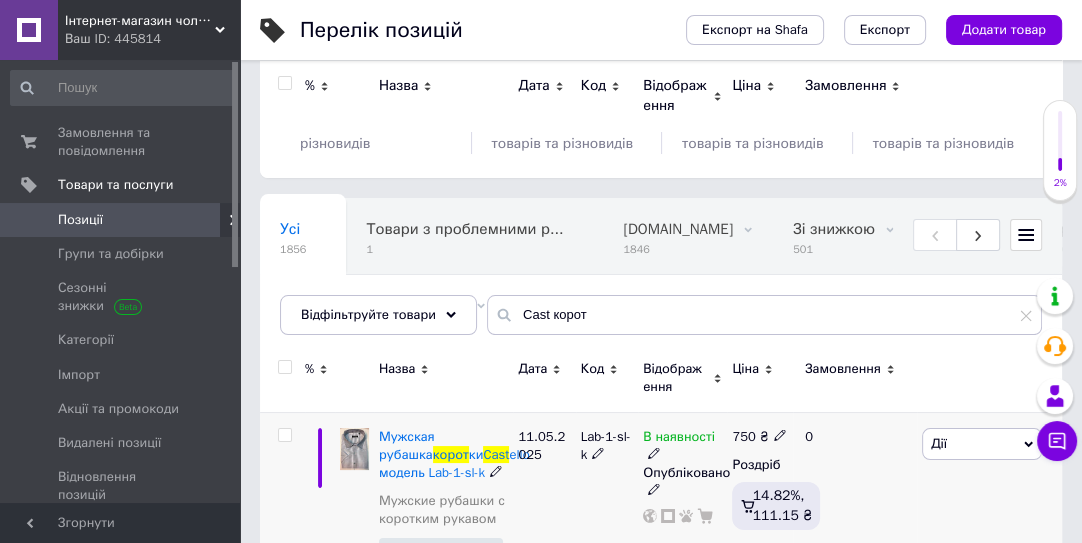 scroll, scrollTop: 0, scrollLeft: 0, axis: both 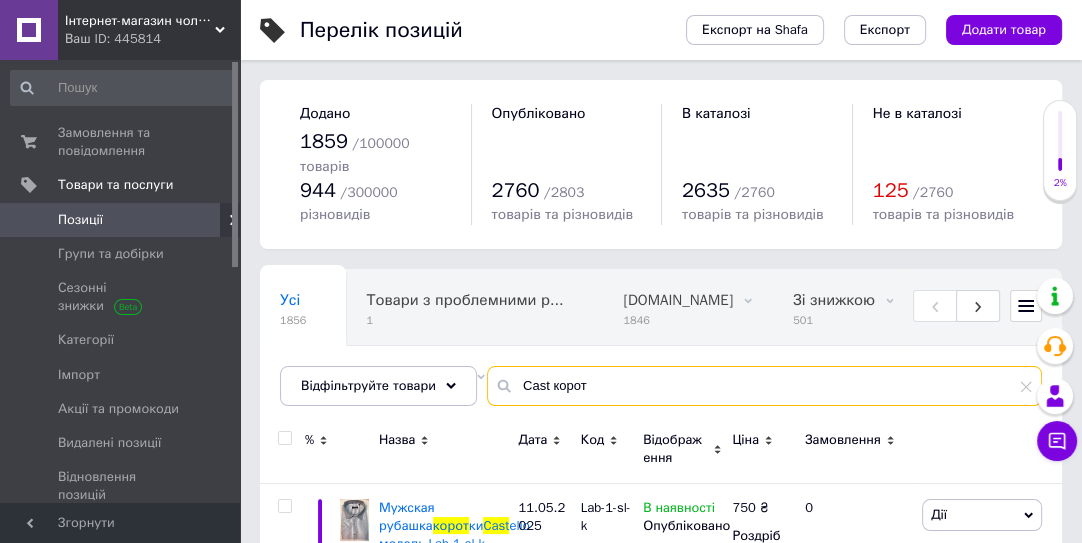 click on "Cast корот" at bounding box center (764, 386) 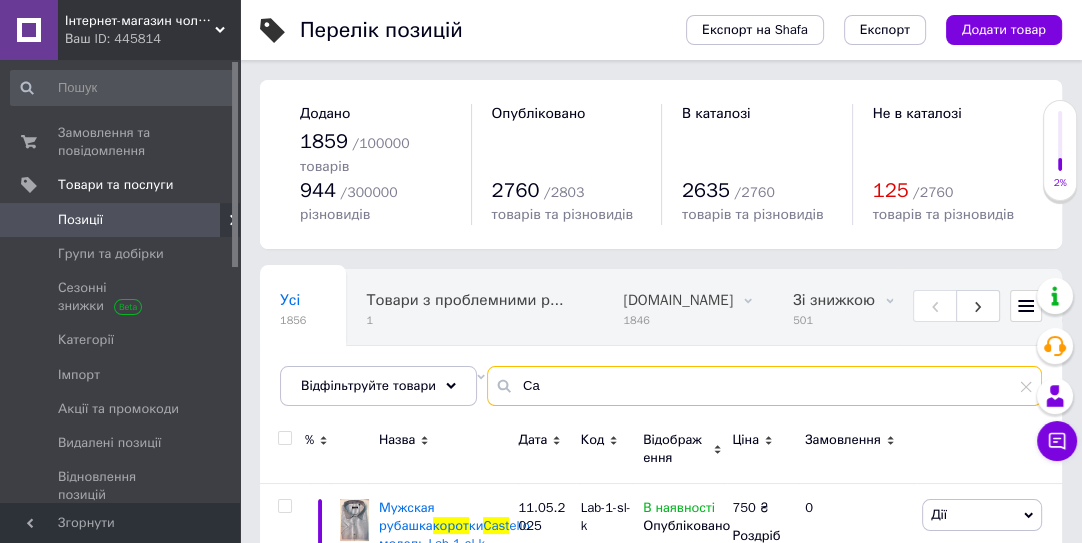type on "C" 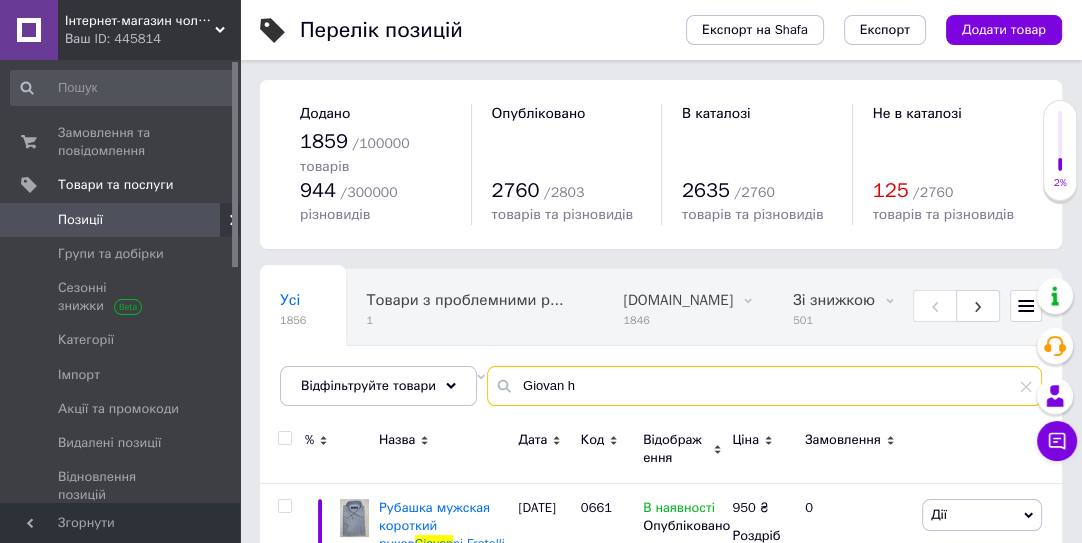 click on "Giovan h" at bounding box center (764, 386) 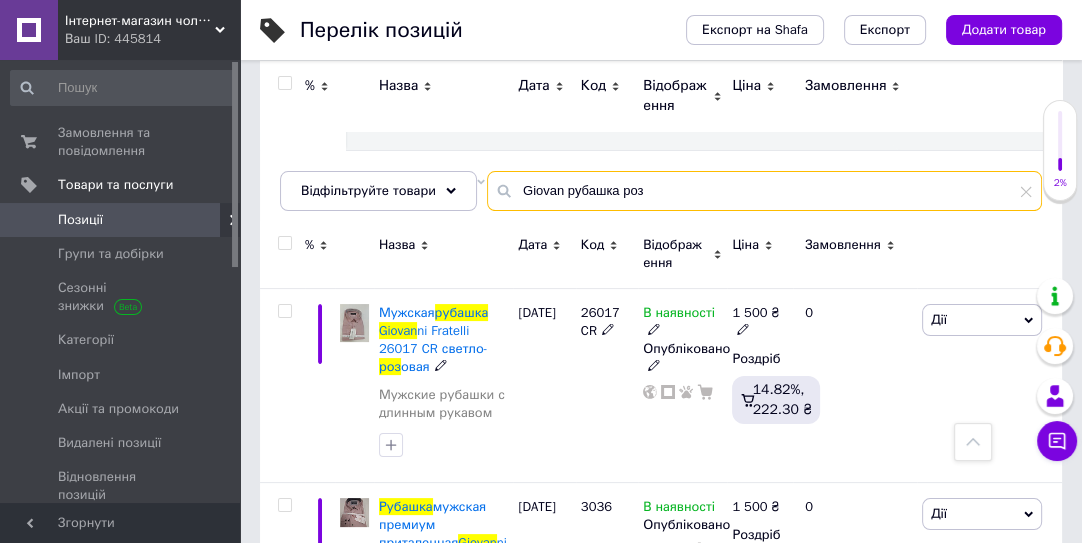 scroll, scrollTop: 181, scrollLeft: 0, axis: vertical 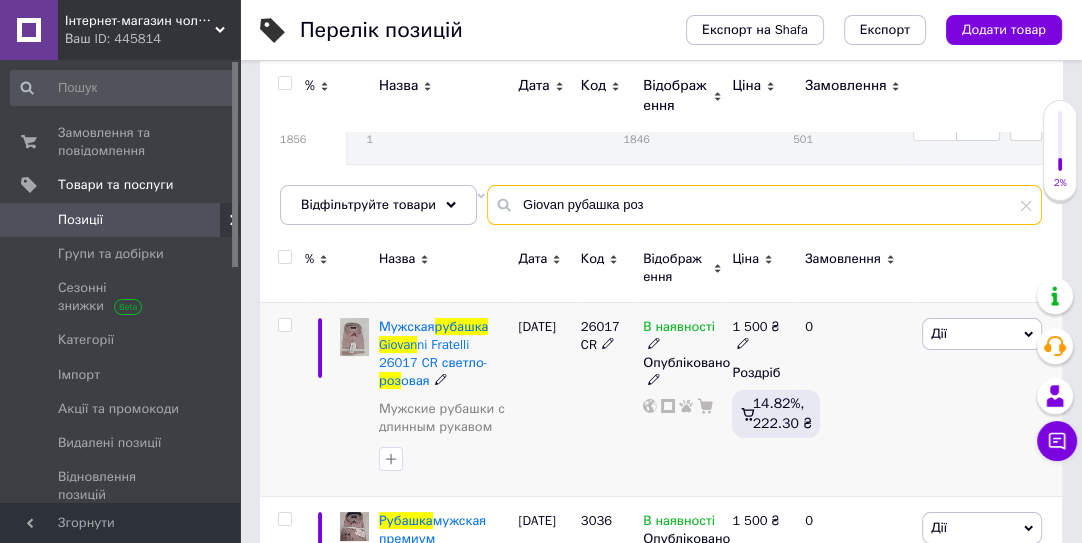 type on "Giovan рубашка роз" 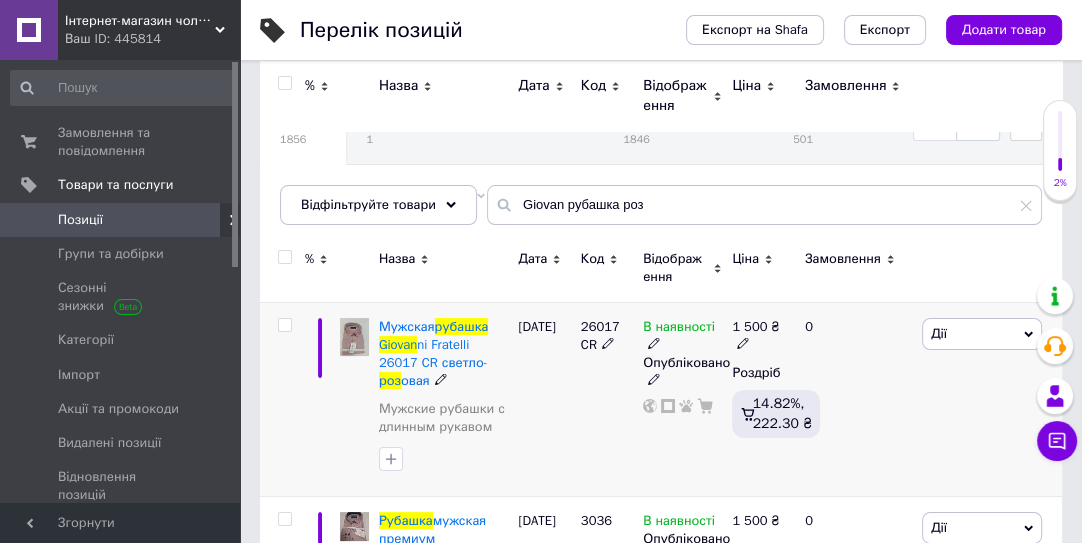 click on "Дії" at bounding box center (982, 334) 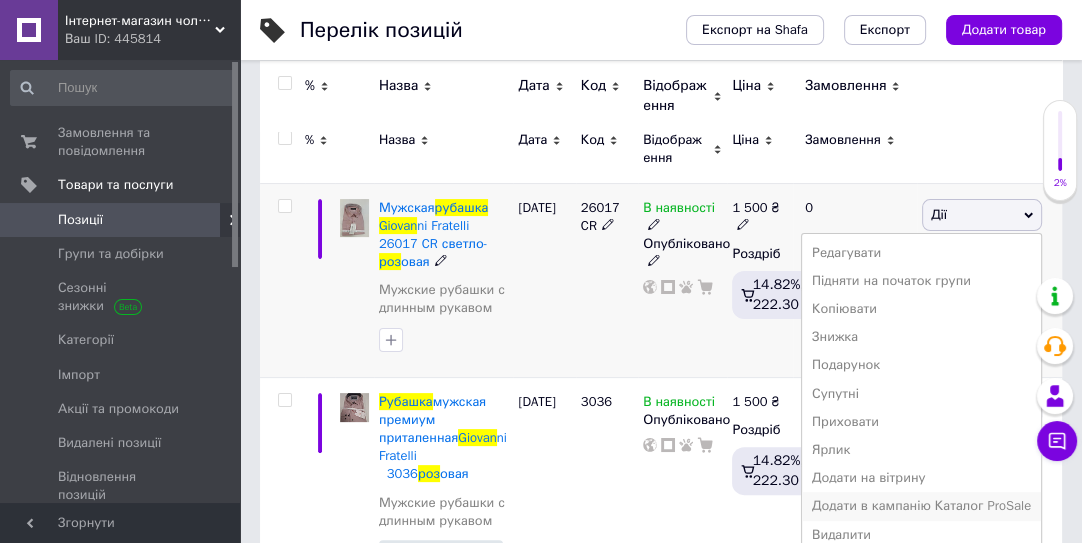scroll, scrollTop: 363, scrollLeft: 0, axis: vertical 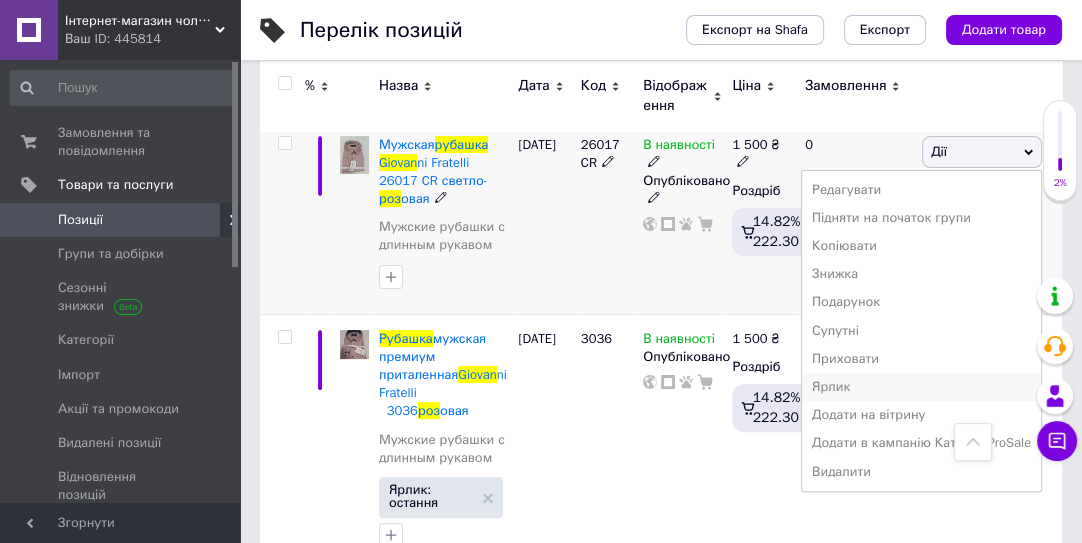 click on "Ярлик" at bounding box center (921, 387) 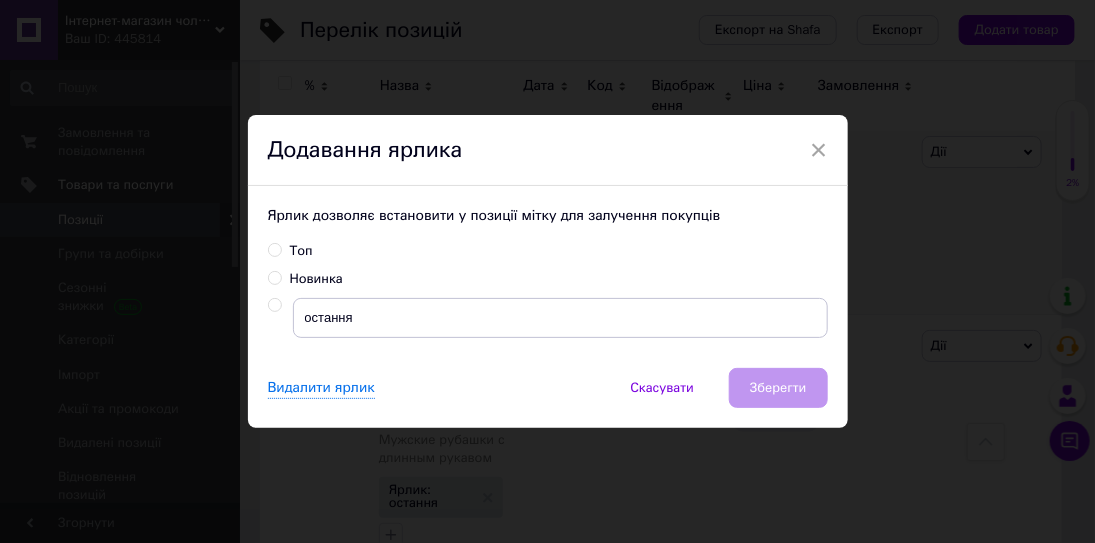 click at bounding box center (274, 305) 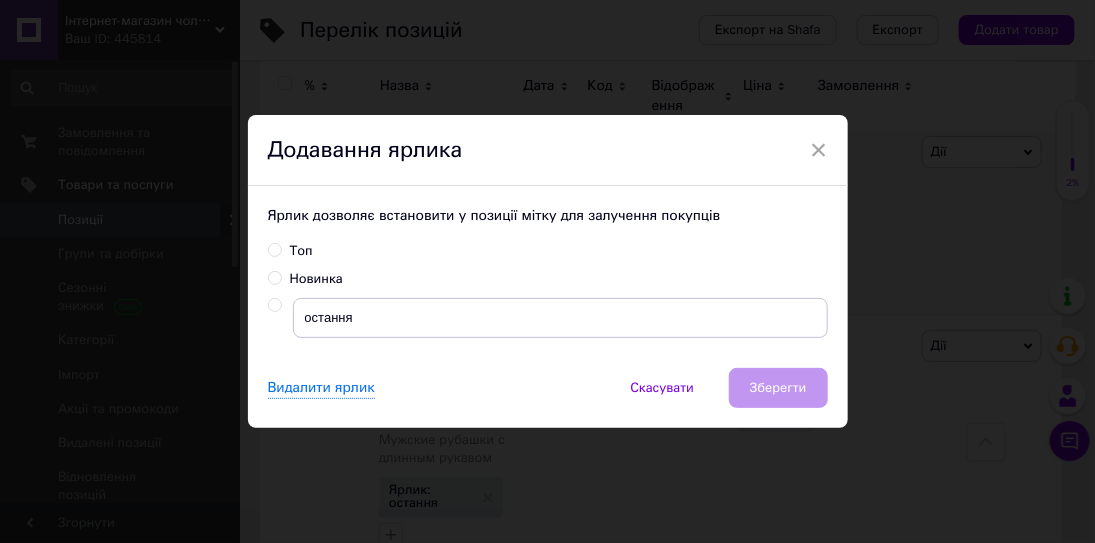 radio on "true" 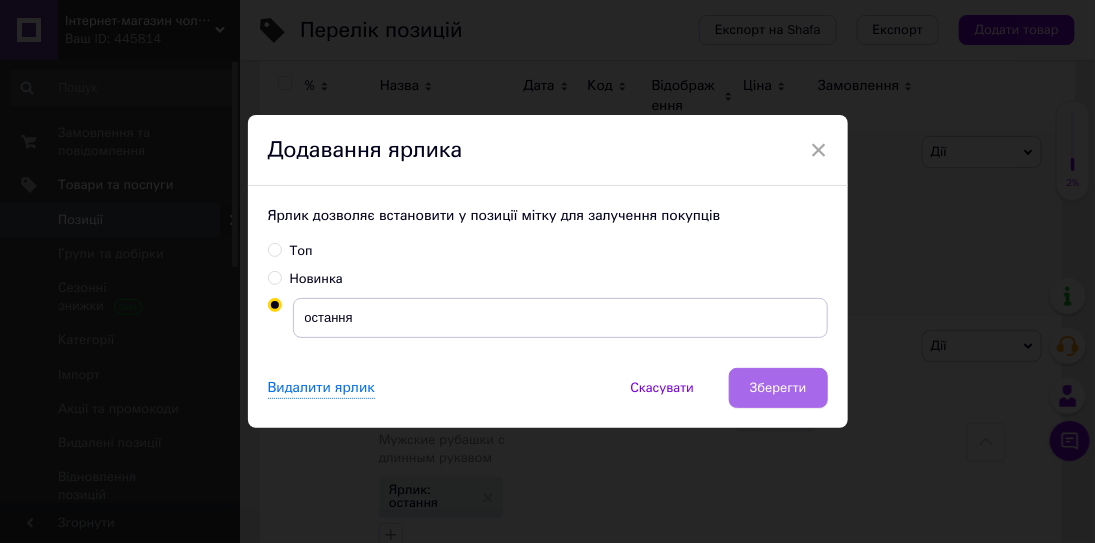click on "Зберегти" at bounding box center (778, 388) 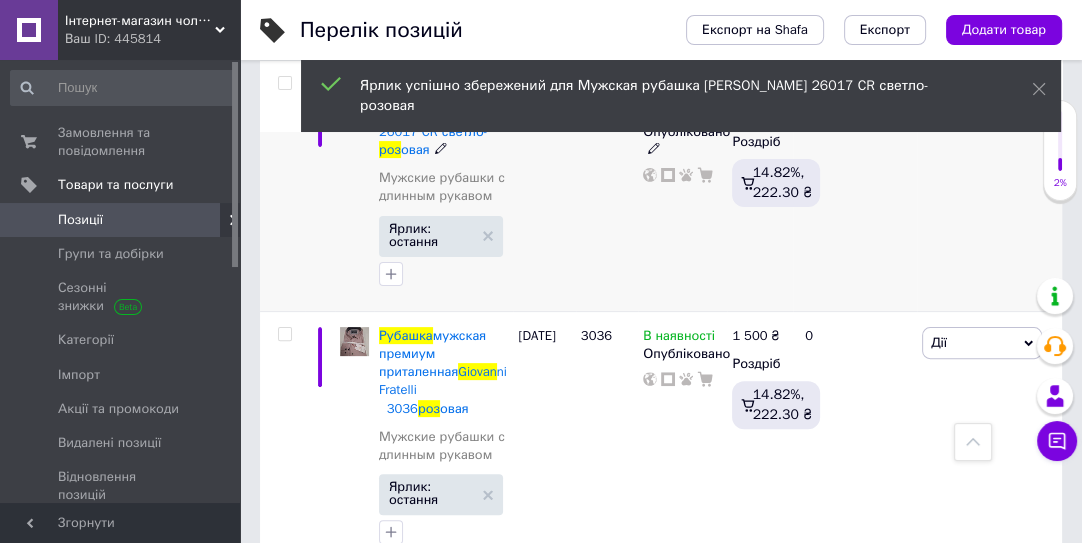 scroll, scrollTop: 436, scrollLeft: 0, axis: vertical 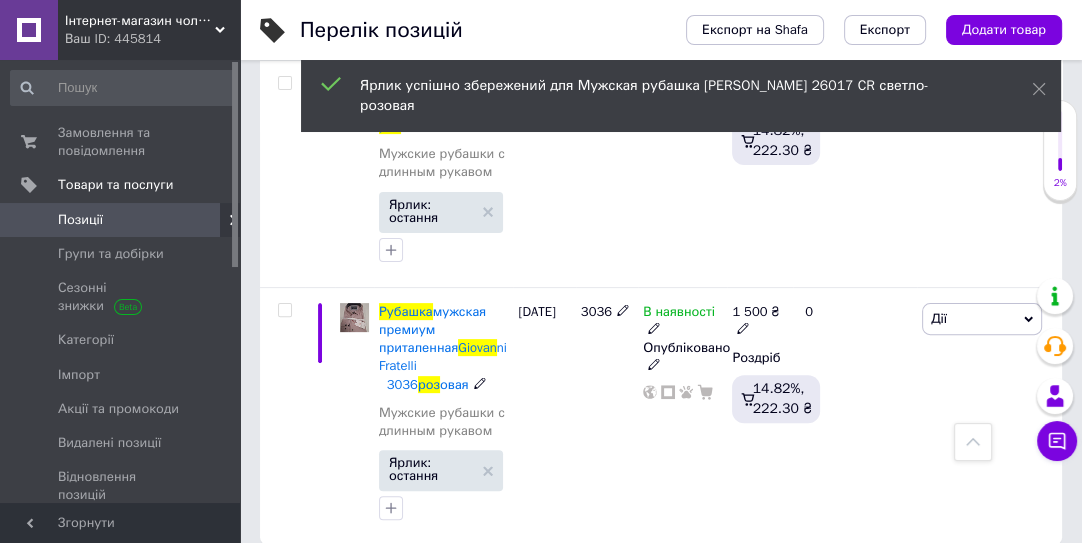 click on "мужская премиум  приталенная" at bounding box center (432, 329) 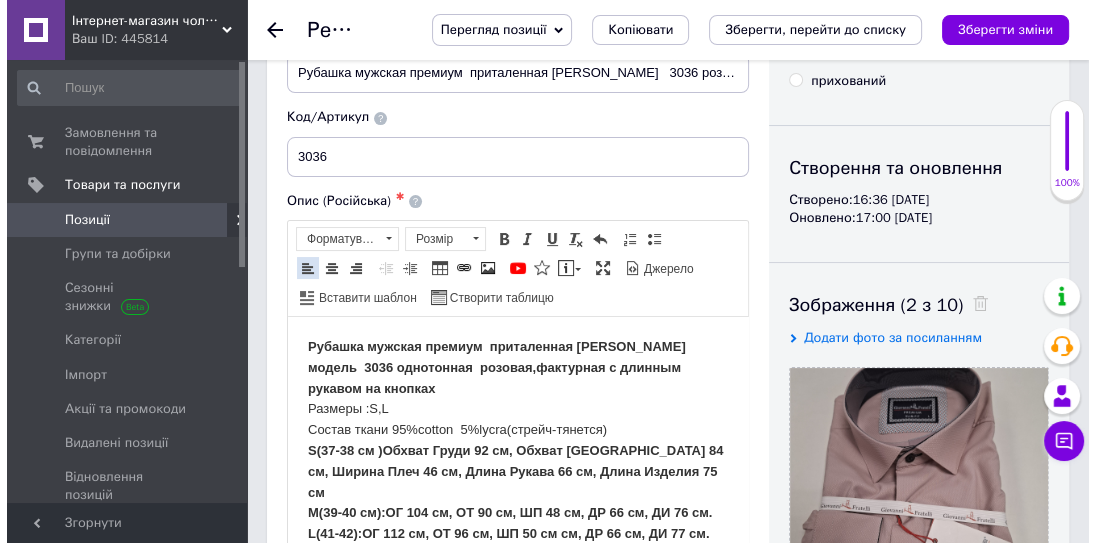 scroll, scrollTop: 272, scrollLeft: 0, axis: vertical 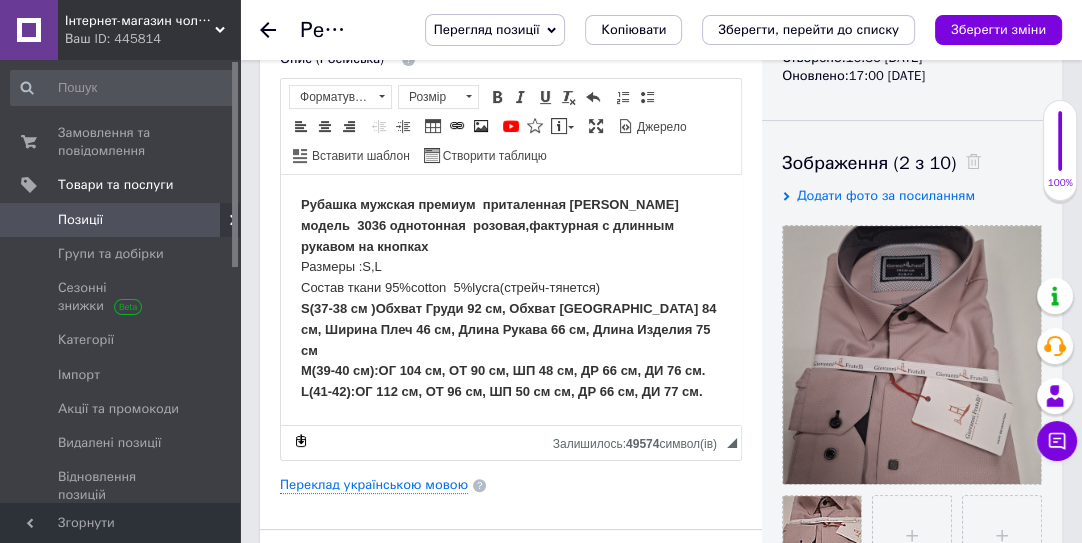 click on "Рубашка мужская премиум  приталенная [PERSON_NAME] модель  3036 однотонная  розовая,фактурная с длинным рукавом на кнопках Размеры :S,L Состав ткани 95%cotton  5%lycra(стрейч-тянется) S(37-38 см )Обхват Груди 92 см, Обхват [GEOGRAPHIC_DATA] 84 см, Ширина Плеч 46 см, Длина Рукава 66 см, Длина Изделия 75 см M(39-40 см):ОГ 104 см, ОТ 90 см, ШП 48 см, ДР 66 см, ДИ 76 см. L(41-42):ОГ 112 см, ОТ 96 см, ШП 50 см см, ДР 66 см, ДИ 77 см." at bounding box center (511, 308) 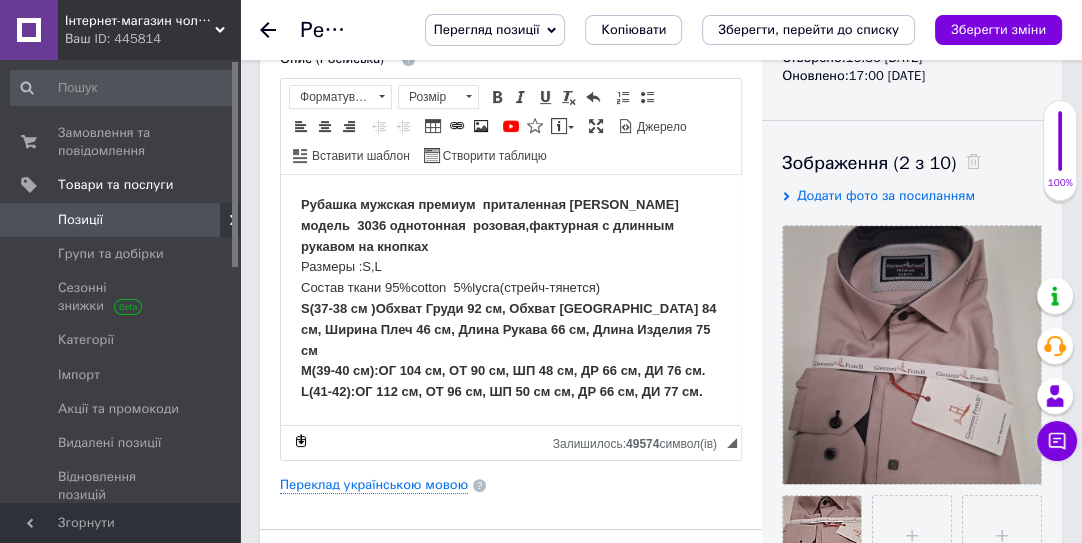type 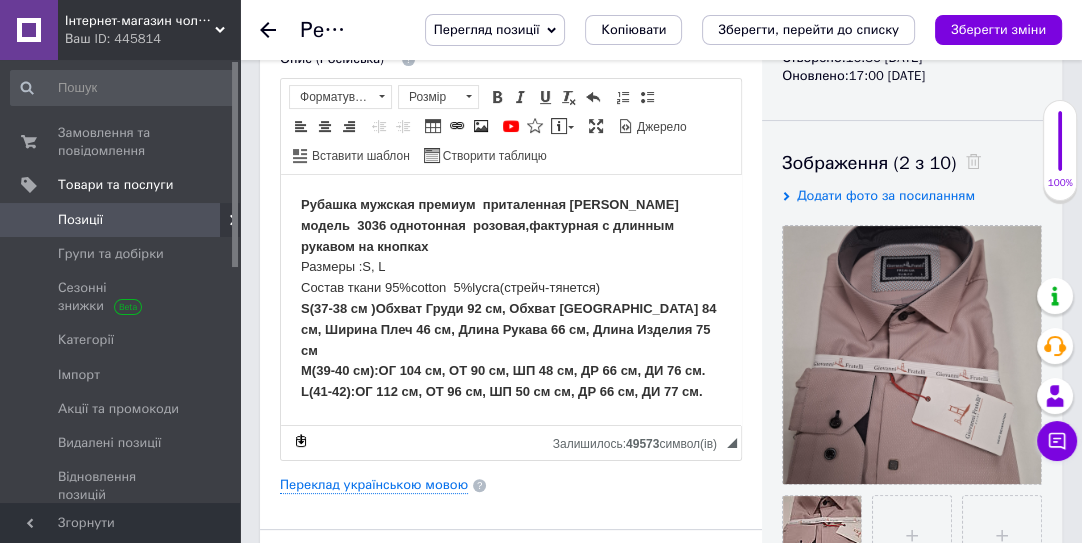 click on "Рубашка мужская премиум  приталенная [PERSON_NAME] модель  3036 однотонная  розовая,фактурная с длинным рукавом на кнопках Размеры :S, L Состав ткани 95%cotton  5%lycra(стрейч-тянется) S(37-38 см )Обхват Груди 92 см, Обхват [GEOGRAPHIC_DATA] 84 см, Ширина Плеч 46 см, Длина Рукава 66 см, Длина Изделия 75 см M(39-40 см):ОГ 104 см, ОТ 90 см, ШП 48 см, ДР 66 см, ДИ 76 см. L(41-42):ОГ 112 см, ОТ 96 см, ШП 50 см см, ДР 66 см, ДИ 77 см." at bounding box center (511, 308) 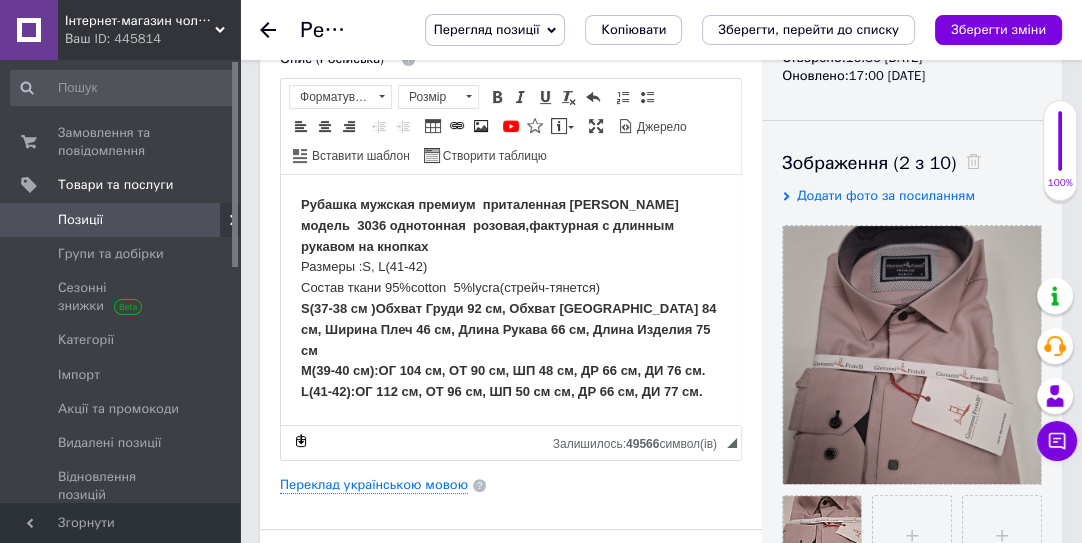 click on "Рубашка мужская премиум  приталенная [PERSON_NAME] модель  3036 однотонная  розовая,фактурная с длинным рукавом на кнопках Размеры :S, L(41-42) Состав ткани 95%cotton  5%lycra(стрейч-тянется) S(37-38 см )Обхват Груди 92 см, Обхват [GEOGRAPHIC_DATA] 84 см, Ширина Плеч 46 см, Длина Рукава 66 см, Длина Изделия 75 см M(39-40 см):ОГ 104 см, ОТ 90 см, ШП 48 см, ДР 66 см, ДИ 76 см. L(41-42):ОГ 112 см, ОТ 96 см, ШП 50 см см, ДР 66 см, ДИ 77 см." at bounding box center [511, 308] 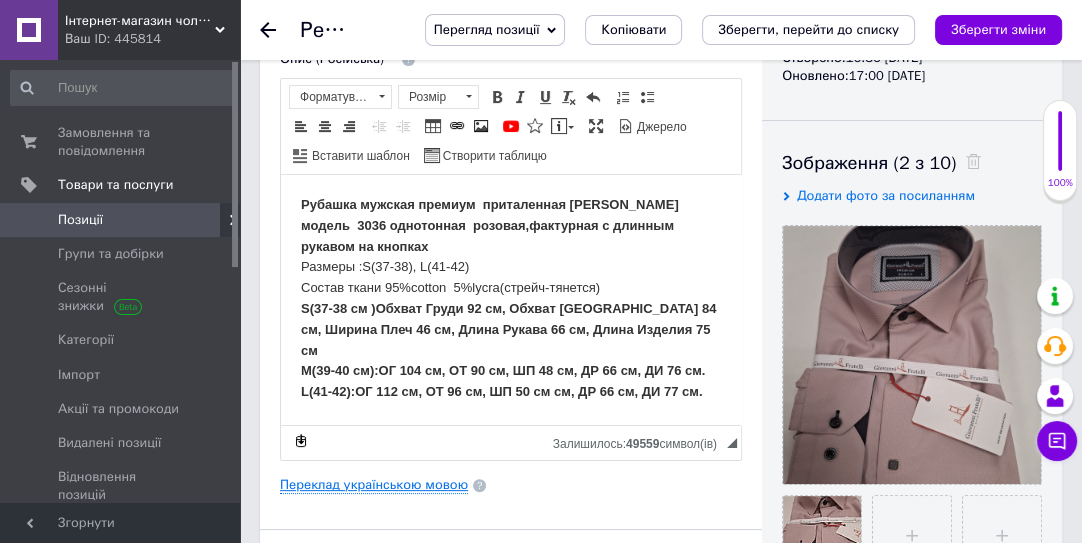 click on "Переклад українською мовою" at bounding box center (374, 485) 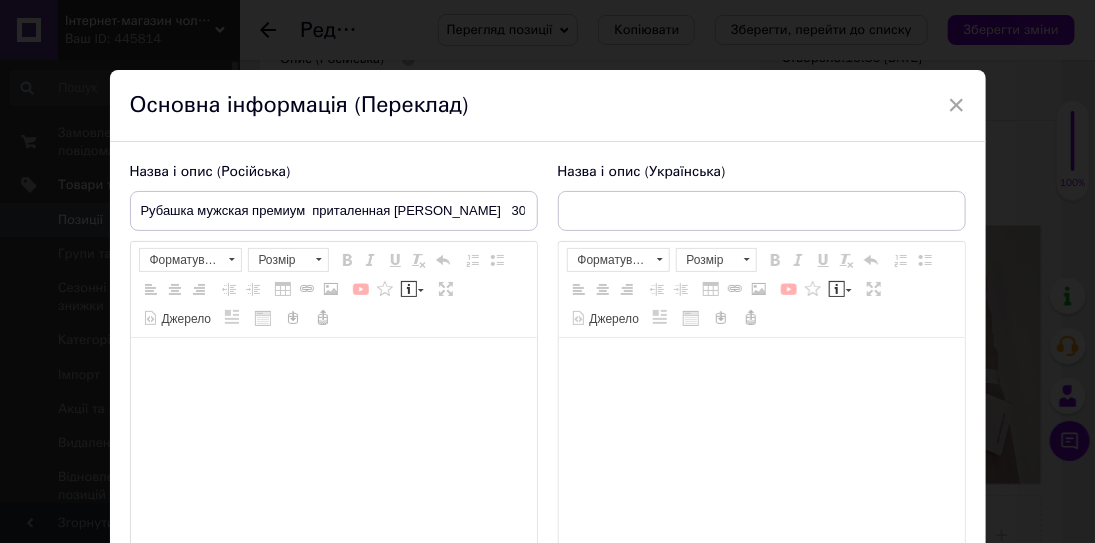type on "Сорочка чоловіча преміум приталена [PERSON_NAME]  3036 рожева" 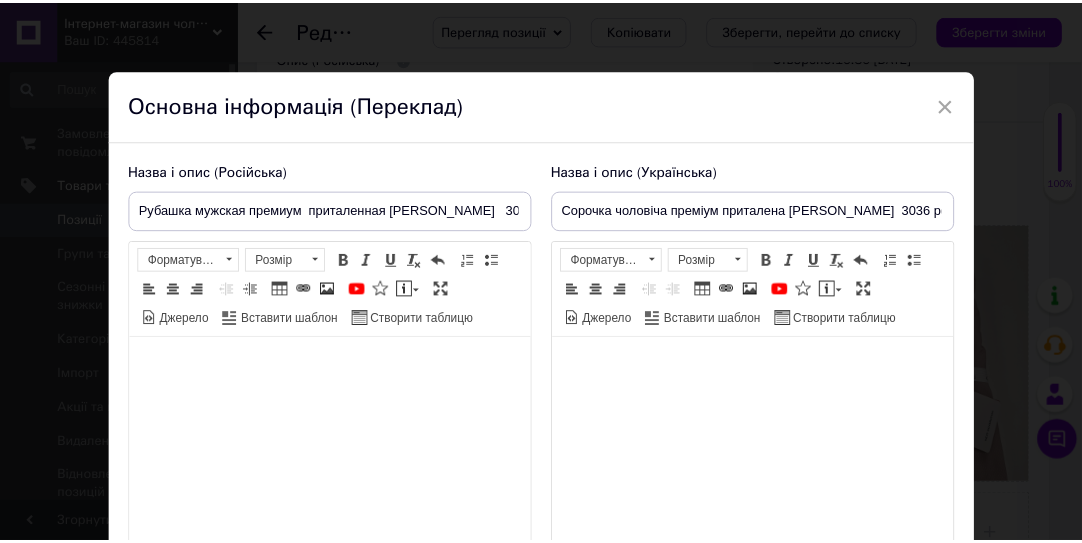 scroll, scrollTop: 181, scrollLeft: 0, axis: vertical 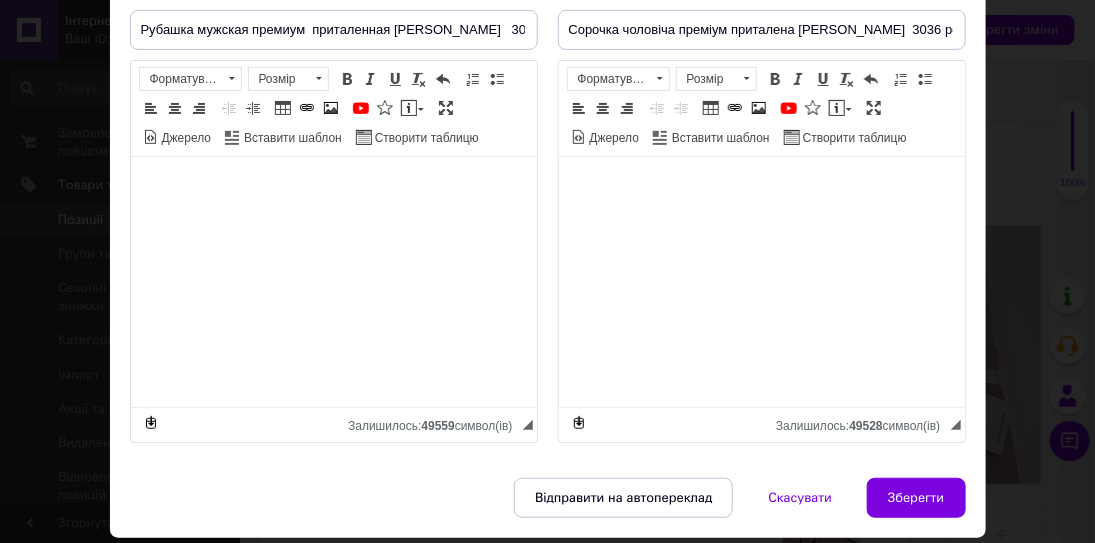 click on "Зберегти" at bounding box center (916, 498) 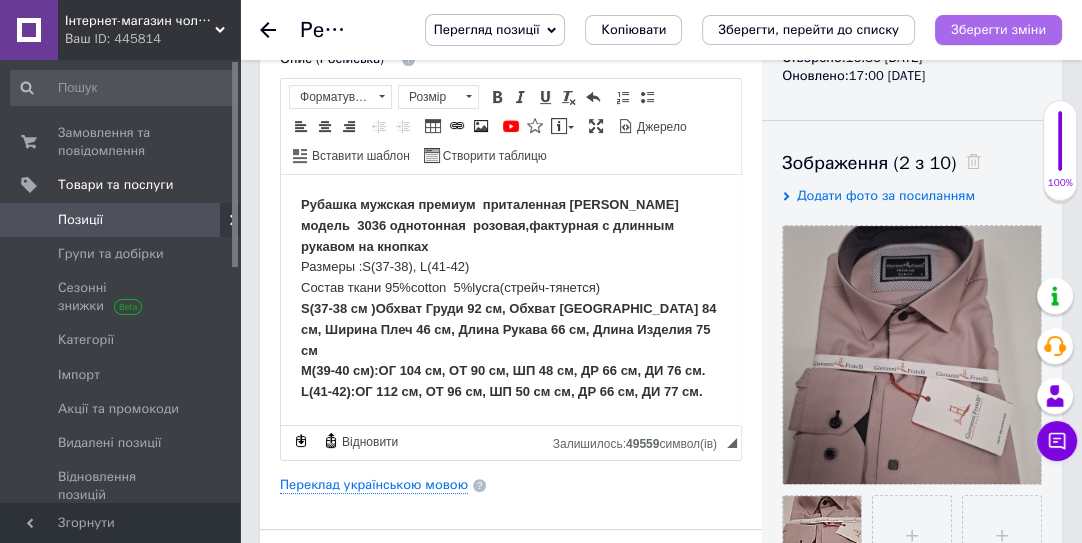 click on "Зберегти зміни" at bounding box center [998, 29] 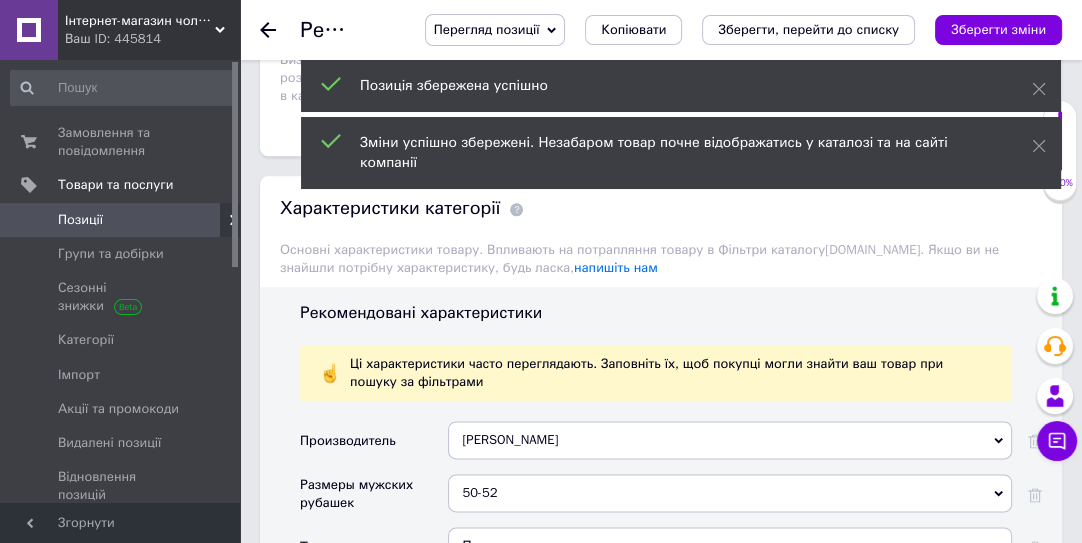 scroll, scrollTop: 2181, scrollLeft: 0, axis: vertical 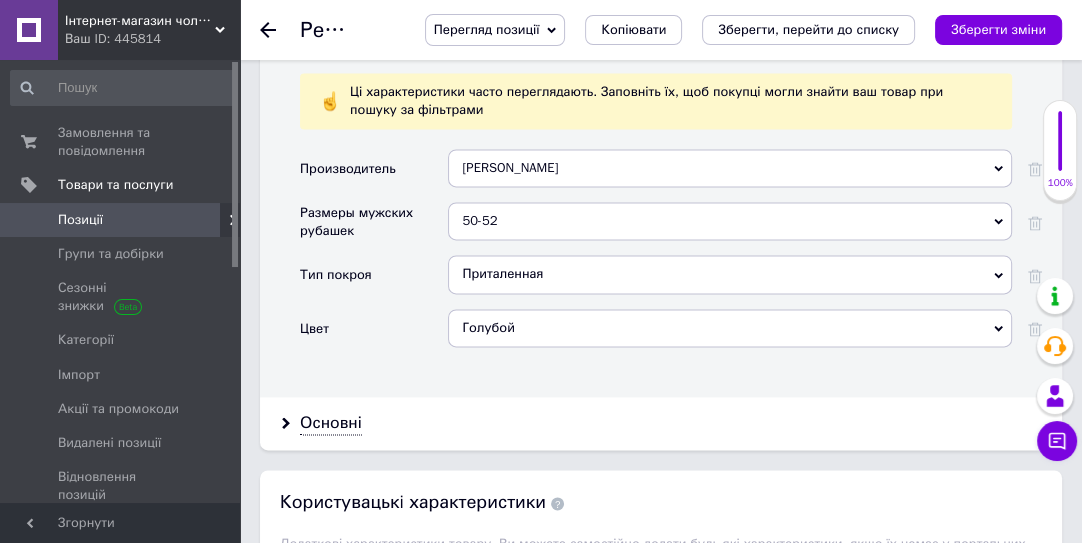 click on "Голубой" at bounding box center [730, 328] 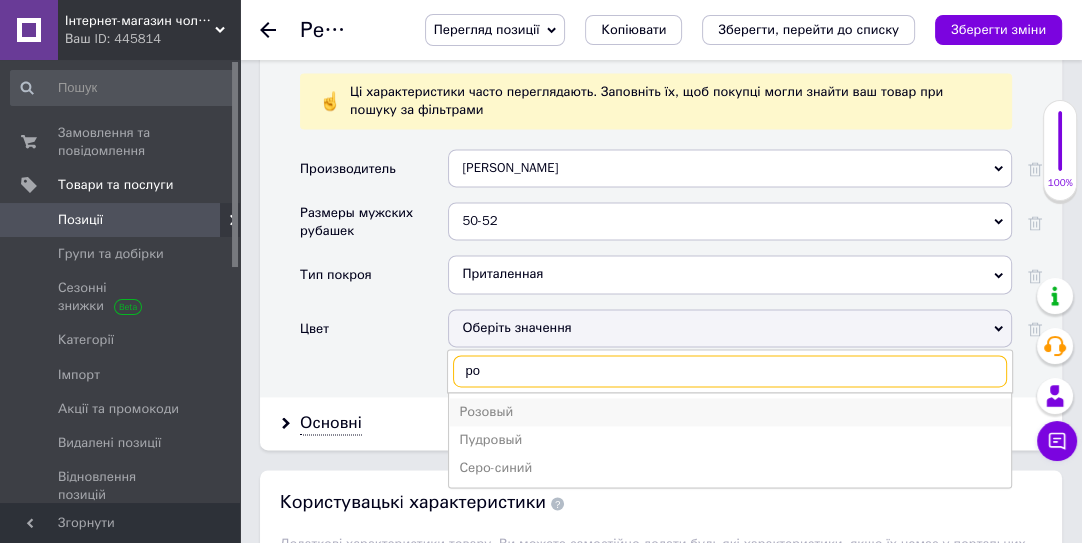type on "ро" 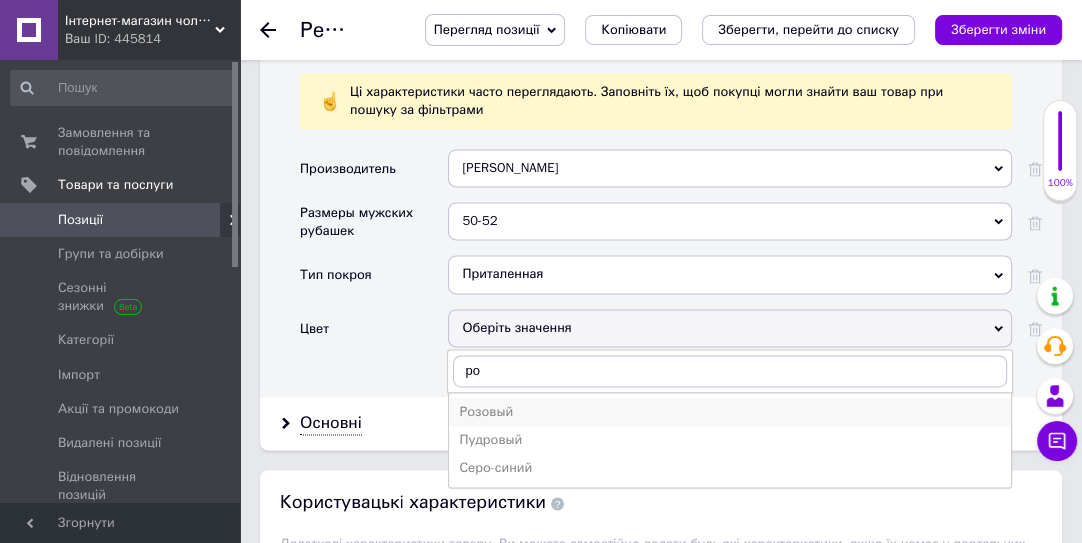 click on "Розовый" at bounding box center (730, 412) 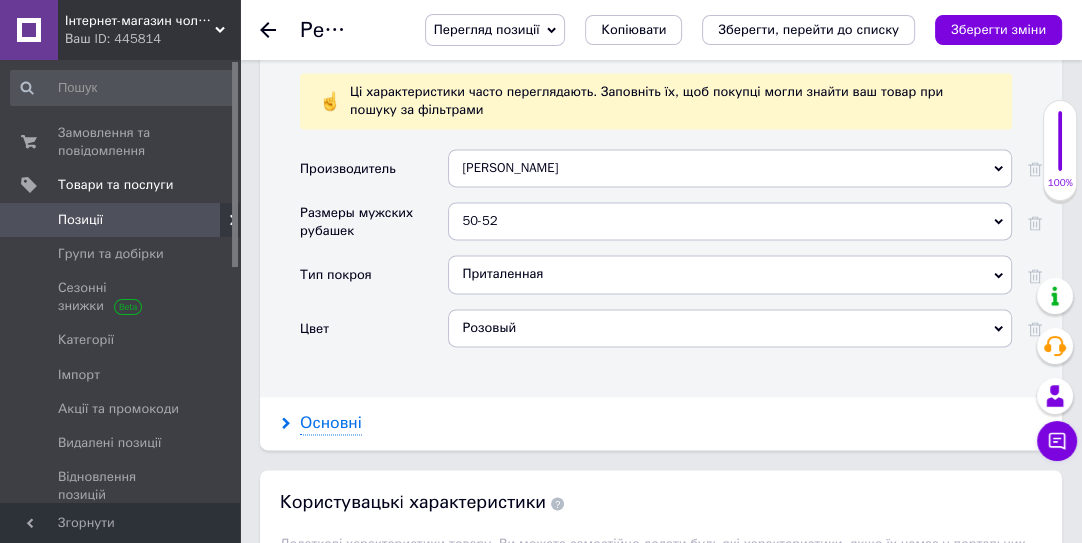click on "Основні" at bounding box center [331, 423] 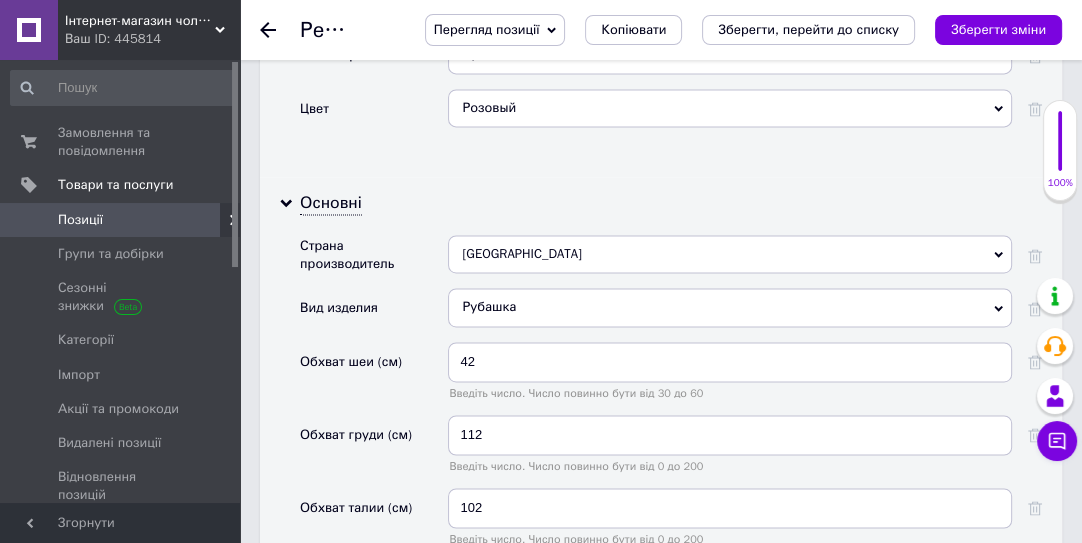 scroll, scrollTop: 2636, scrollLeft: 0, axis: vertical 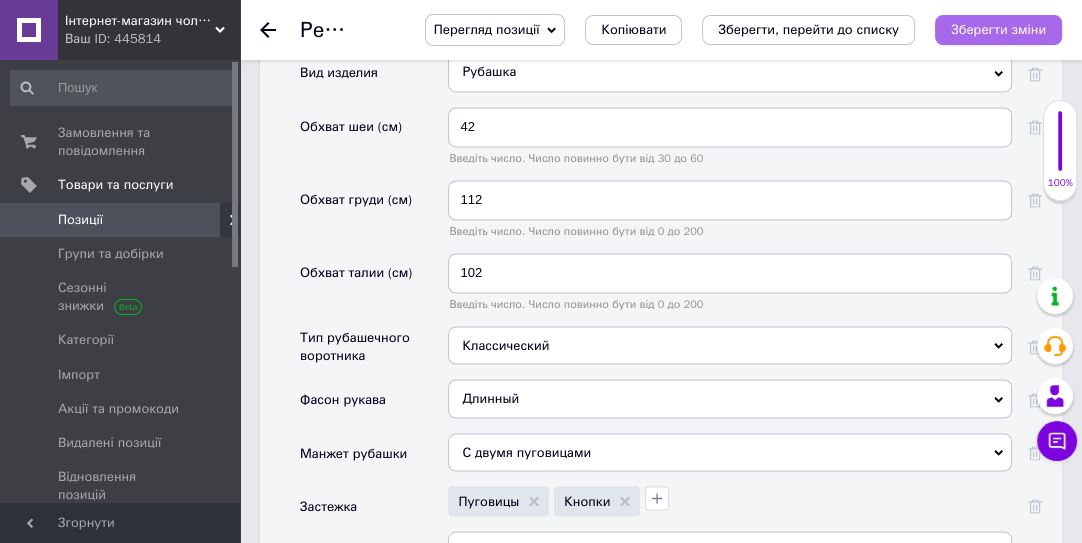 click on "Зберегти зміни" at bounding box center [998, 30] 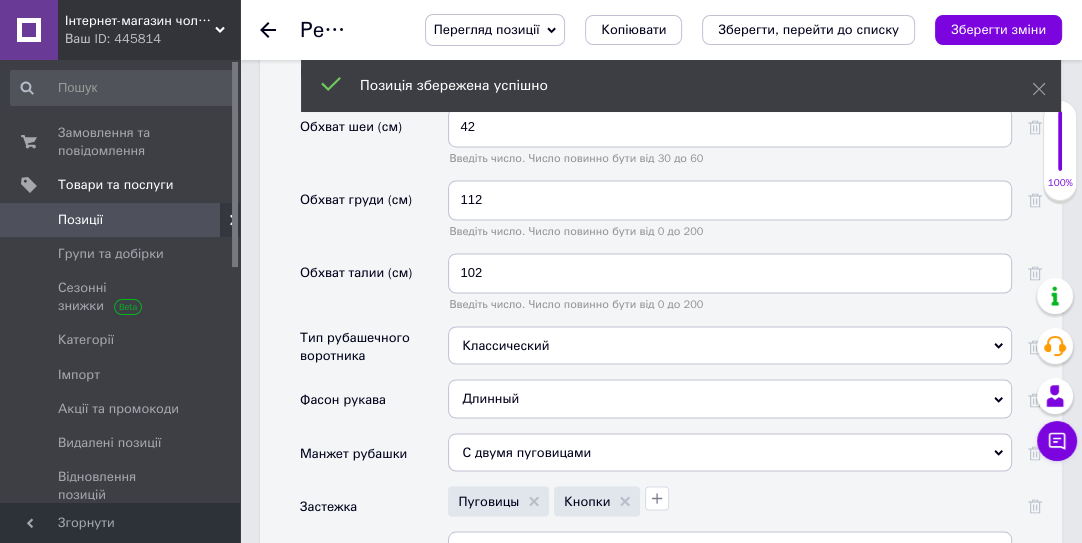 click 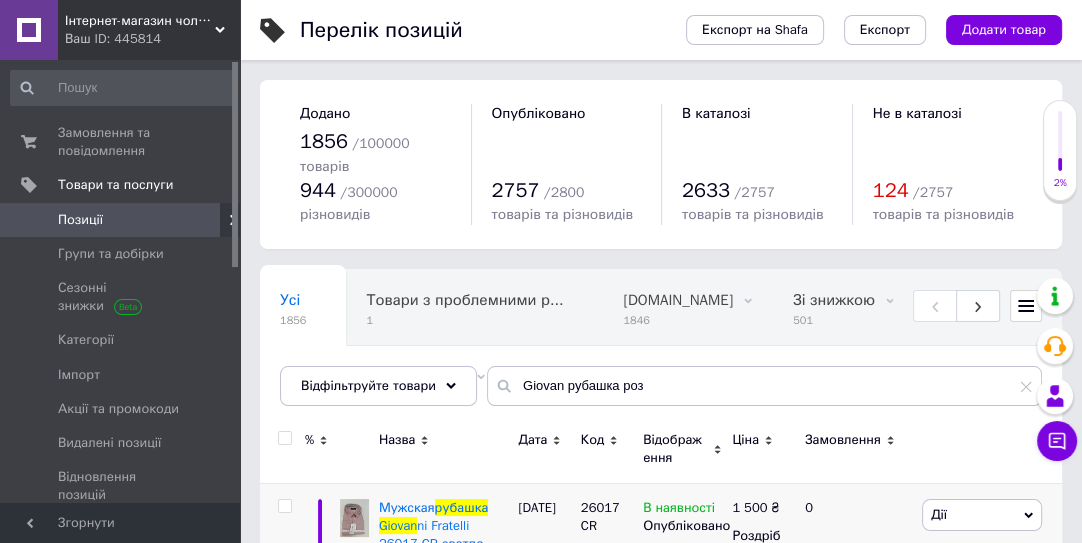 scroll, scrollTop: 76, scrollLeft: 0, axis: vertical 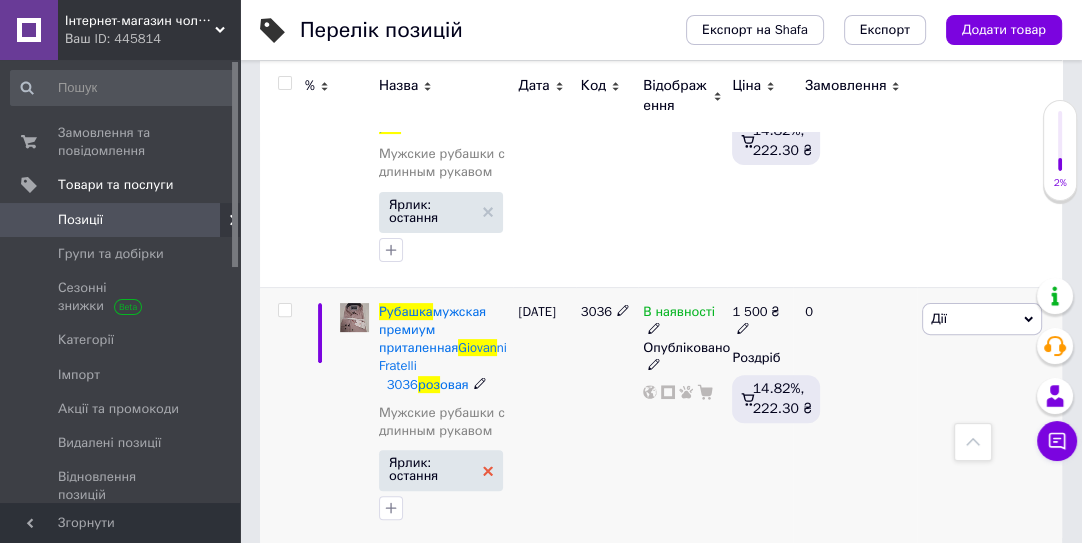 click 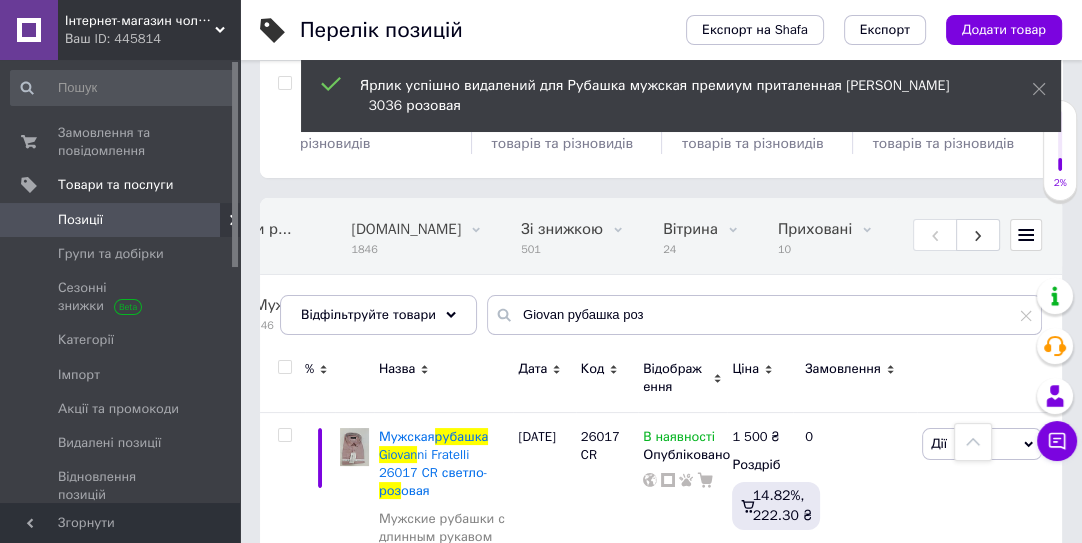 scroll, scrollTop: 27, scrollLeft: 0, axis: vertical 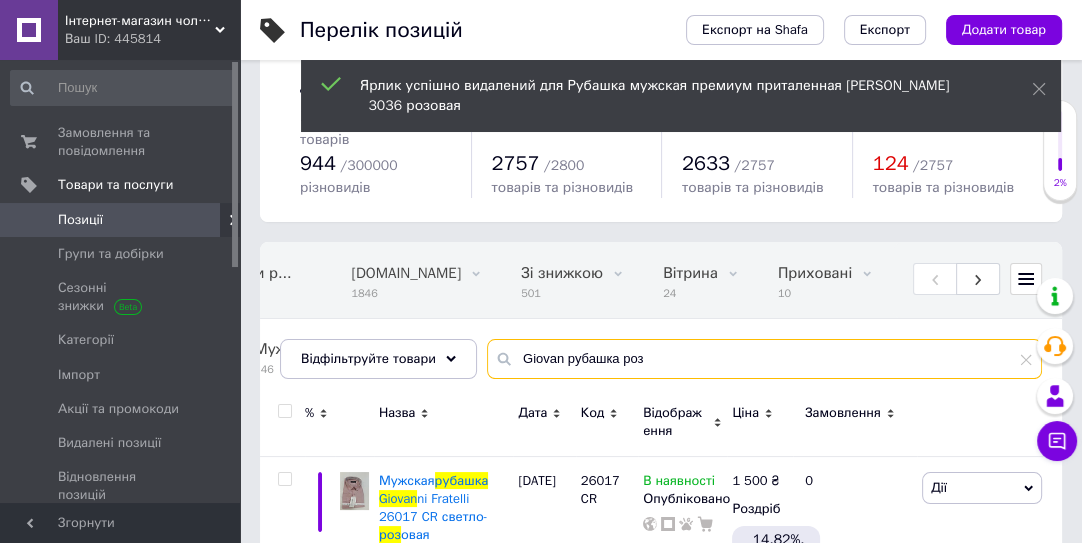 click on "Giovan рубашка роз" at bounding box center (764, 359) 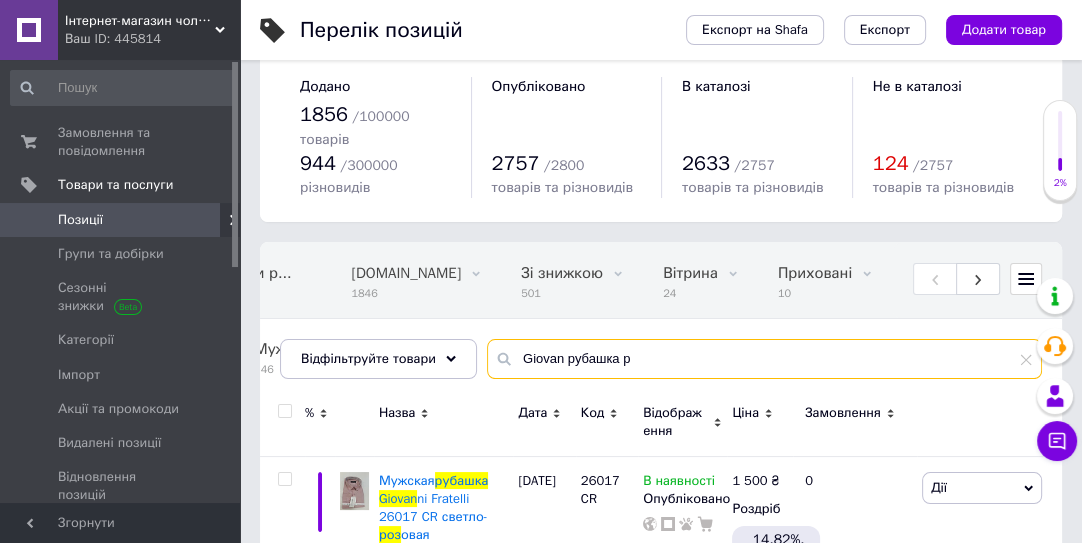 type on "Giovan рубашка" 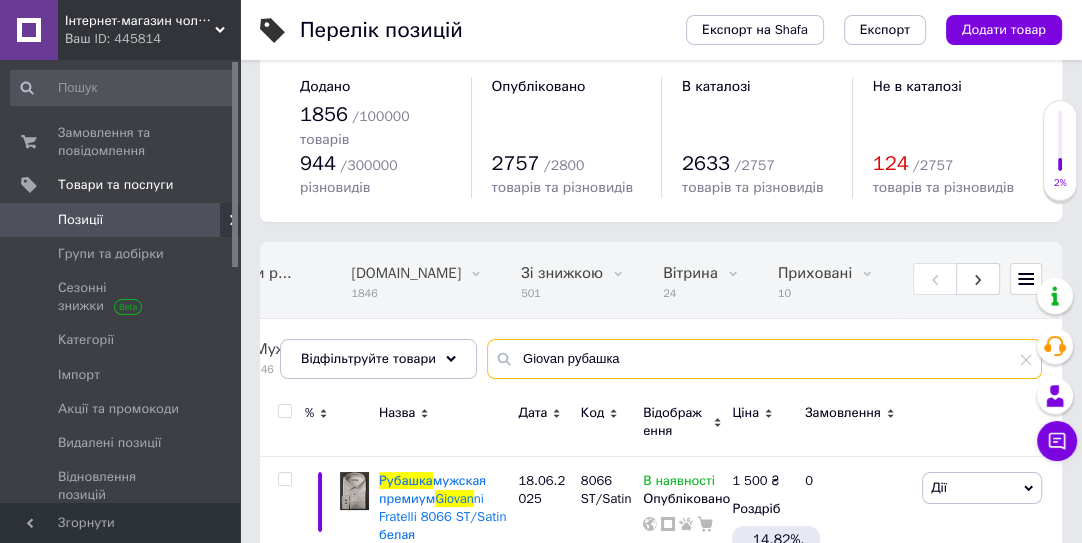 scroll, scrollTop: 0, scrollLeft: 636, axis: horizontal 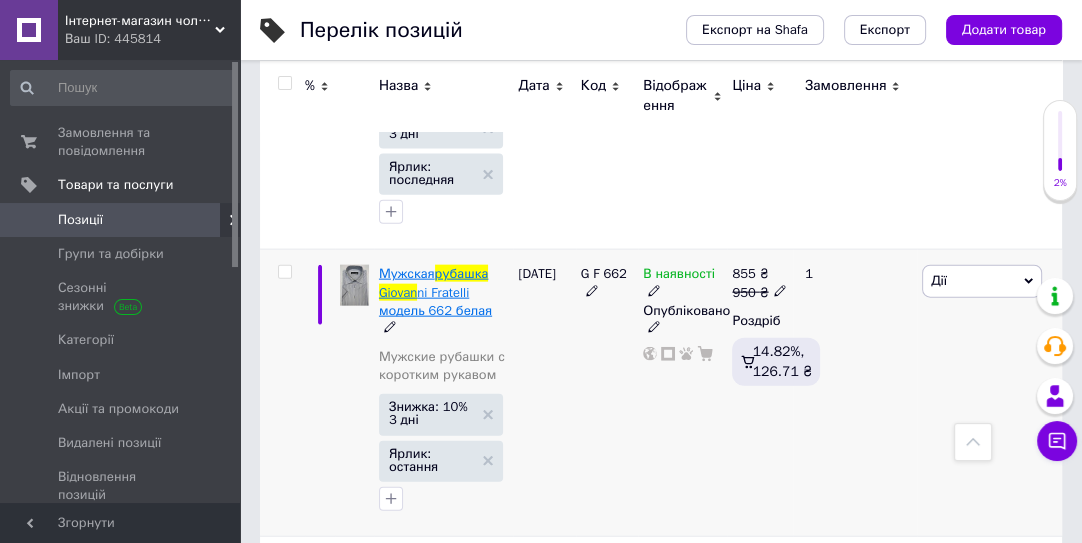 click on "Мужская" at bounding box center [407, 273] 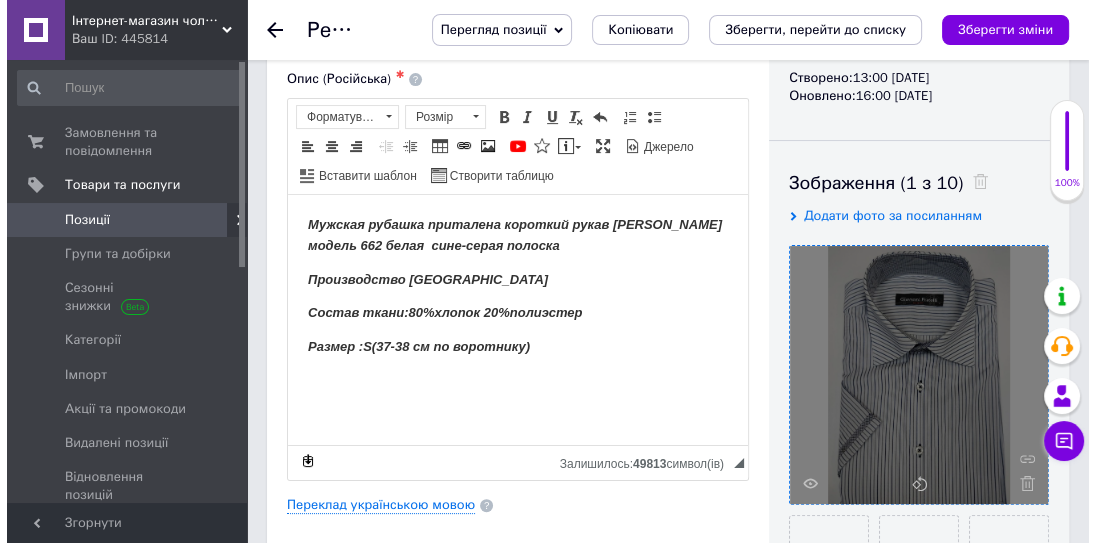 scroll, scrollTop: 272, scrollLeft: 0, axis: vertical 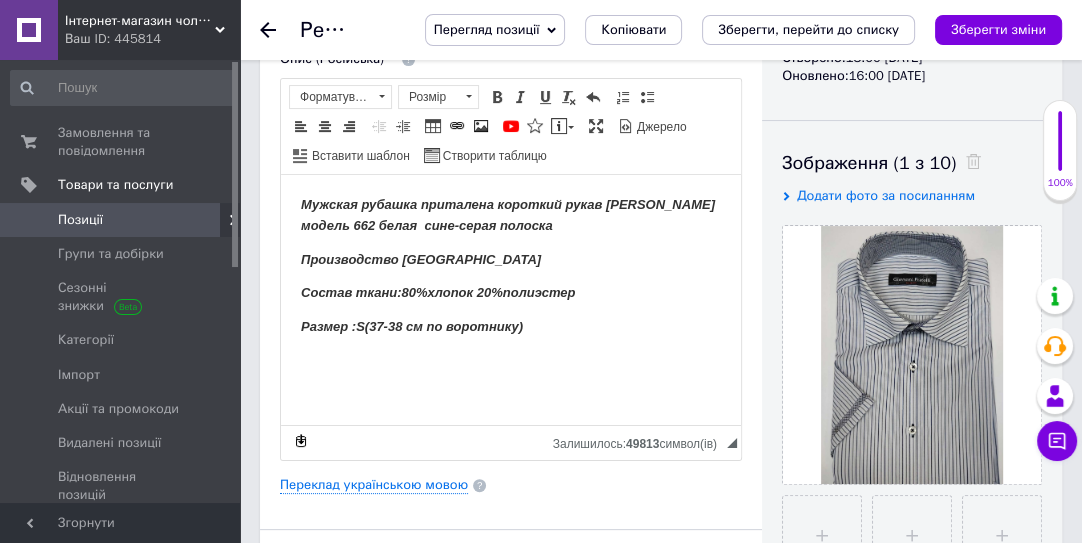 click on "Мужская рубашка приталена короткий рукав [PERSON_NAME] модель 662 белая  сине-серая полоска" at bounding box center (508, 214) 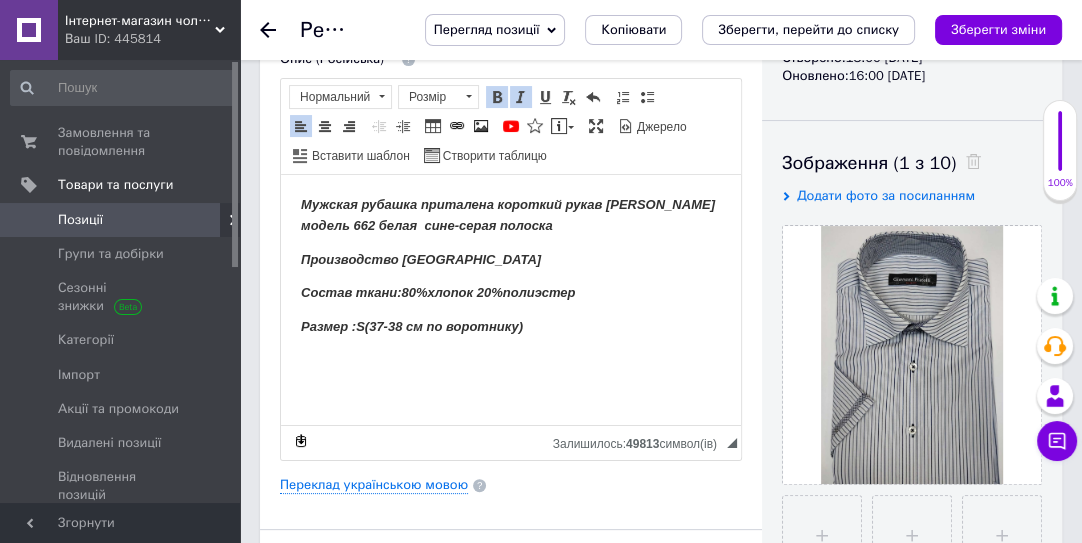 type 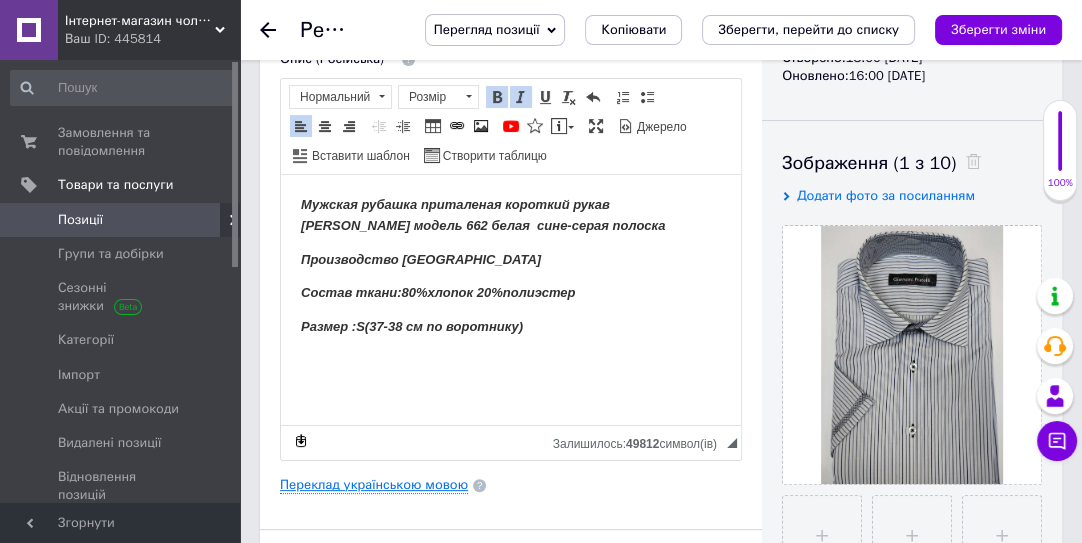 click on "Переклад українською мовою" at bounding box center (374, 485) 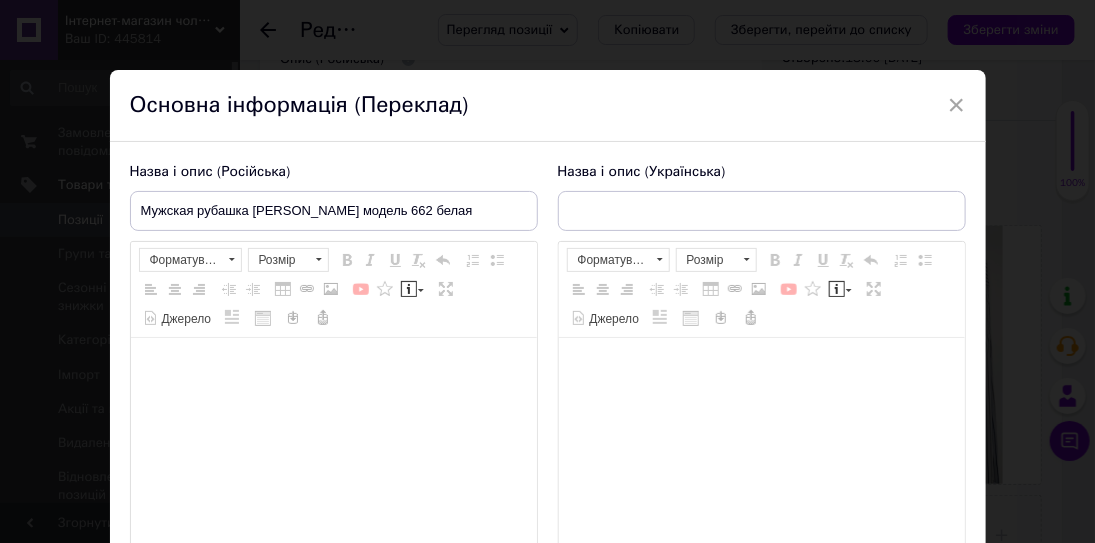 type on "Чоловіча сорочка [PERSON_NAME] moдель 662 біла" 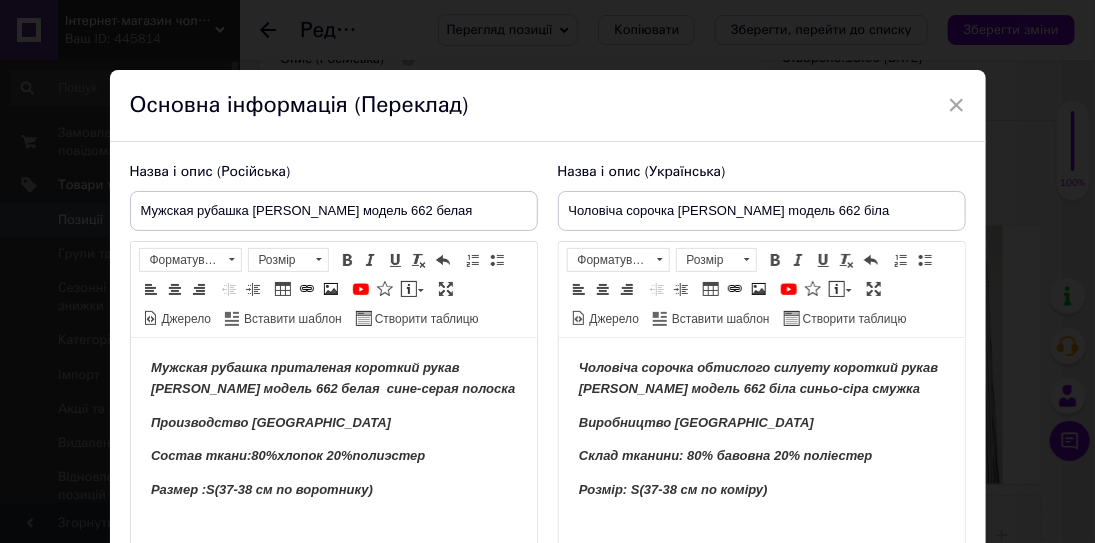scroll, scrollTop: 0, scrollLeft: 0, axis: both 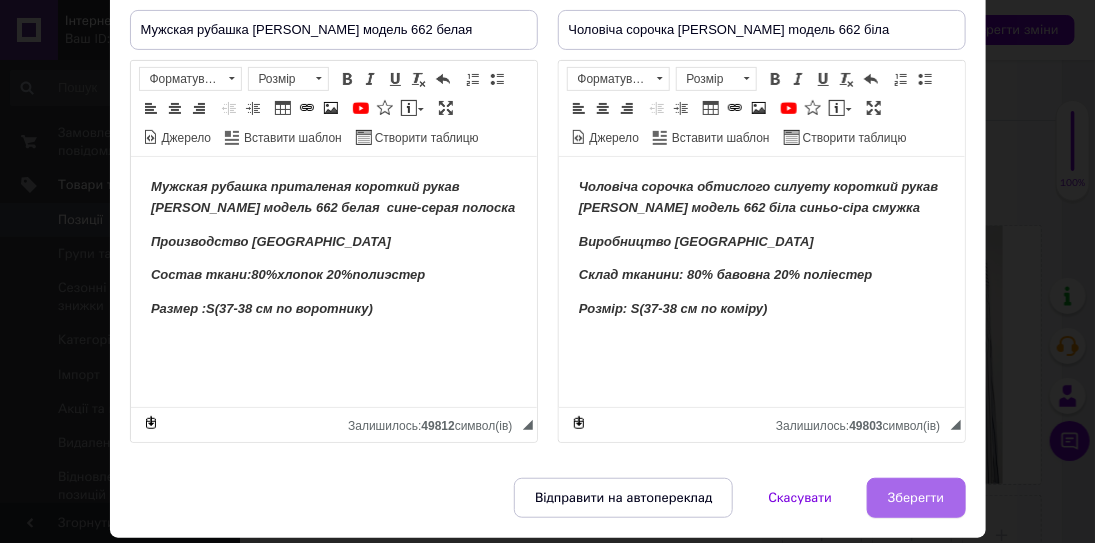 click on "Зберегти" at bounding box center [916, 498] 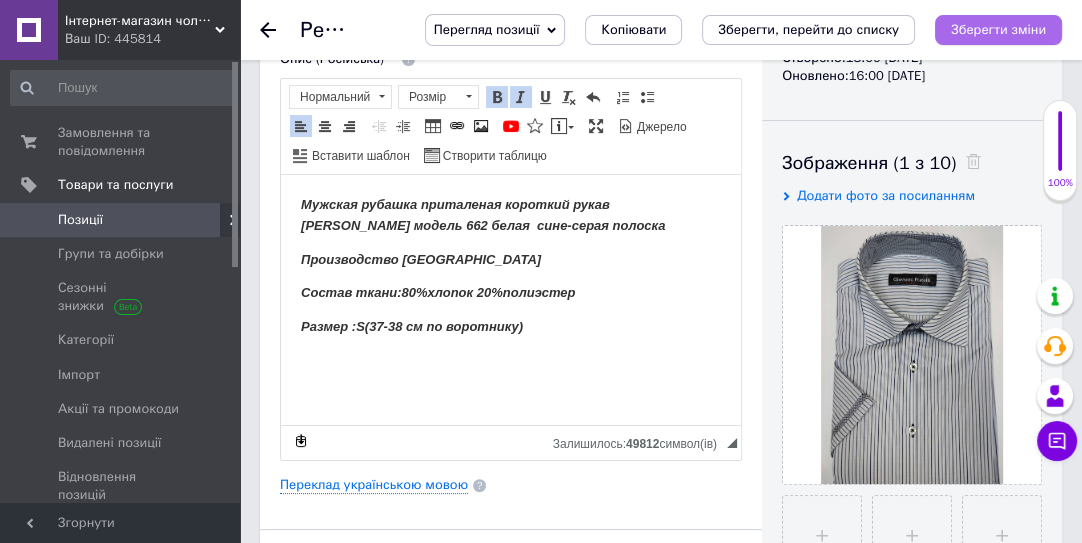 drag, startPoint x: 981, startPoint y: 20, endPoint x: 414, endPoint y: 81, distance: 570.27185 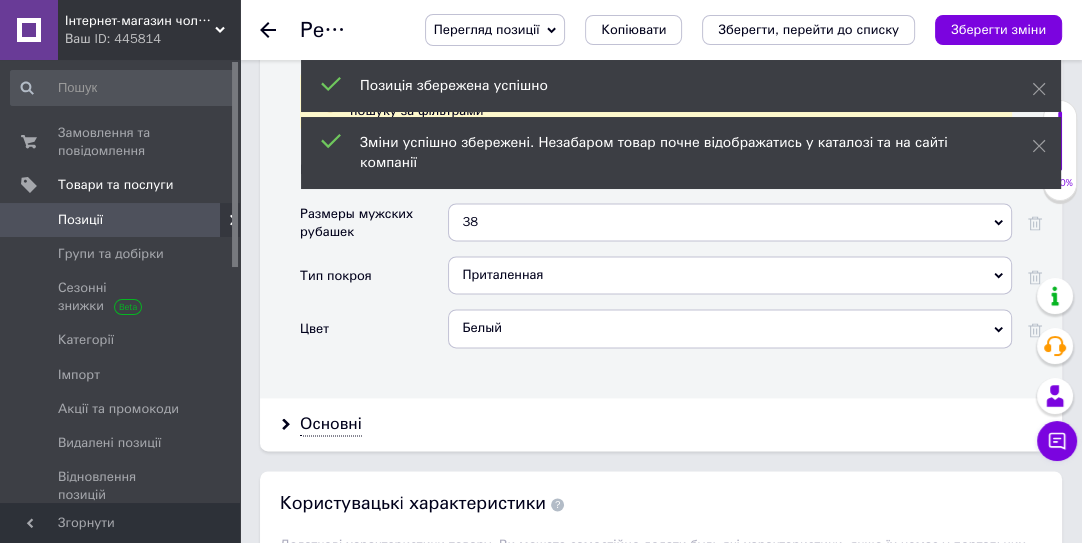 scroll, scrollTop: 2090, scrollLeft: 0, axis: vertical 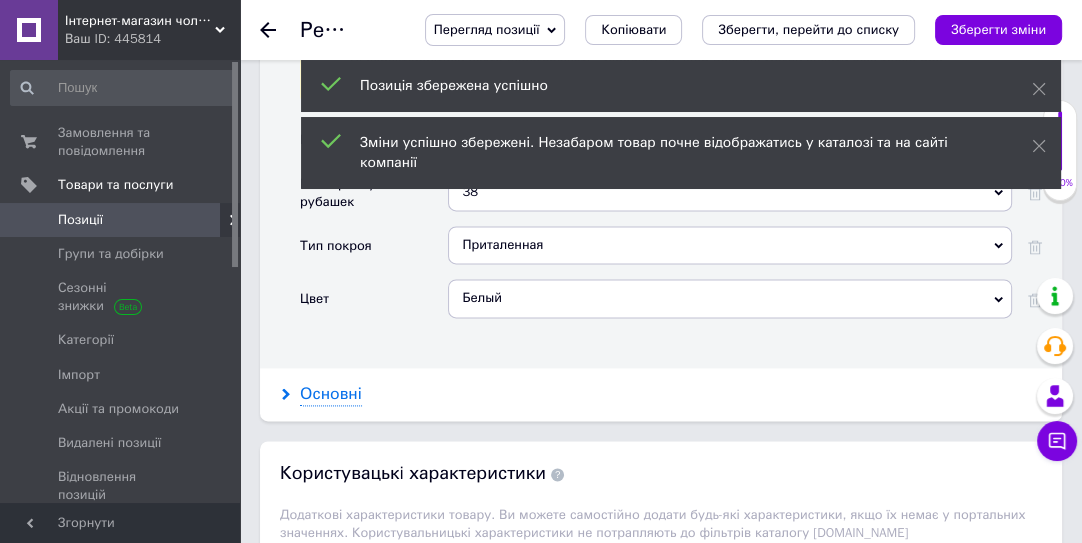 click on "Основні" at bounding box center [331, 394] 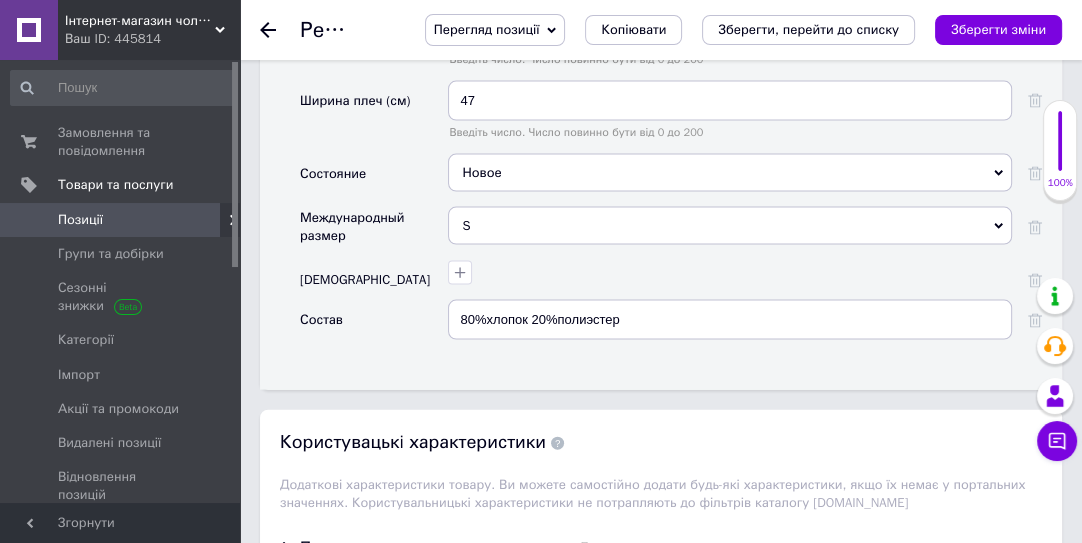 scroll, scrollTop: 3363, scrollLeft: 0, axis: vertical 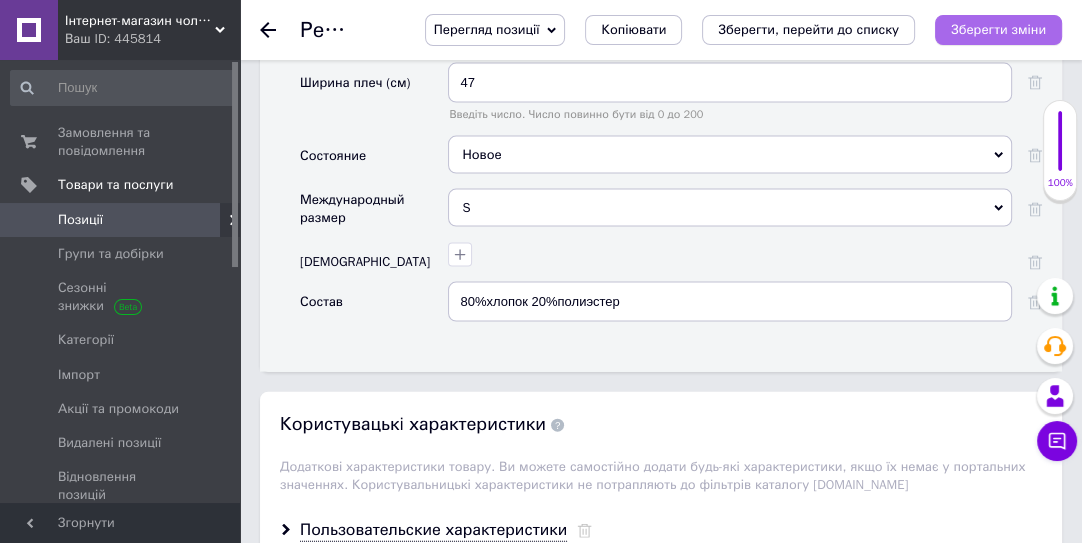 click on "Зберегти зміни" at bounding box center (998, 29) 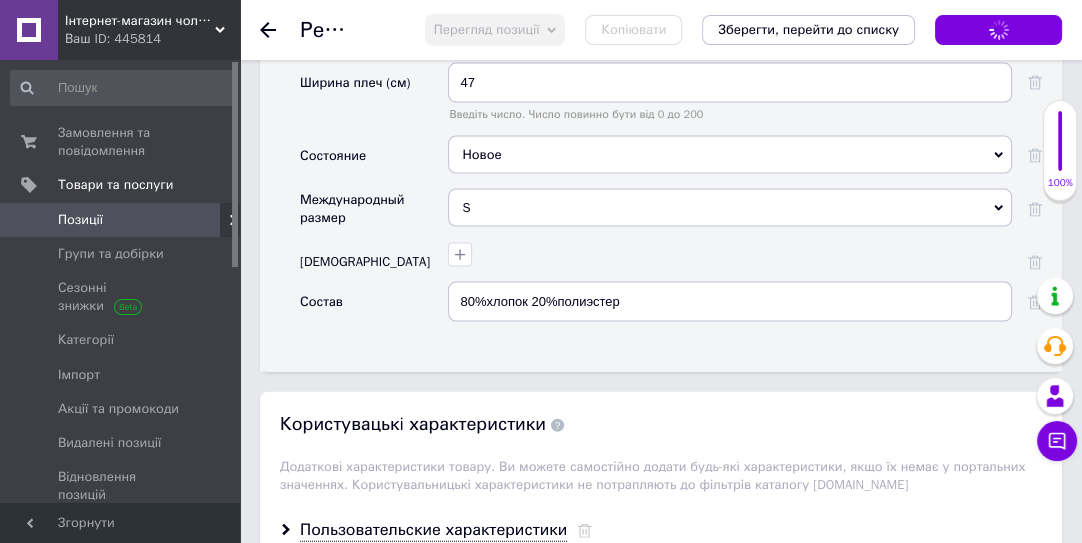 click at bounding box center [280, 30] 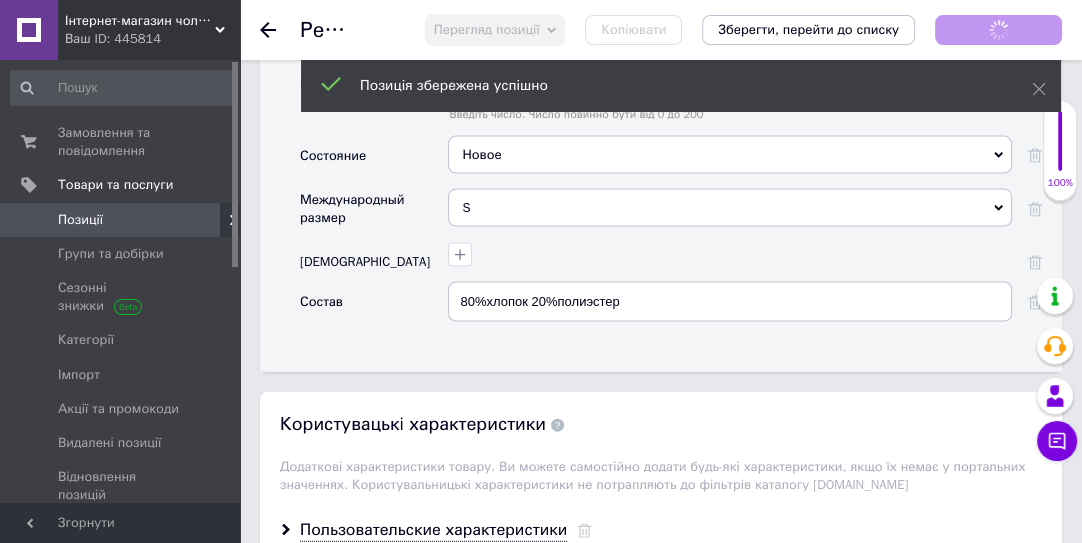 click 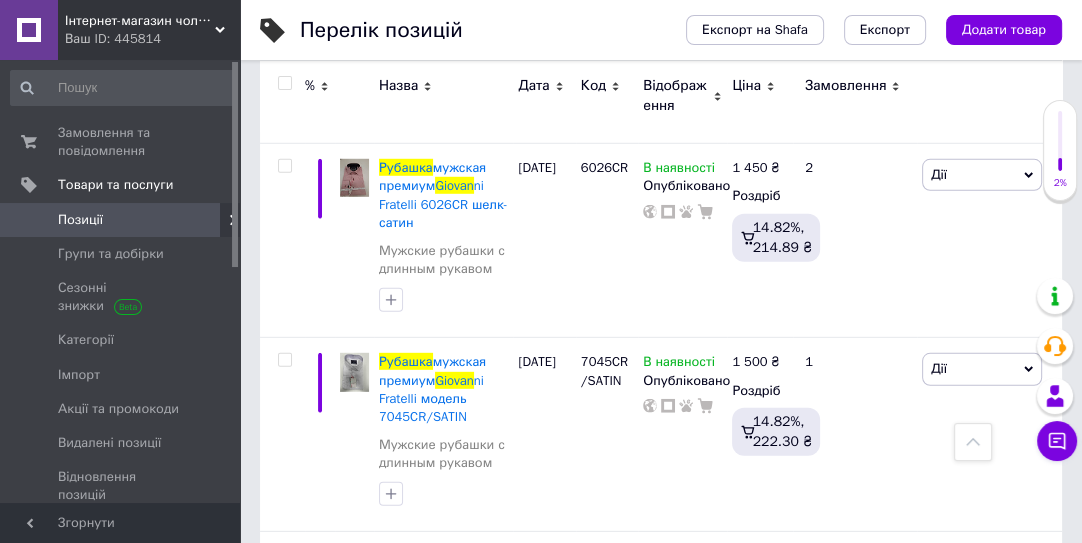 scroll, scrollTop: 10545, scrollLeft: 0, axis: vertical 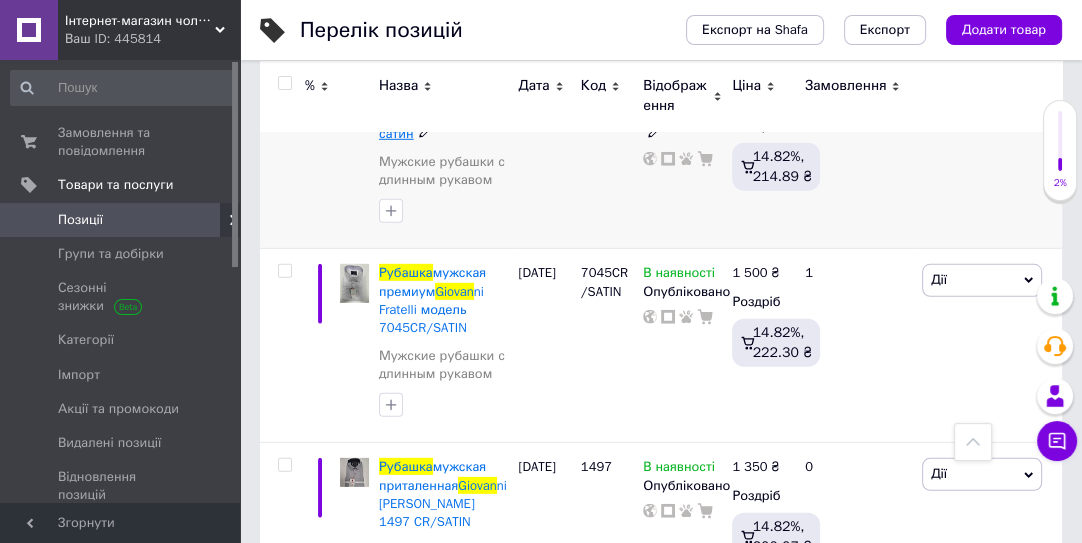 click on "мужская премиум" at bounding box center [432, 87] 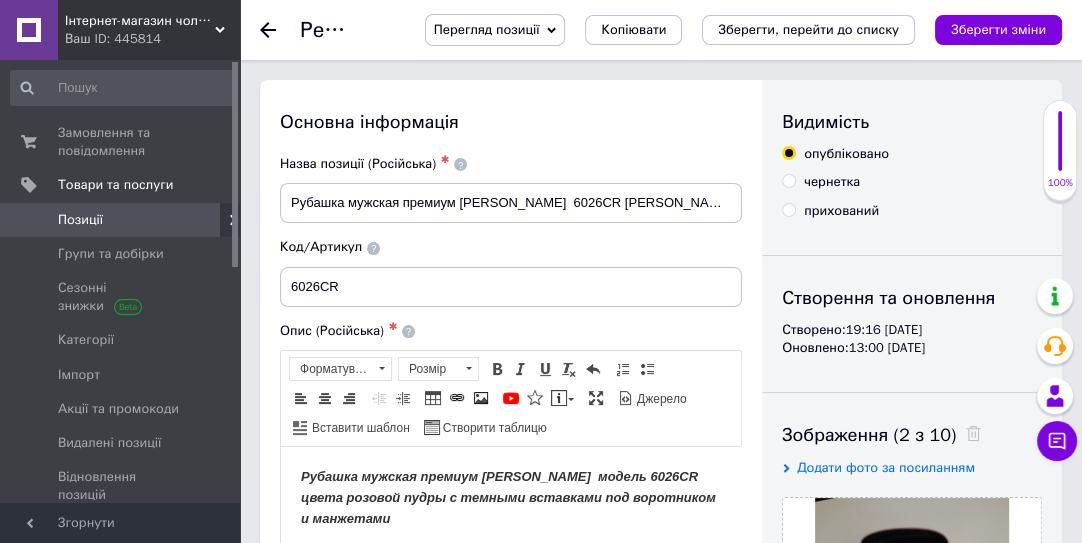 scroll, scrollTop: 272, scrollLeft: 0, axis: vertical 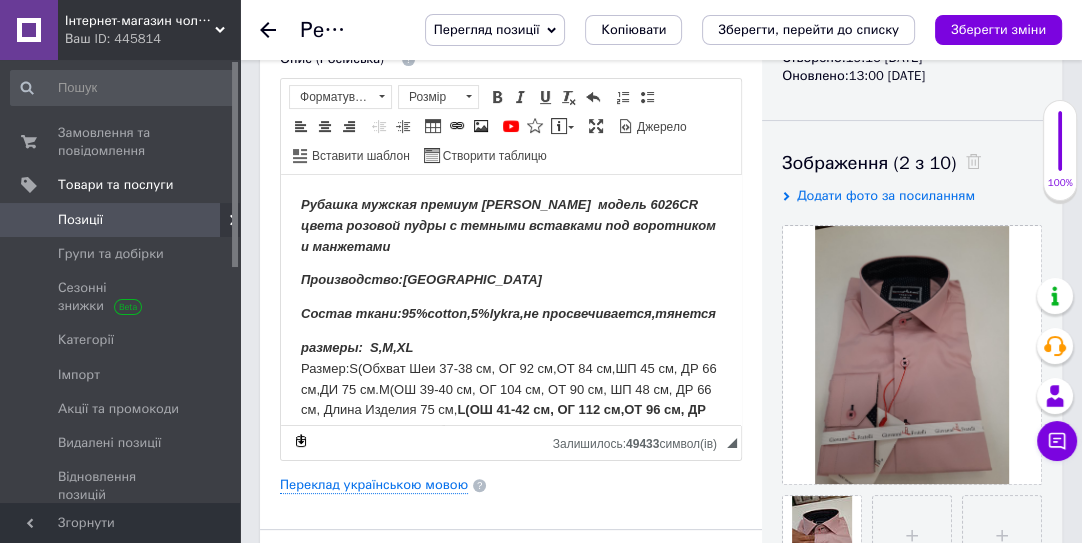 click on "размеры:  S,M,XL Размер:S(Обхват Шеи 37-38 см, ОГ 92 см,ОТ 84 см,ШП 45 см, ДР 66 см,ДИ 75 см.M(ОШ 39-40 см, ОГ 104 см, ОТ 90 см, ШП 48 см, ДР 66 см, Длина Изделия 75 см, L(ОШ 41-42 см, ОГ 112 см,ОТ 96 см, ДР 66 см, ДИ 77 см),  XL(Обхват шеи(ОШ) 43-44 см, обхват груди(ОГ)120 см, Обхват талии (ОТ)104 см, длина рукава(ДВ) 66 см, длина изделия( ДИ рубашки) 78 см)" at bounding box center (511, 420) 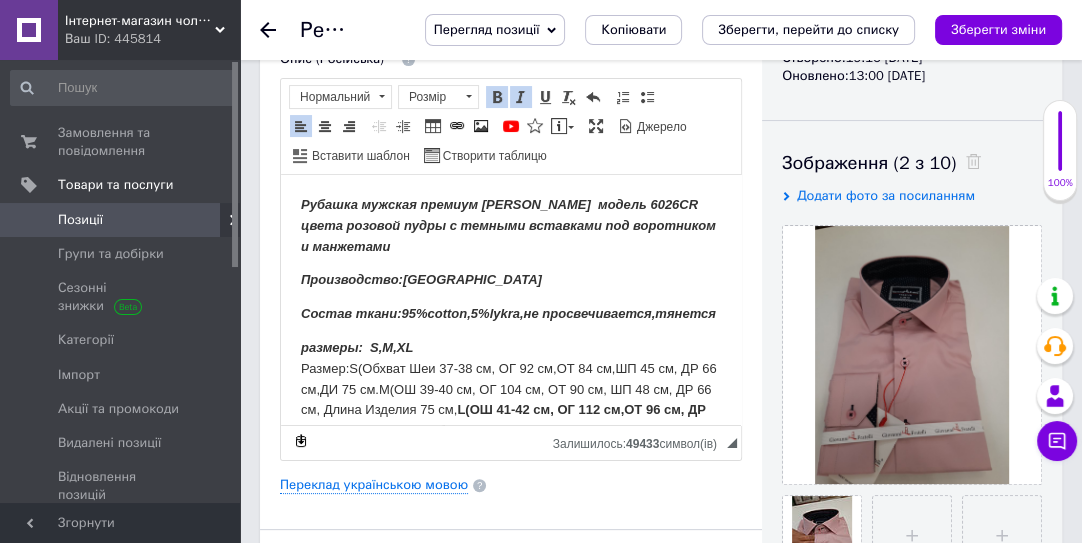 type 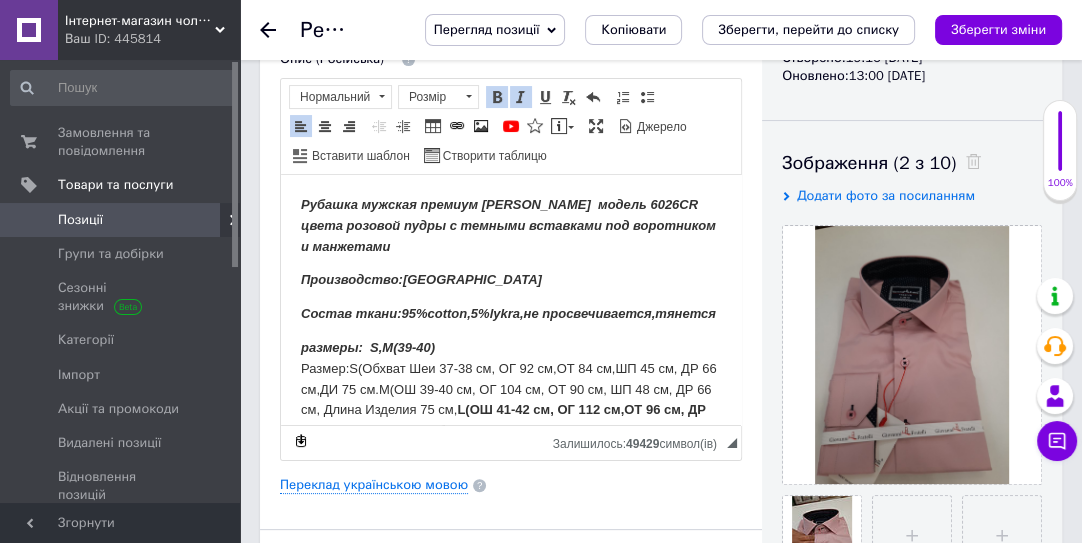 click on "размеры:  S,M(39-40)" at bounding box center (368, 346) 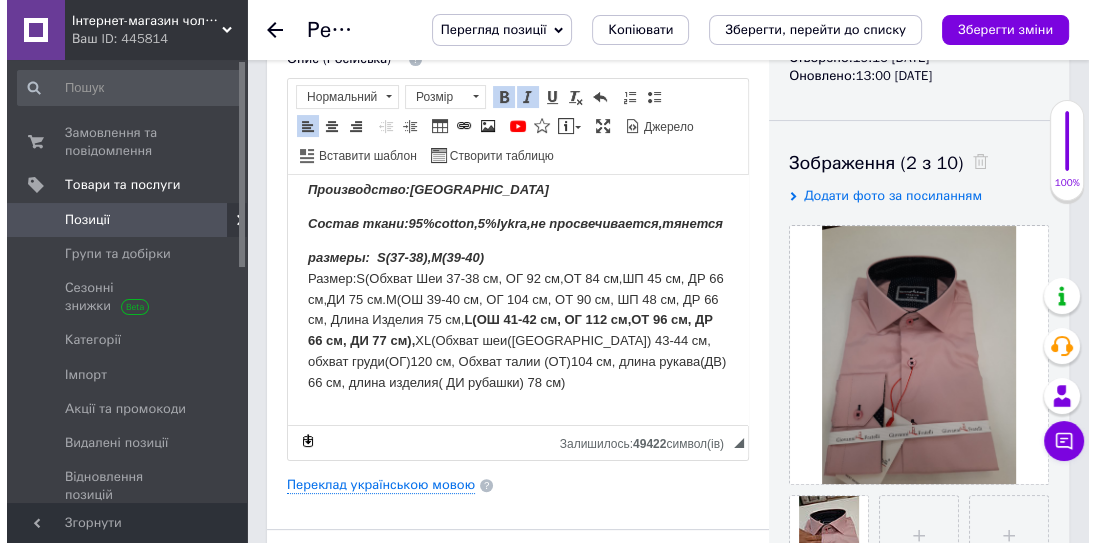 scroll, scrollTop: 120, scrollLeft: 0, axis: vertical 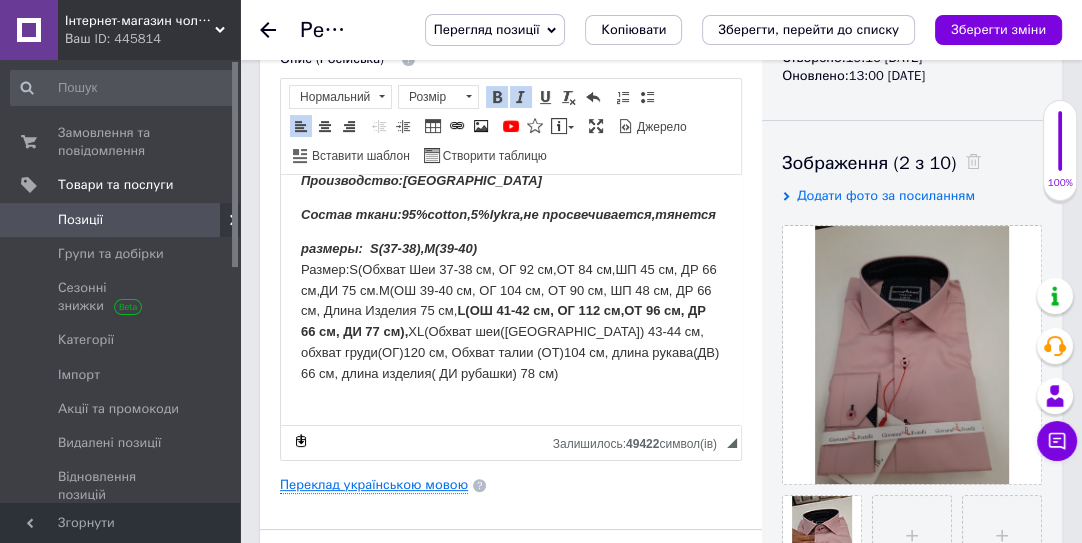 click on "Переклад українською мовою" at bounding box center [374, 485] 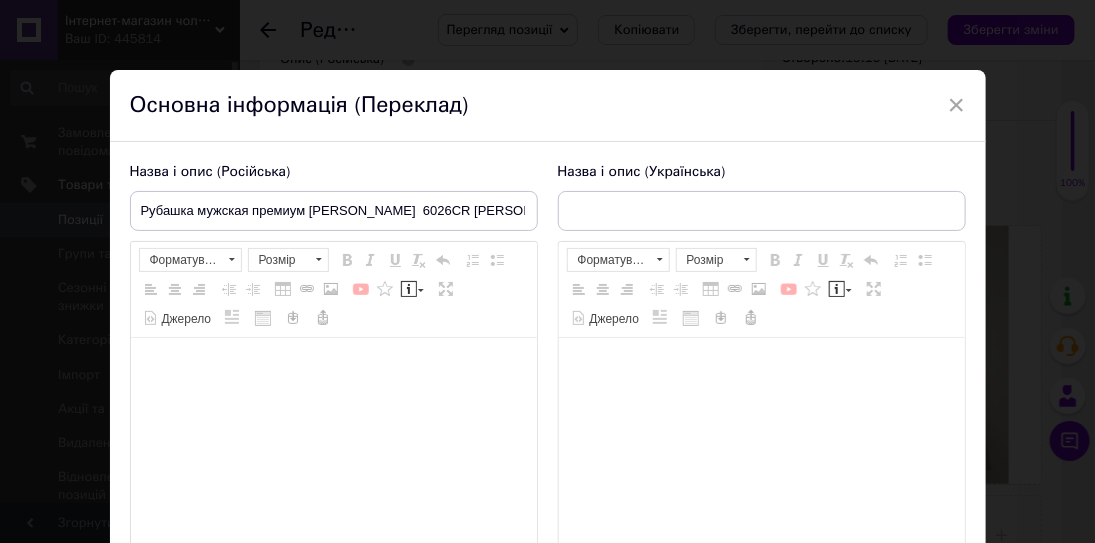 type on "Сорочка чоловіча преміум [PERSON_NAME] 6026CR [PERSON_NAME]" 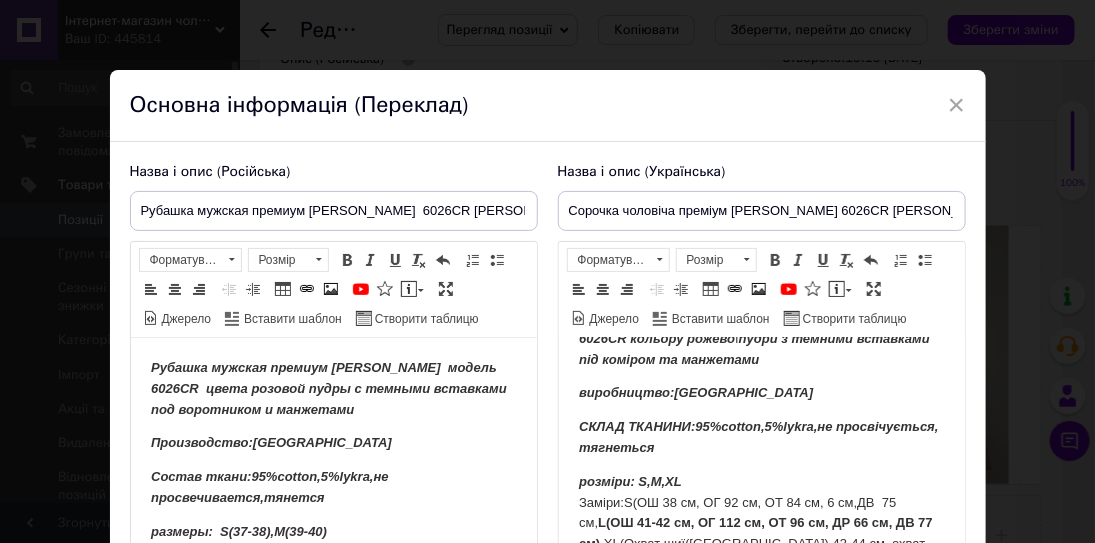 scroll, scrollTop: 99, scrollLeft: 0, axis: vertical 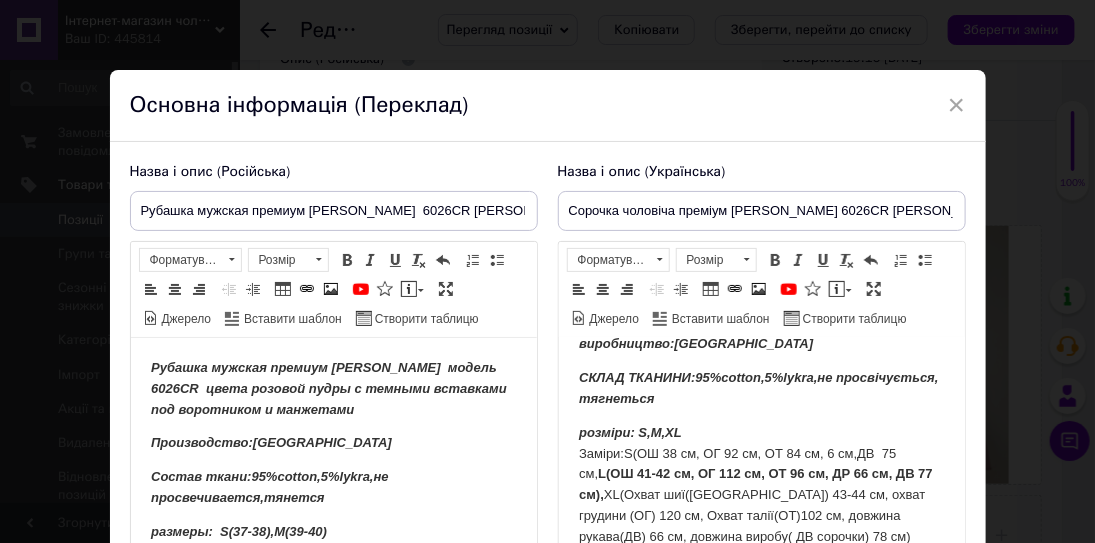 click on "розміри: S,M,XL Заміри:S(ОШ 38 см, ОГ 92 см, ОТ 84 см, 6 см,ДВ  75 см, L(ОШ 41-42 см, ОГ 112 см, ОТ 96 см, ДР 66 см, ДВ 77 см), XL(Охват шиї([GEOGRAPHIC_DATA]) 43-44 см, охват грудини (ОГ) 120 см, Охват талії(ОТ)102 см, довжина рукава(ДВ) 66 см, довжина виробу( ДВ сорочки) 78 см)" at bounding box center [761, 496] 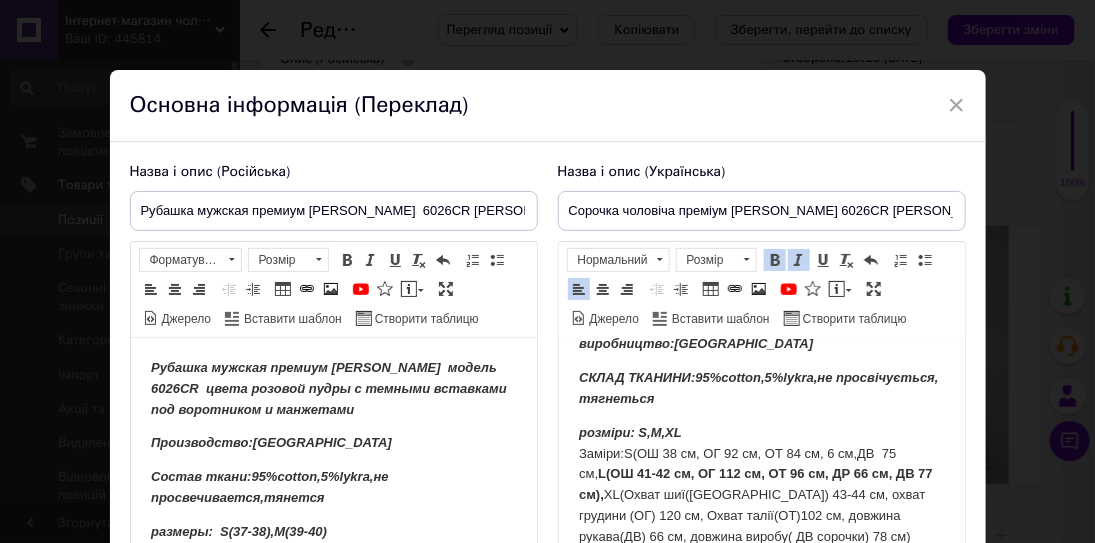 type 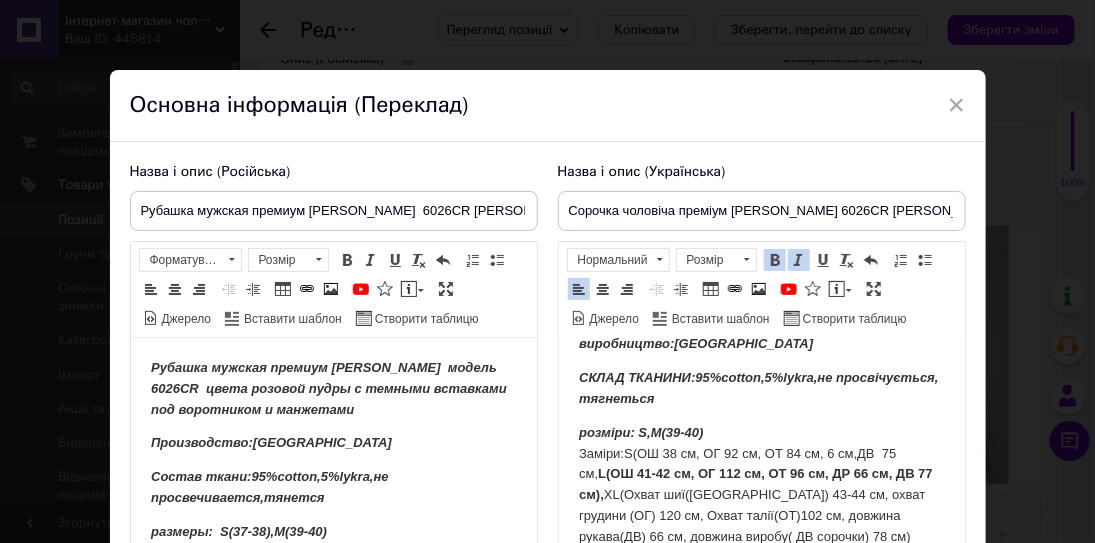 click on "розміри: S,M(39-40)" at bounding box center (640, 432) 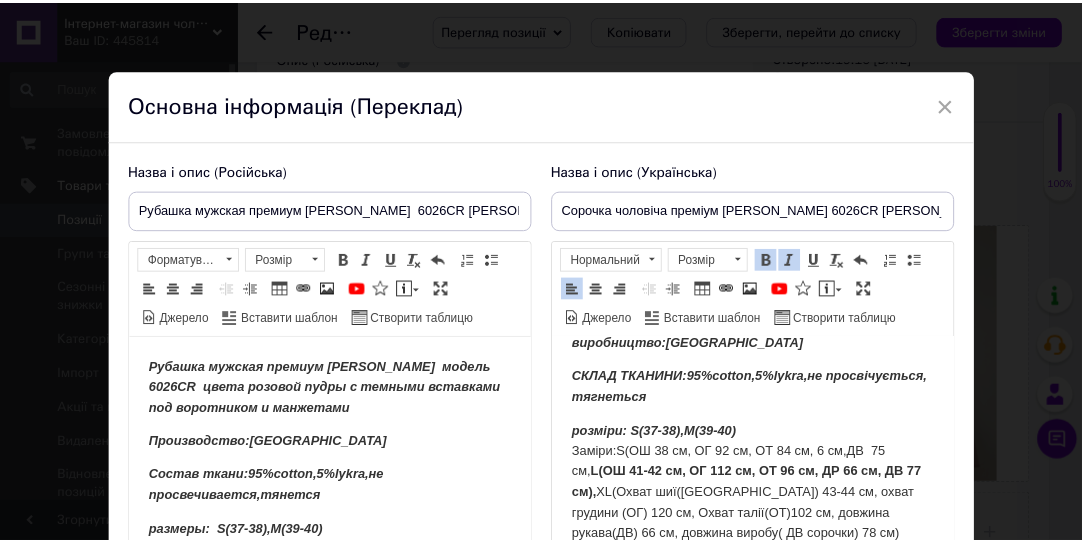 scroll, scrollTop: 245, scrollLeft: 0, axis: vertical 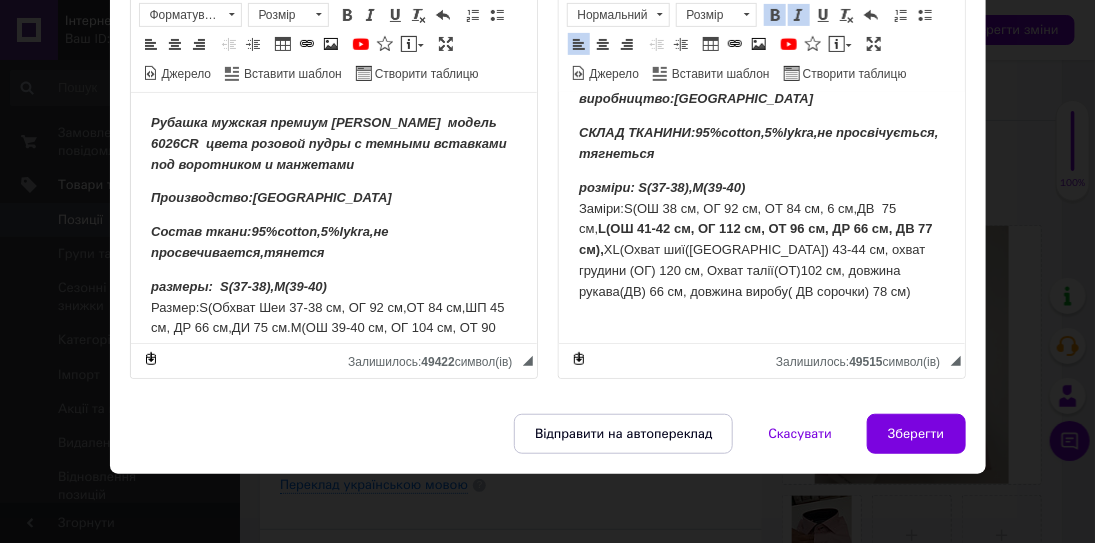 click on "розміри: S(37-38),M(39-40) Заміри:S(ОШ 38 см, ОГ 92 см, ОТ 84 см, 6 см,ДВ  75 см, L(ОШ 41-42 см, ОГ 112 см, ОТ 96 см, ДР 66 см, ДВ 77 см), XL(Охват шиї([GEOGRAPHIC_DATA]) 43-44 см, охват грудини (ОГ) 120 см, Охват талії(ОТ)102 см, довжина рукава(ДВ) 66 см, довжина виробу( ДВ сорочки) 78 см)" at bounding box center [761, 251] 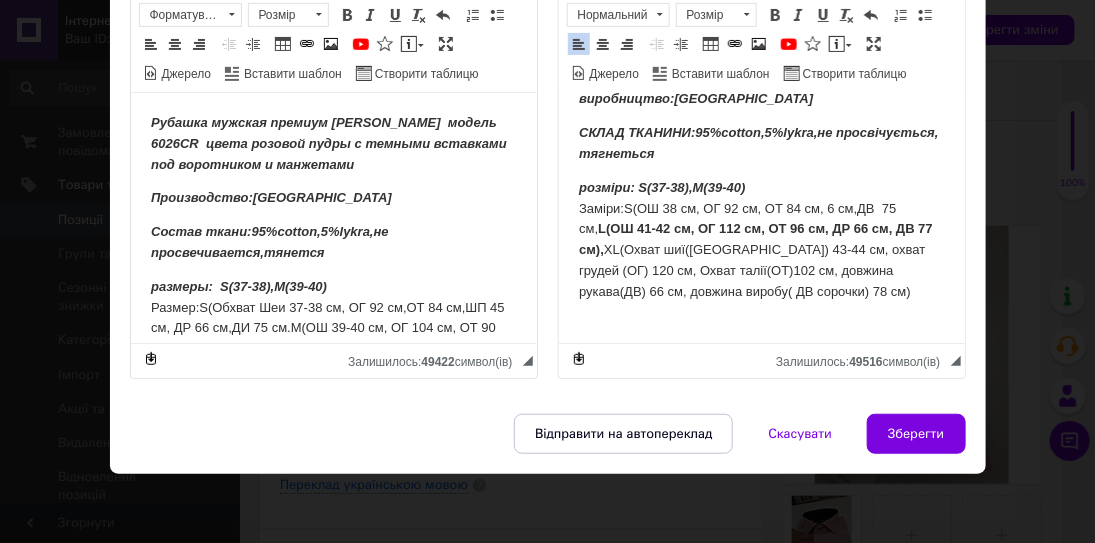click on "розміри: S(37-38),M(39-40) Заміри:S(ОШ 38 см, ОГ 92 см, ОТ 84 см, 6 см,ДВ  75 см, L(ОШ 41-42 см, ОГ 112 см, ОТ 96 см, ДР 66 см, ДВ 77 см), XL(Охват шиї([GEOGRAPHIC_DATA]) 43-44 см, охват грудей (ОГ) 120 см, Охват талії(ОТ)102 см, довжина рукава(ДВ) 66 см, довжина виробу( ДВ сорочки) 78 см)" at bounding box center [761, 251] 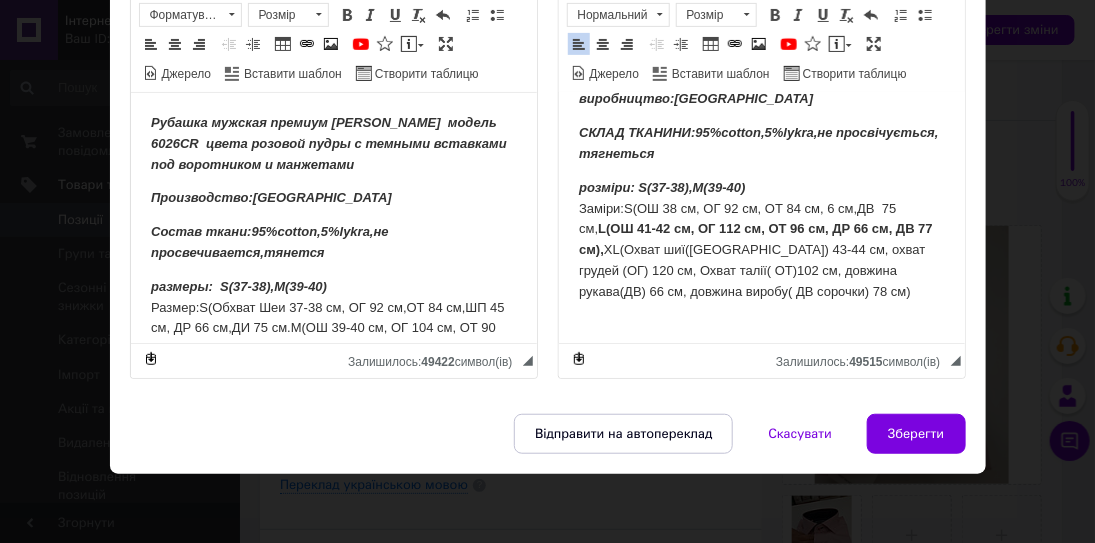 click on "розміри: S(37-38),M(39-40) Заміри:S(ОШ 38 см, ОГ 92 см, ОТ 84 см, 6 см,ДВ  75 см, L(ОШ 41-42 см, ОГ 112 см, ОТ 96 см, ДР 66 см, ДВ 77 см), XL(Охват шиї([GEOGRAPHIC_DATA]) 43-44 см, охват грудей (ОГ) 120 см, Охват талії( ОТ)102 см, довжина рукава(ДВ) 66 см, довжина виробу( ДВ сорочки) 78 см)" at bounding box center (761, 251) 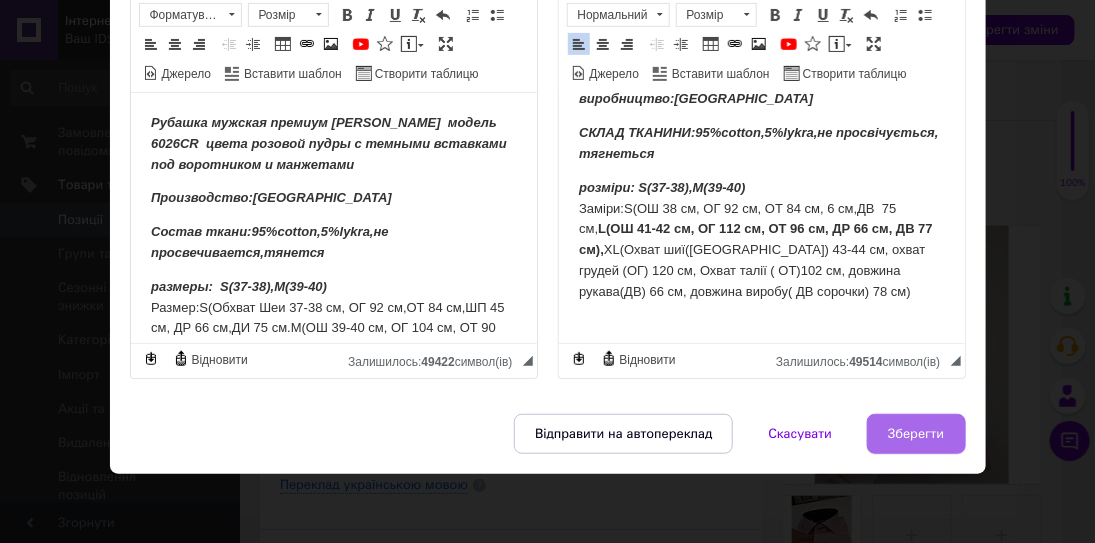 click on "Зберегти" at bounding box center [916, 434] 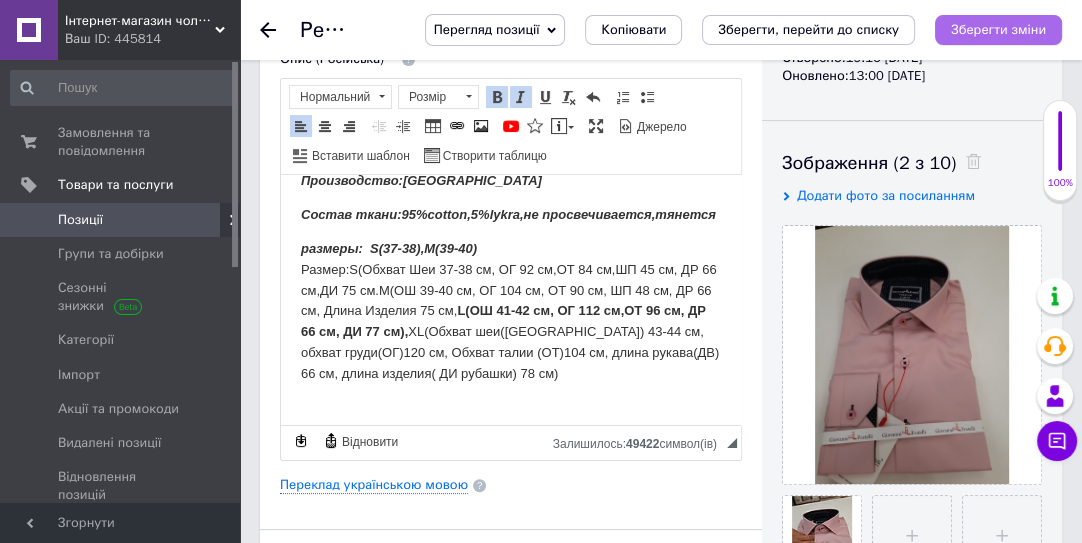 click on "Зберегти зміни" at bounding box center (998, 29) 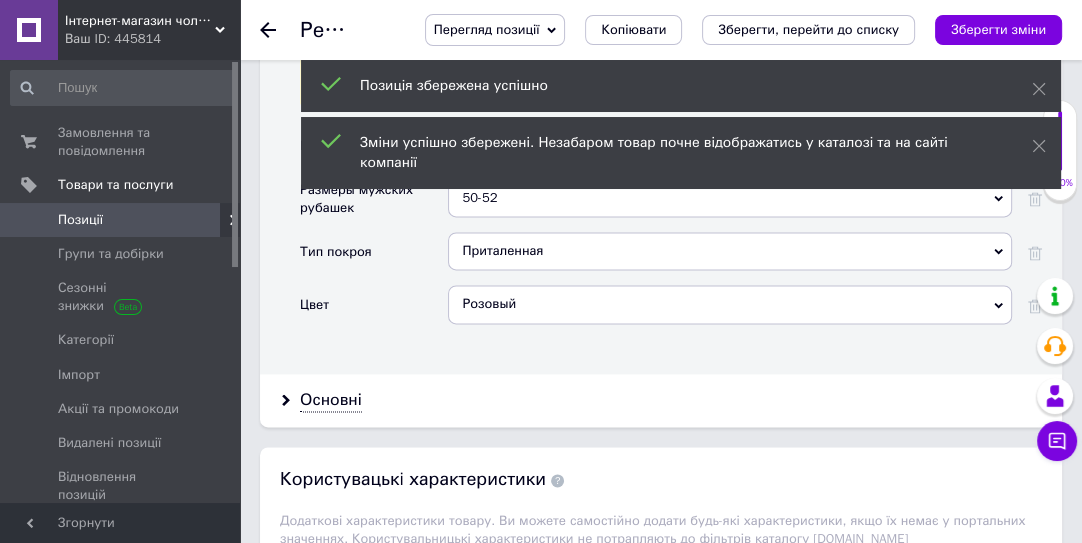 scroll, scrollTop: 2000, scrollLeft: 0, axis: vertical 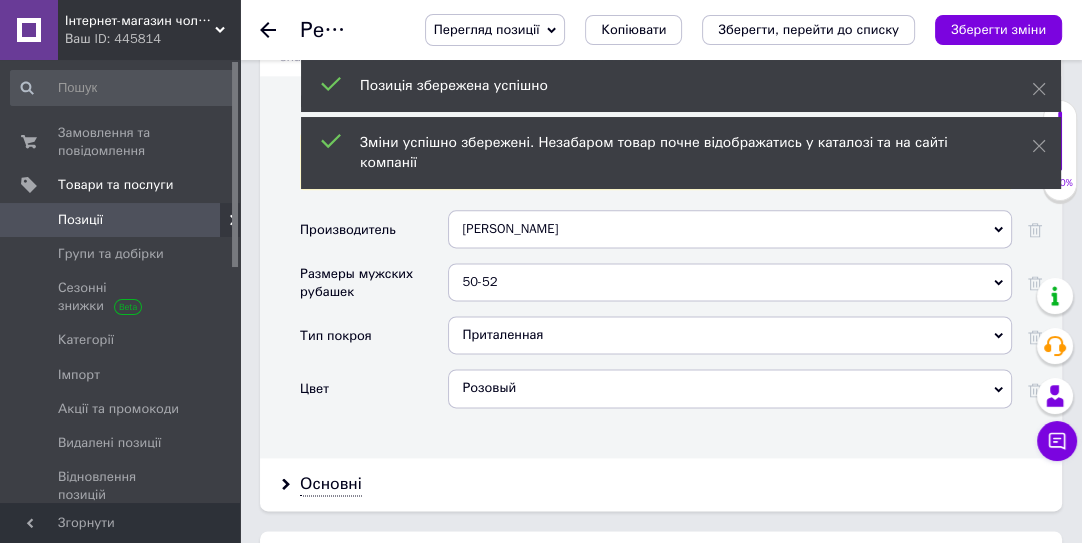 click on "50-52" at bounding box center [730, 282] 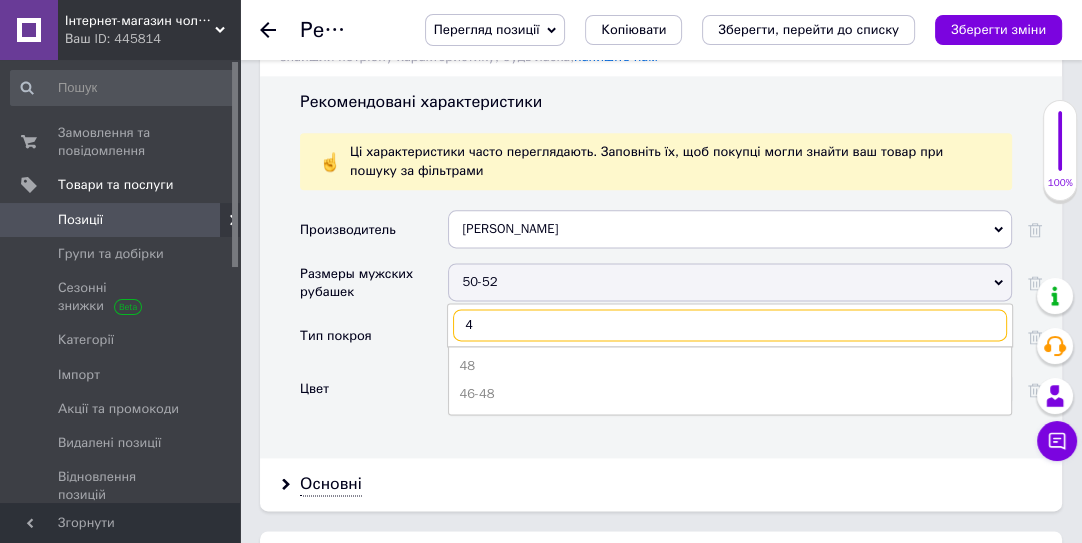type on "48" 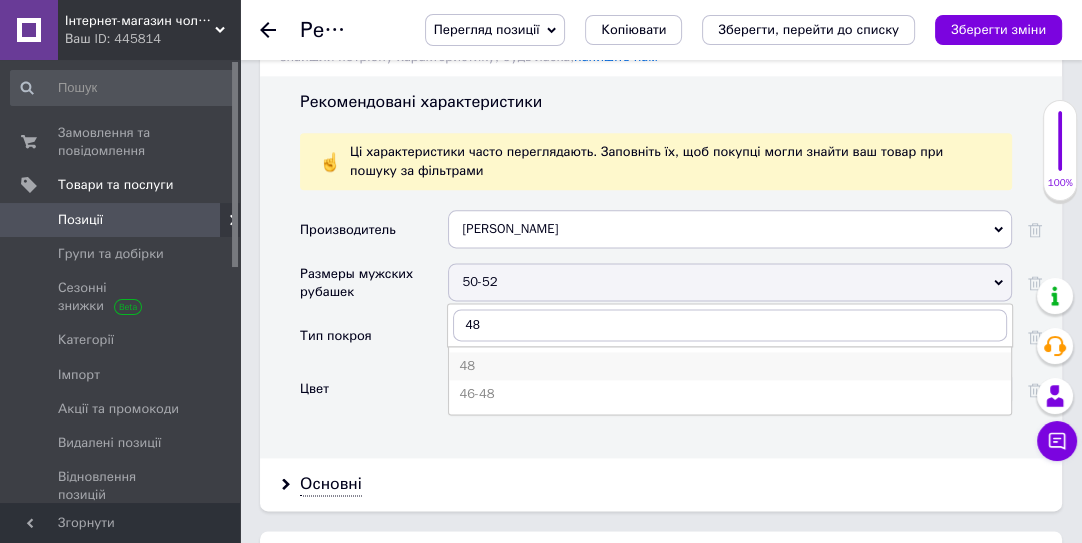 click on "48" at bounding box center [730, 366] 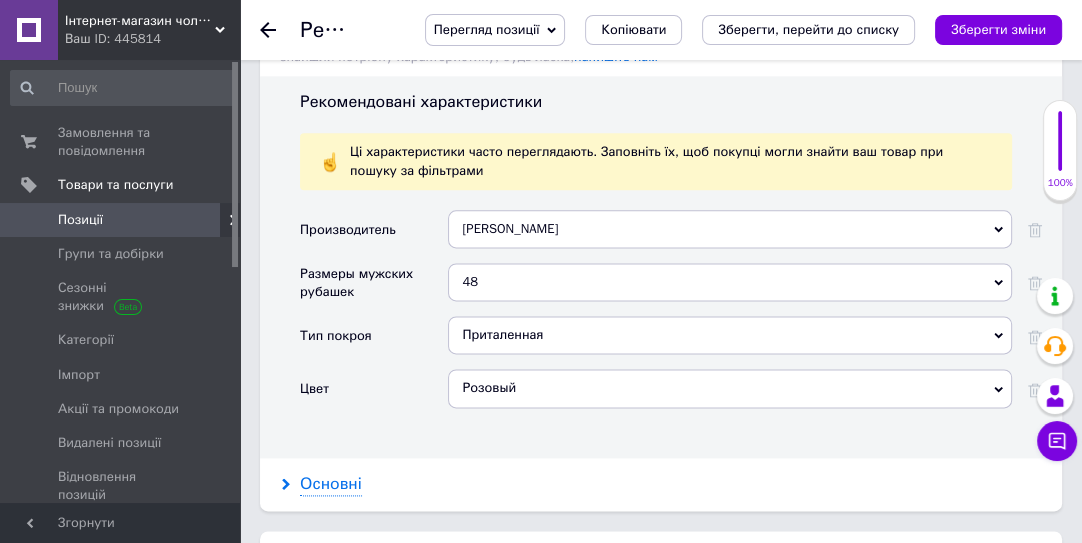 click on "Основні" at bounding box center (331, 484) 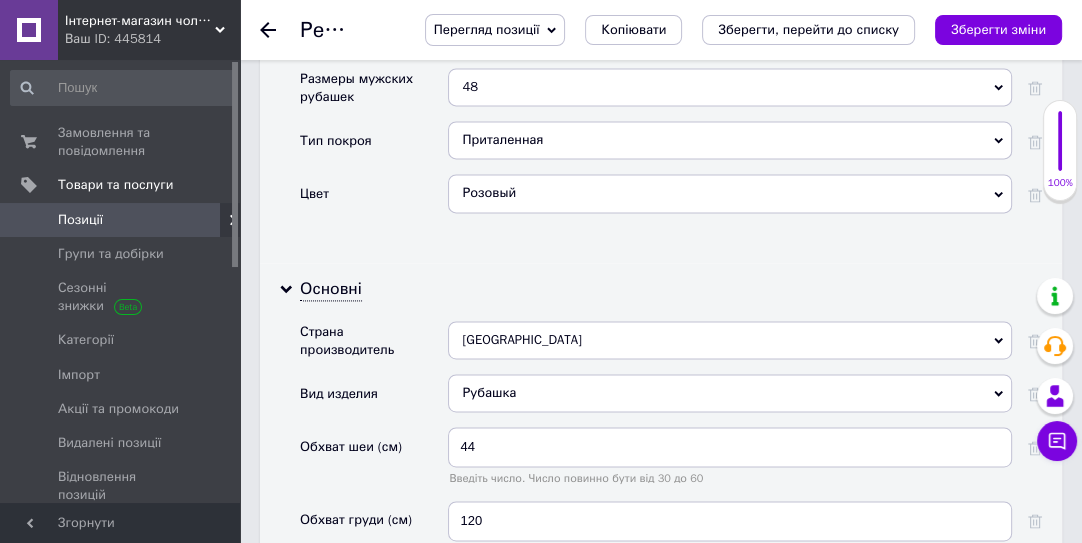 scroll, scrollTop: 2363, scrollLeft: 0, axis: vertical 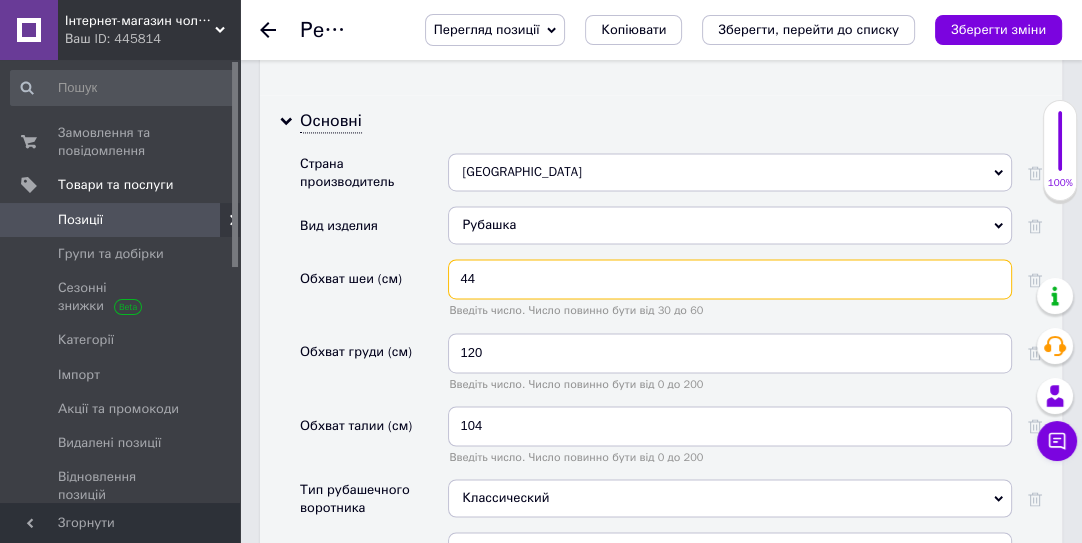 click on "44" at bounding box center [730, 279] 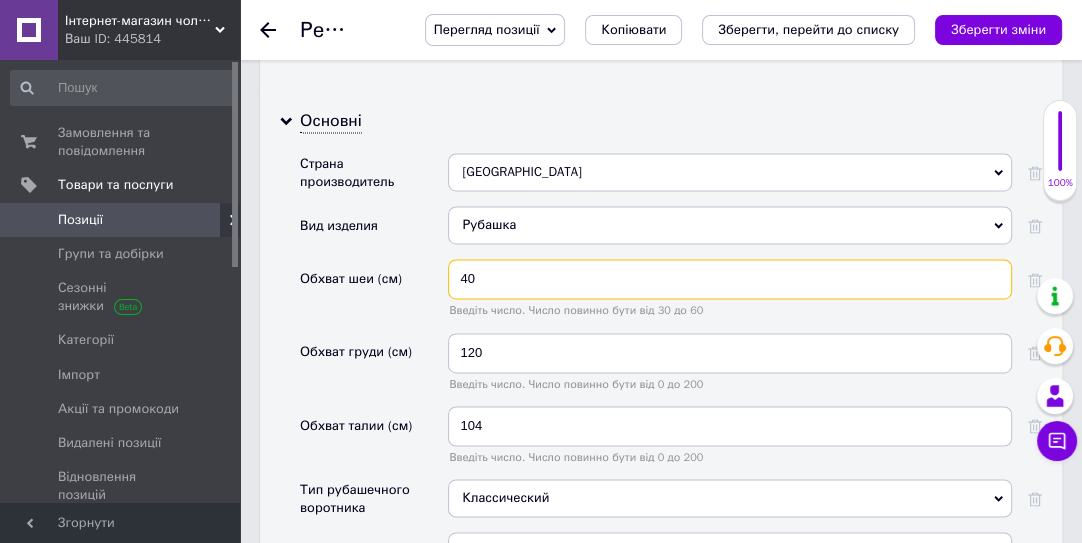 type on "40" 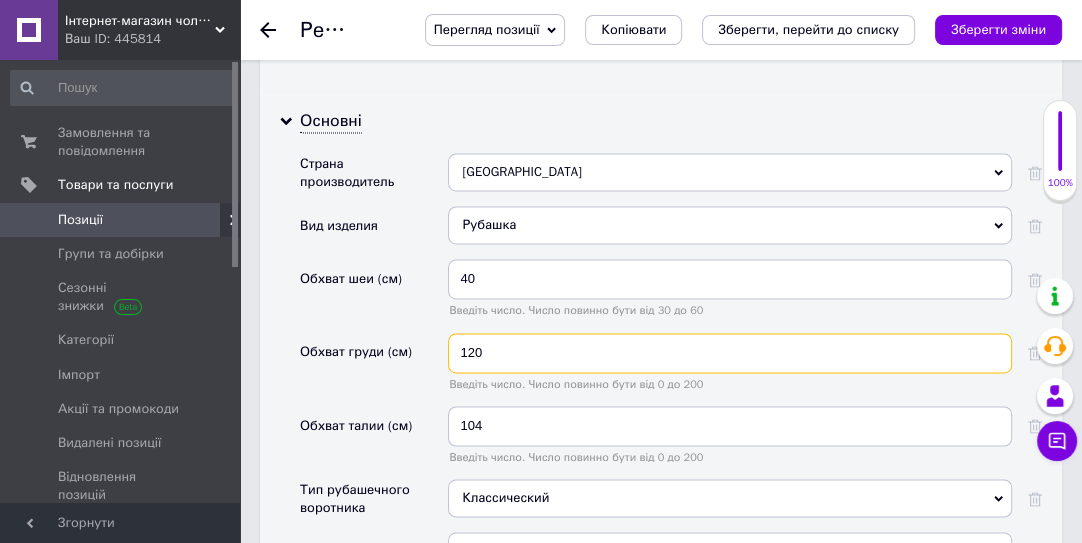click on "120" at bounding box center [730, 353] 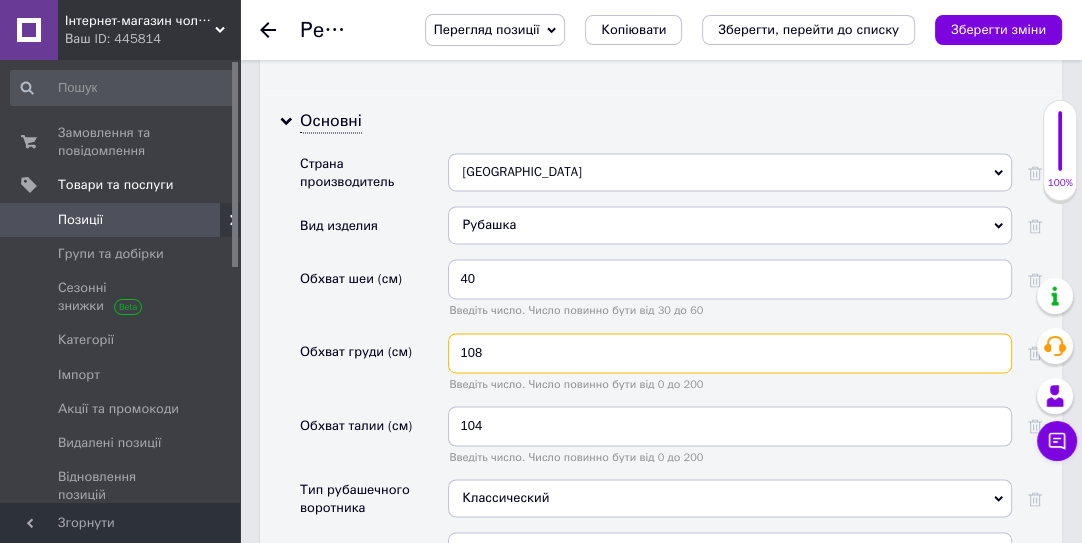 type on "108" 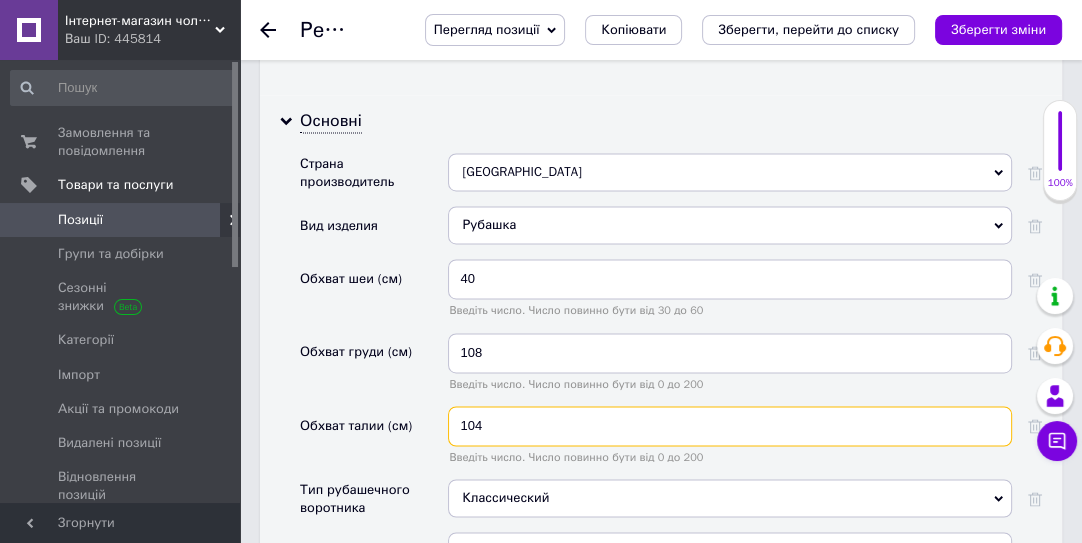 click on "104" at bounding box center [730, 426] 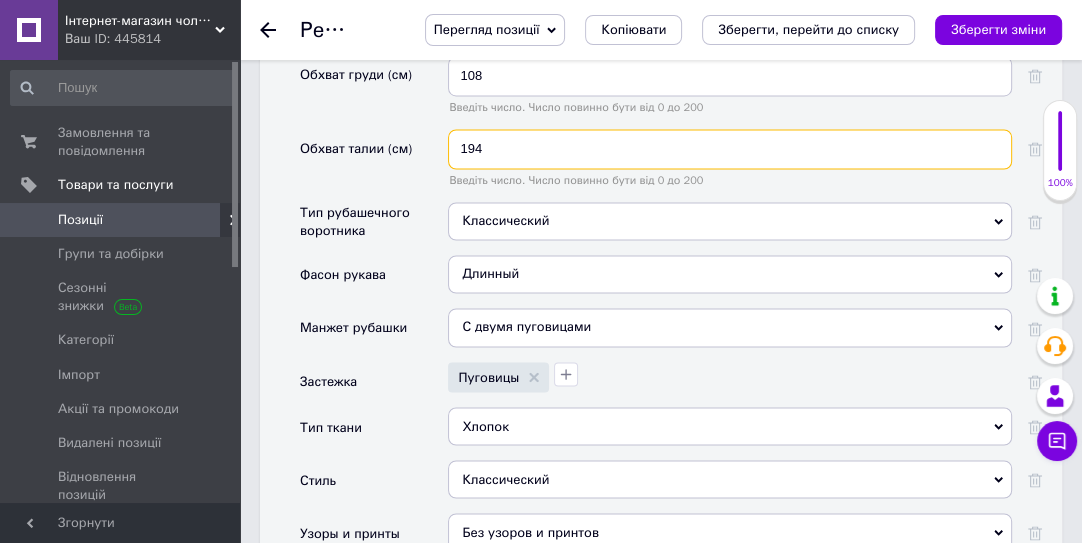 scroll, scrollTop: 2818, scrollLeft: 0, axis: vertical 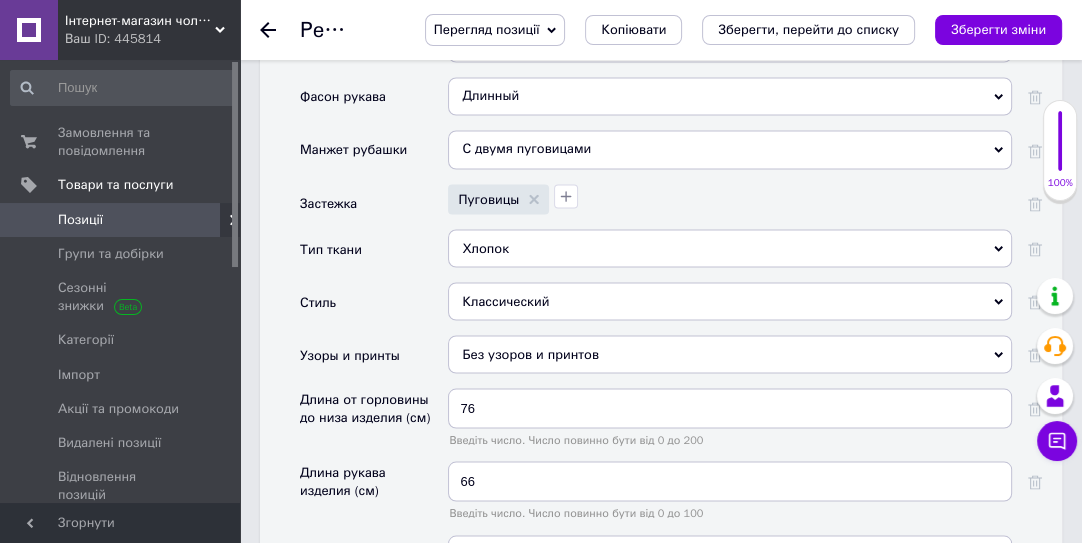 type on "194" 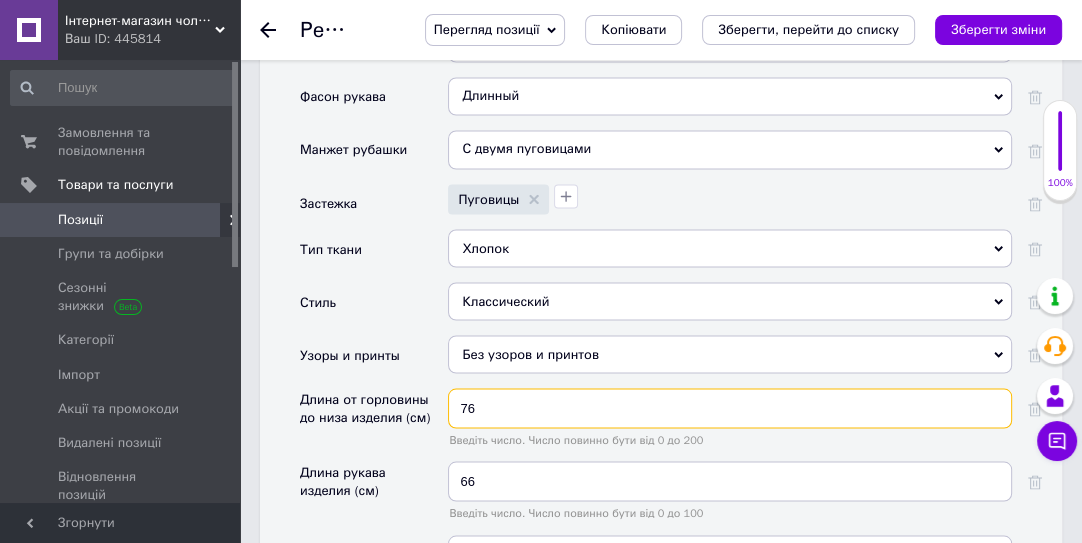 click on "76" at bounding box center [730, 408] 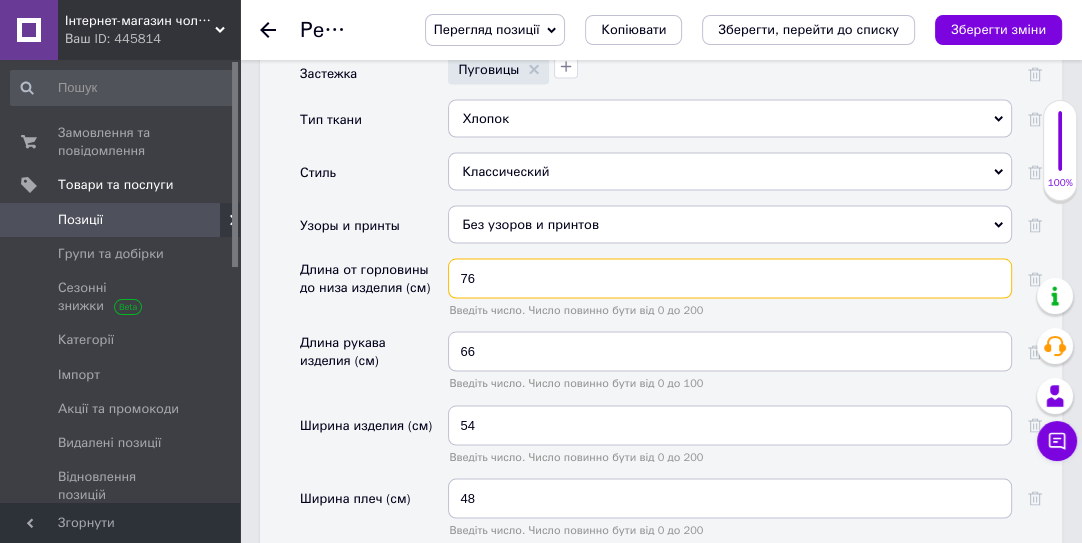 scroll, scrollTop: 3000, scrollLeft: 0, axis: vertical 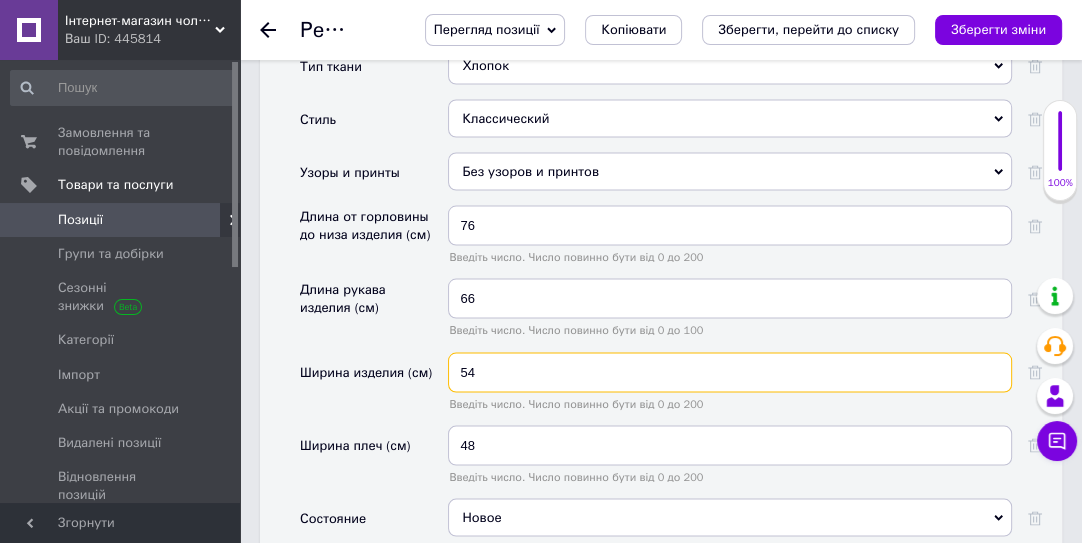 click on "54" at bounding box center (730, 373) 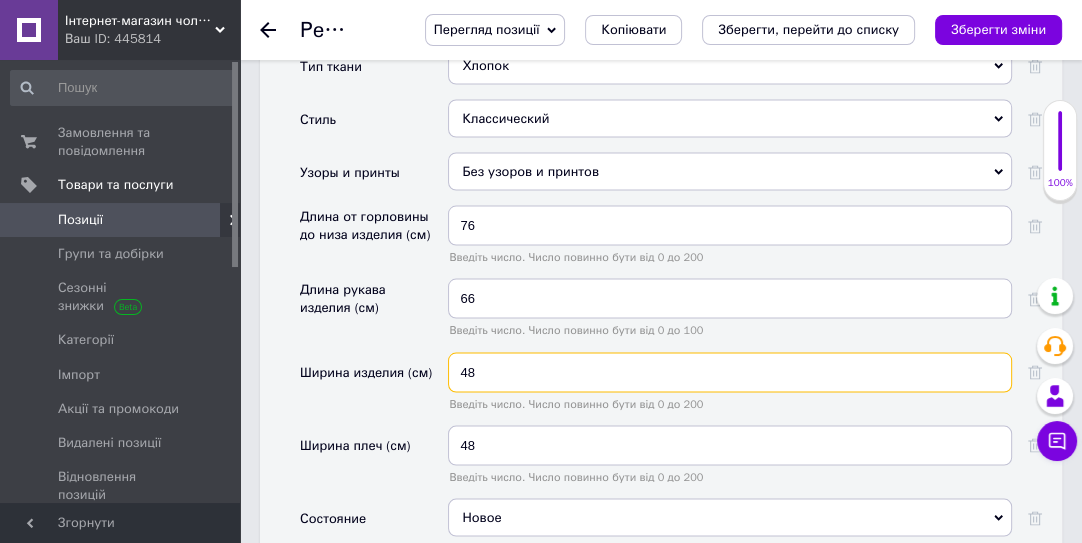type on "4" 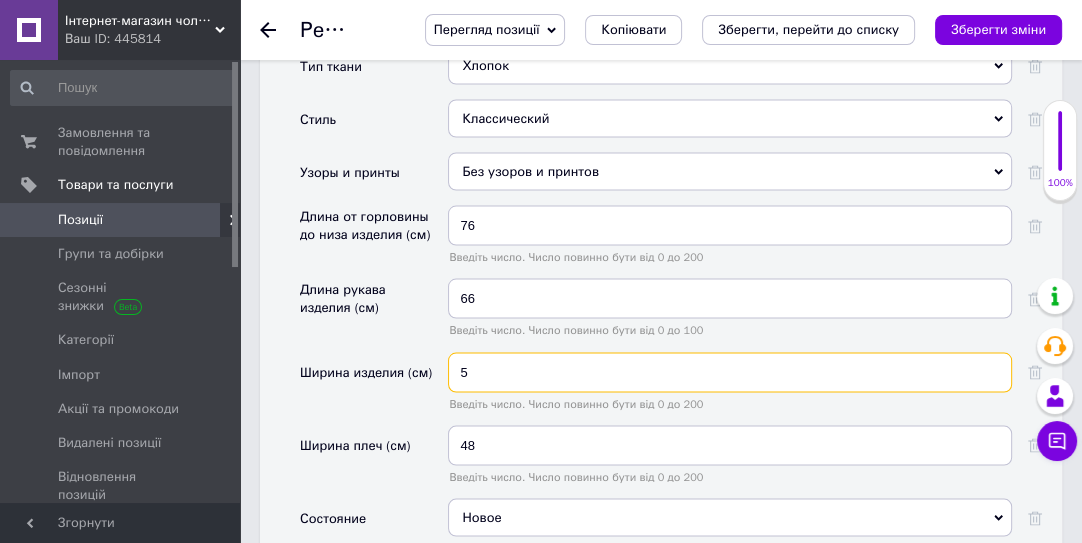 type on "54" 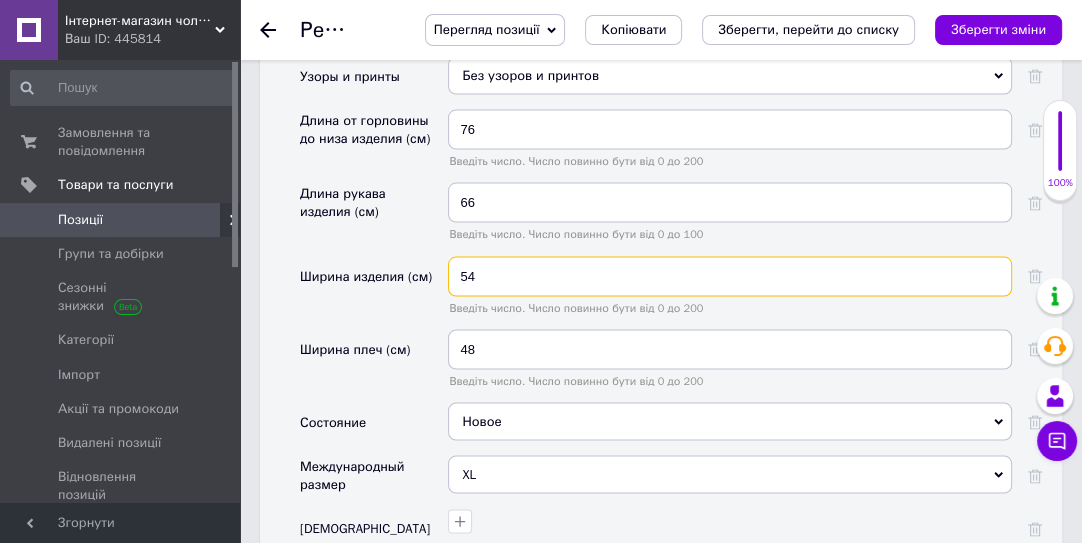 scroll, scrollTop: 3272, scrollLeft: 0, axis: vertical 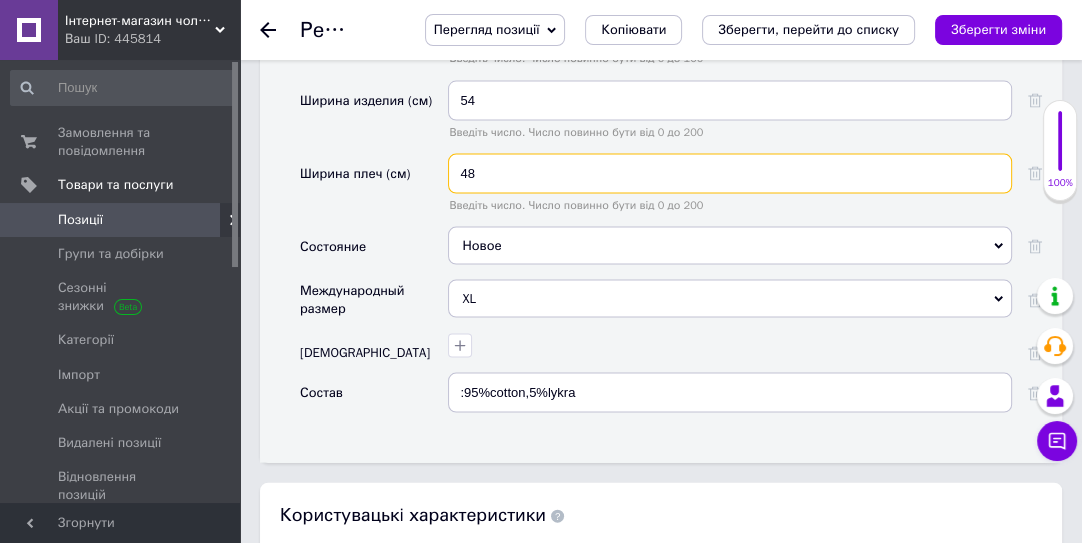 click on "48" at bounding box center [730, 174] 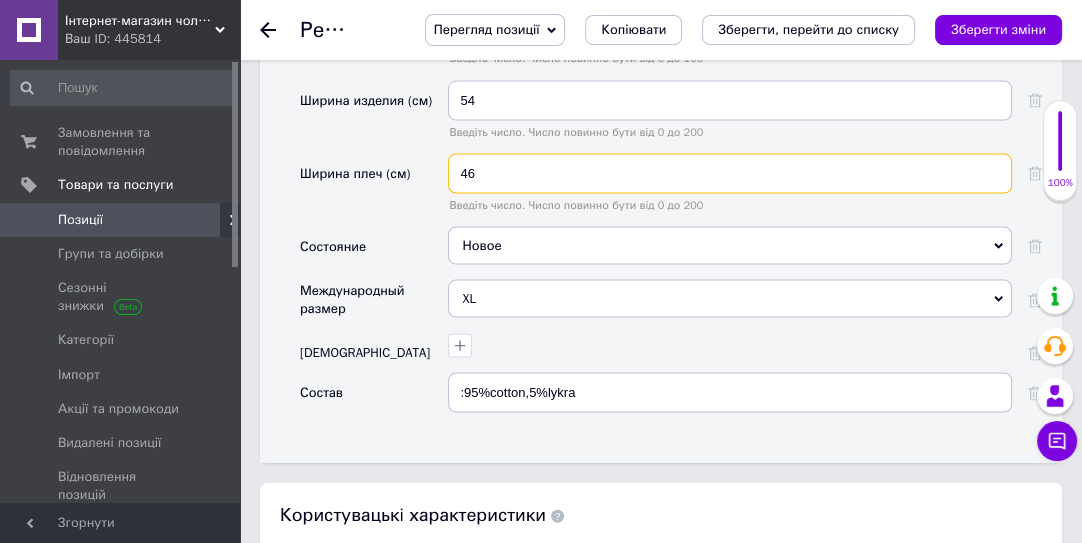 type on "46" 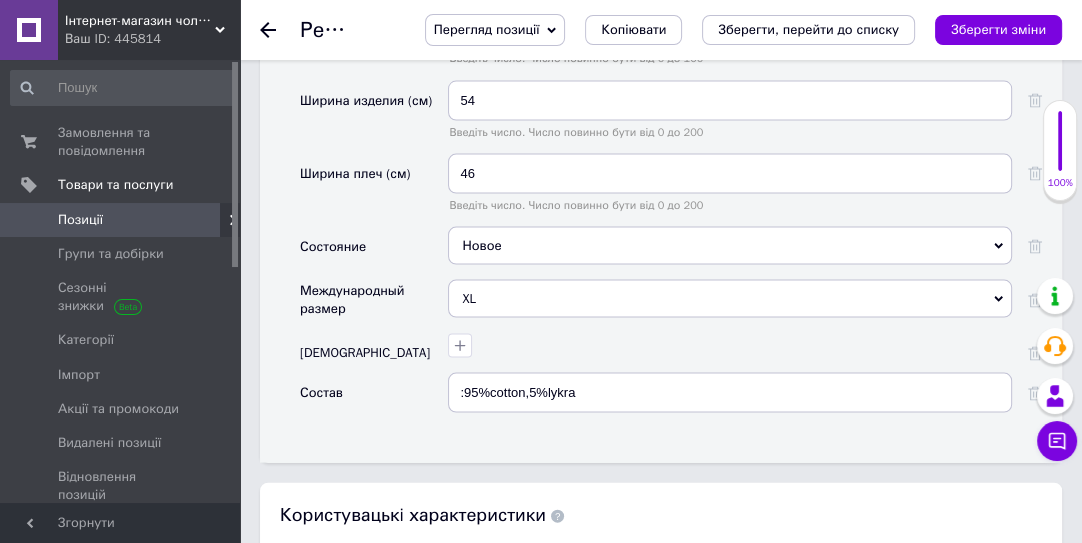 click on "XL" at bounding box center (730, 299) 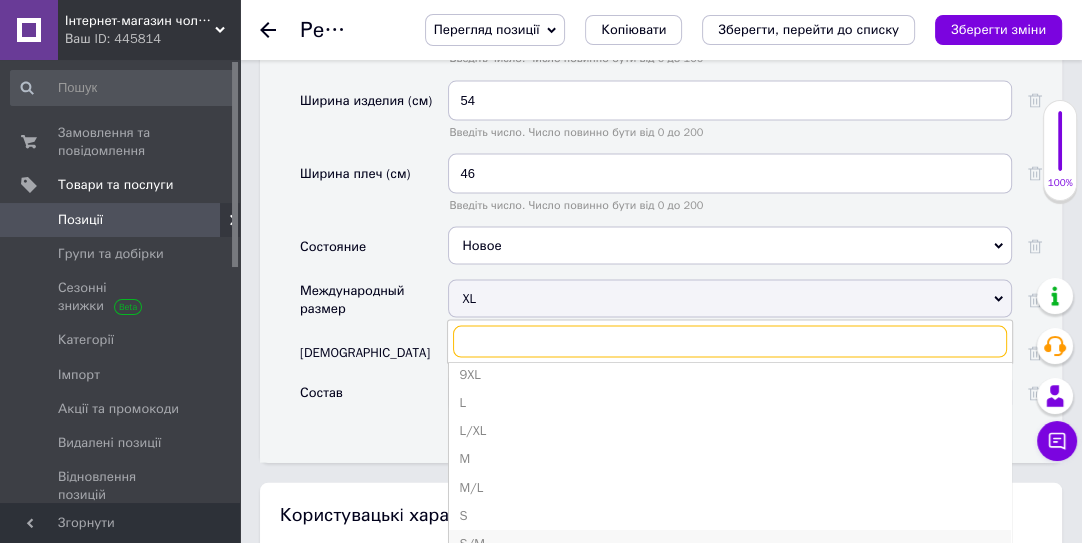 scroll, scrollTop: 275, scrollLeft: 0, axis: vertical 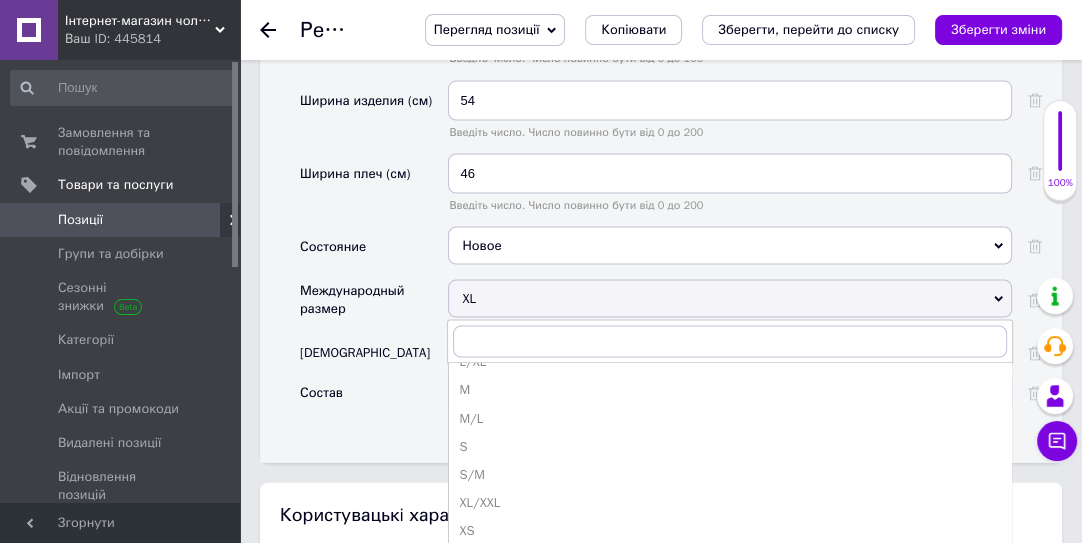 click on "M" at bounding box center (730, 390) 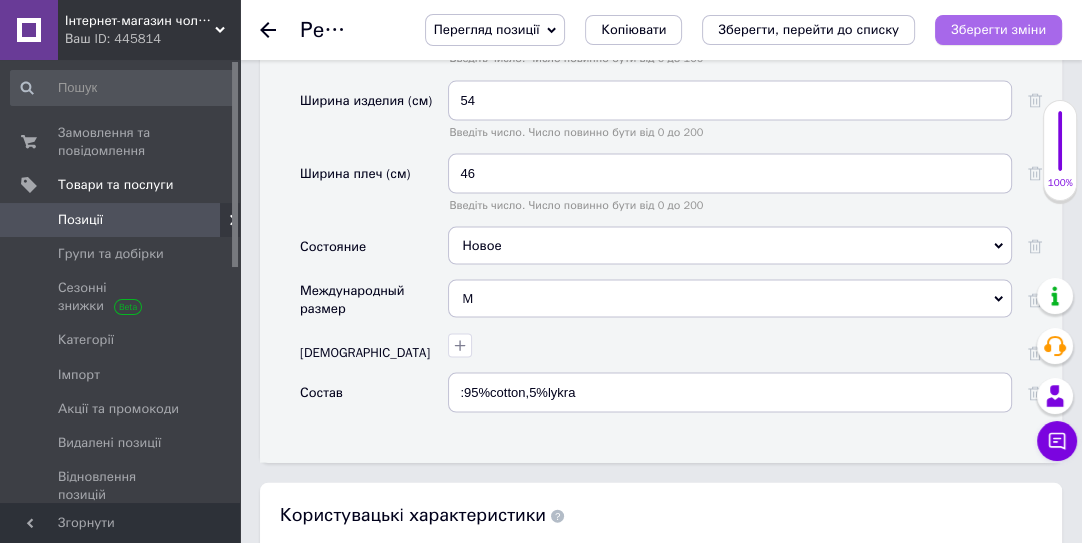 click on "Зберегти зміни" at bounding box center (998, 29) 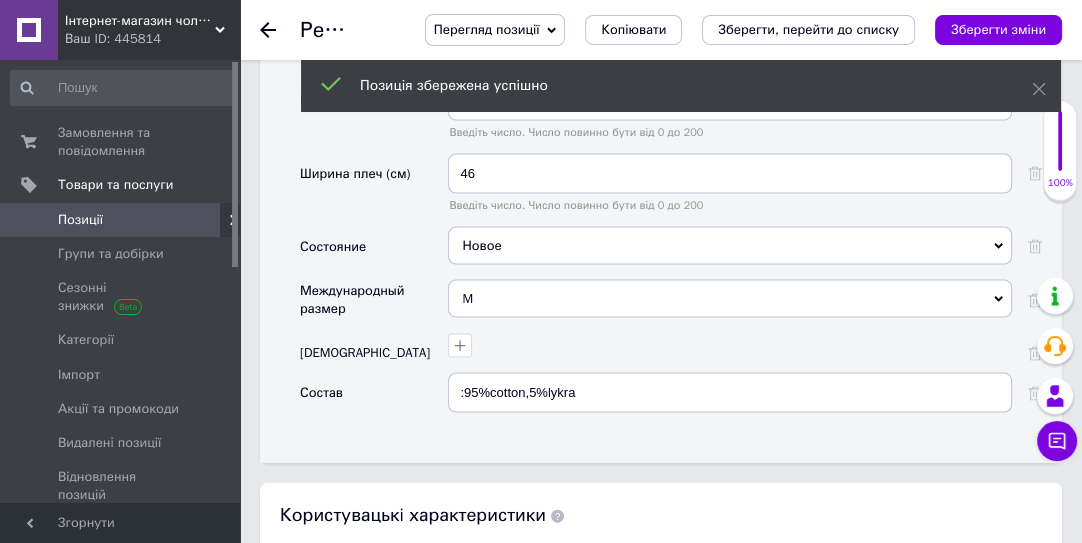 click 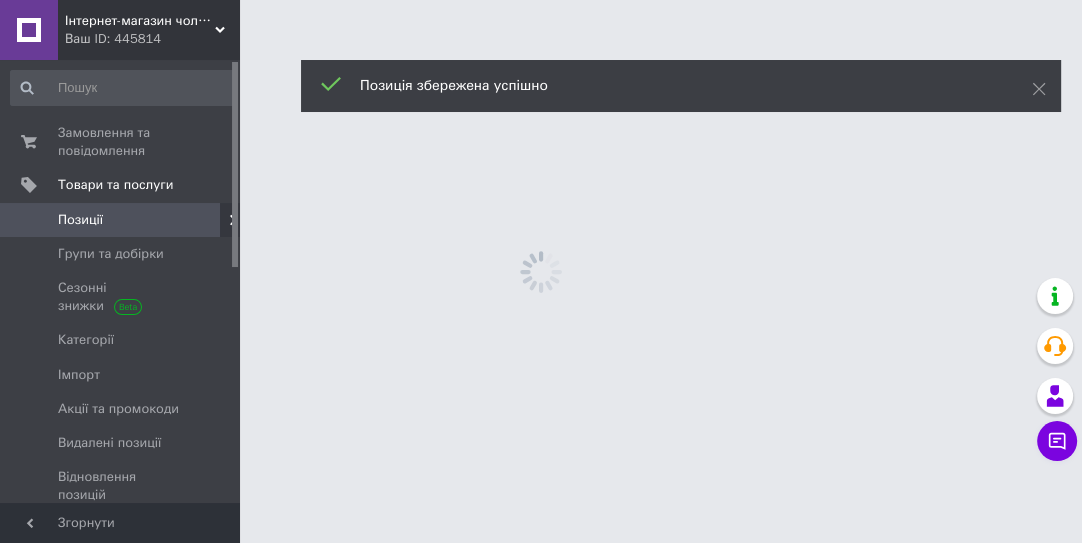 scroll, scrollTop: 0, scrollLeft: 0, axis: both 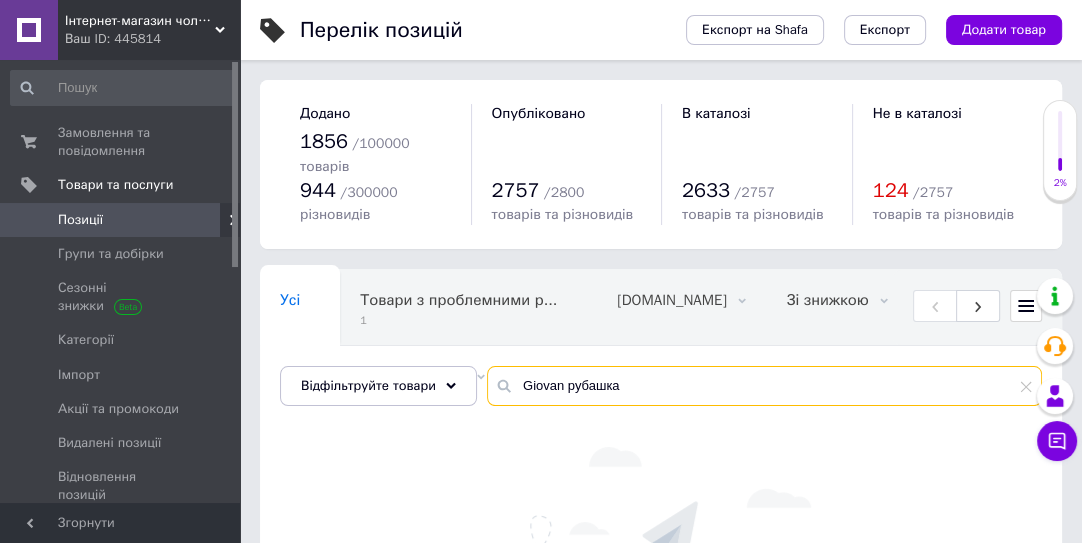 click on "Giovan рубашка" at bounding box center [764, 386] 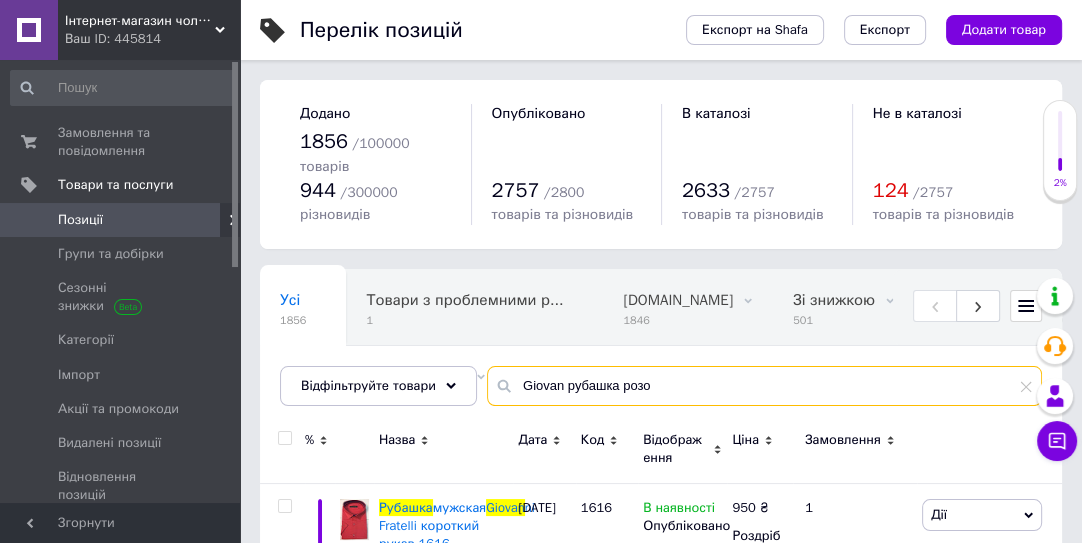 type on "Giovan рубашка [PERSON_NAME]" 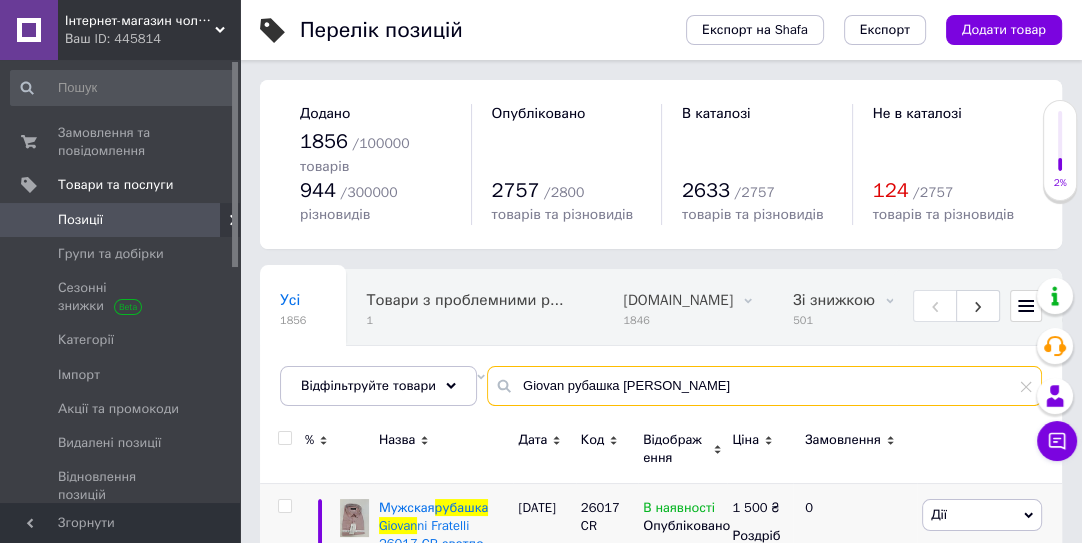 scroll, scrollTop: 272, scrollLeft: 0, axis: vertical 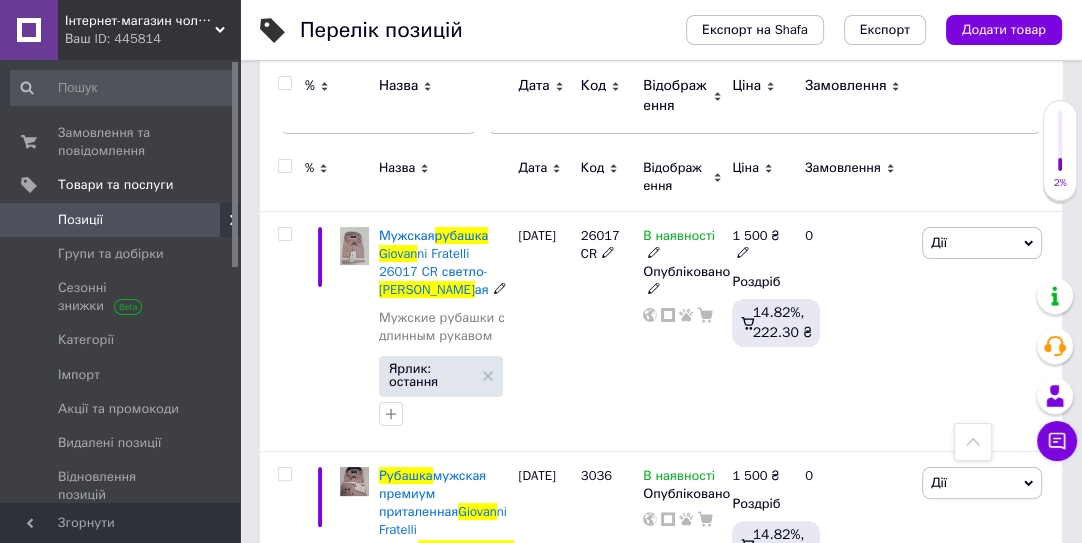 click on "Giovan" at bounding box center [398, 253] 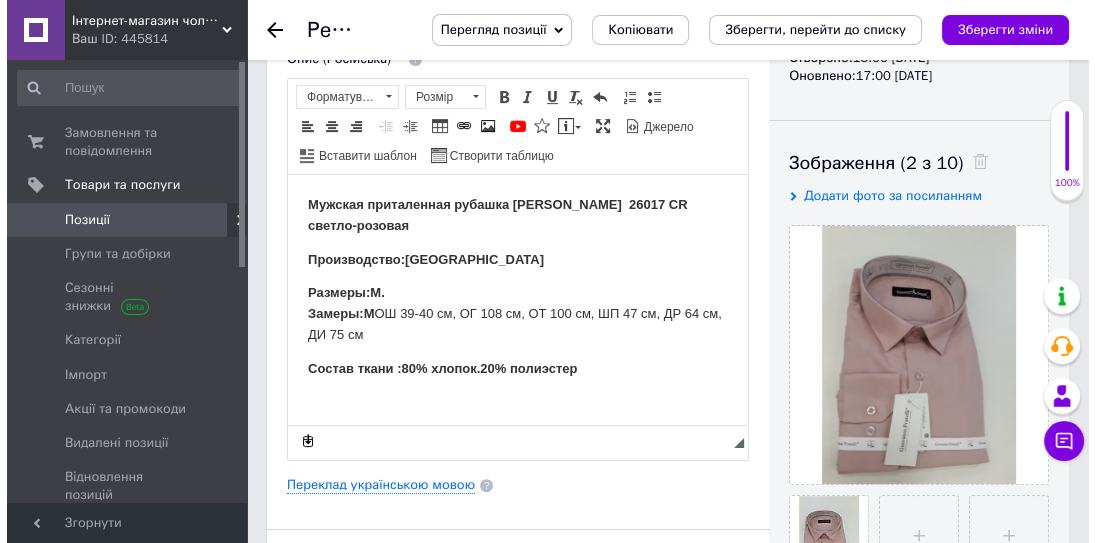 scroll, scrollTop: 0, scrollLeft: 0, axis: both 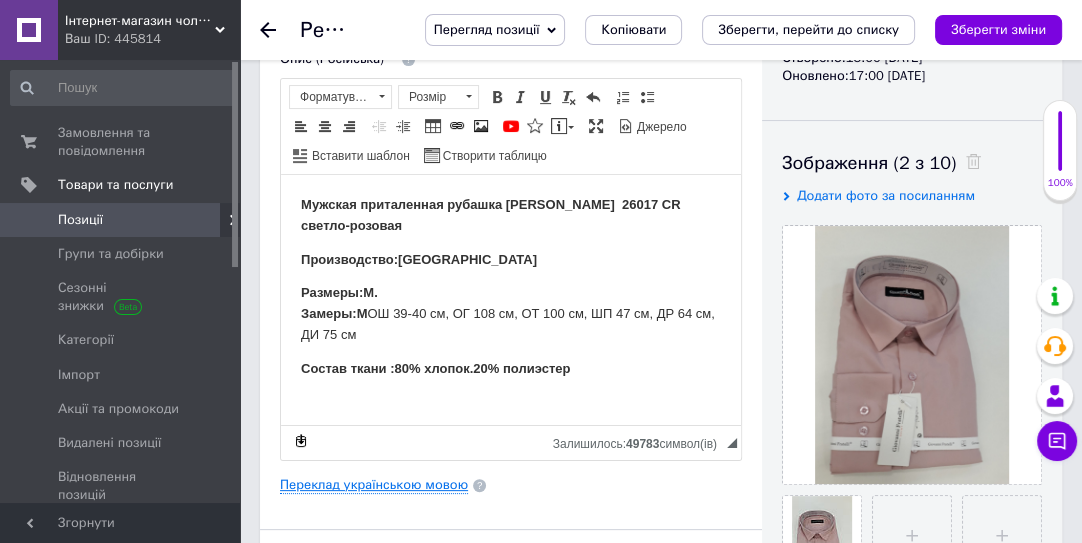 click on "Переклад українською мовою" at bounding box center (374, 485) 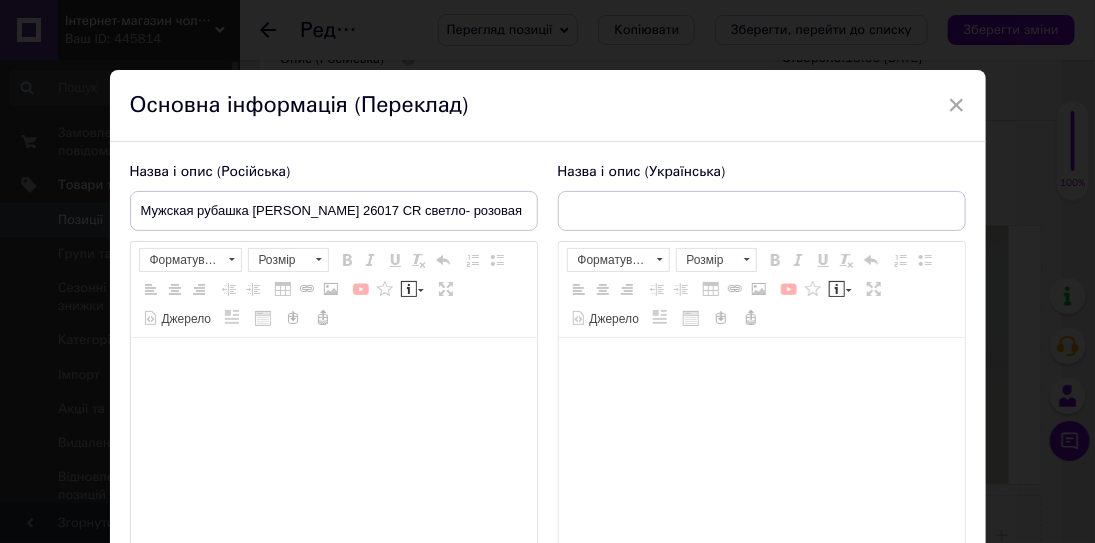 type on "Чоловіча сорочка [PERSON_NAME] 26017 CR світло - рожева" 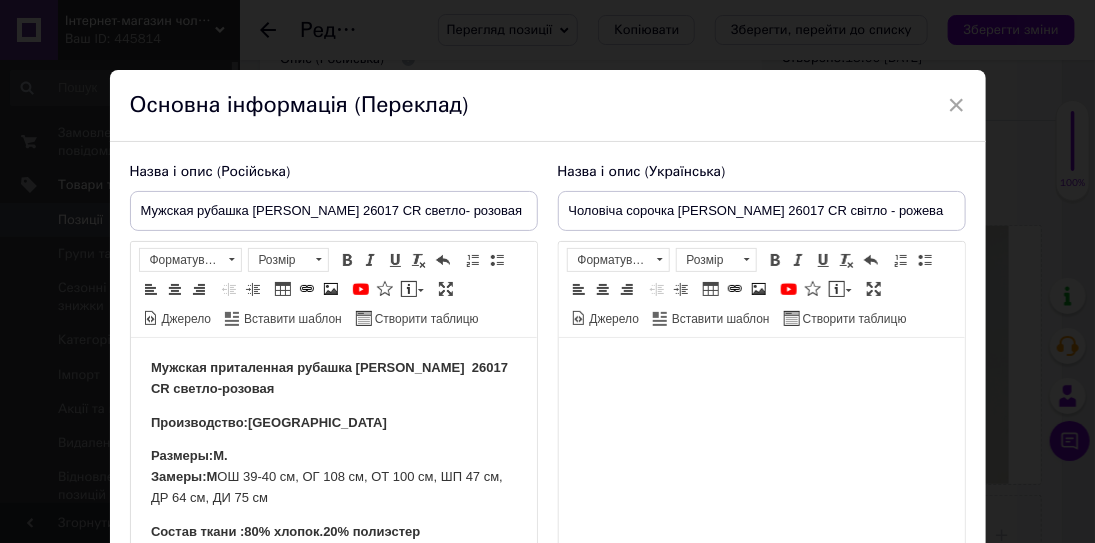 scroll, scrollTop: 0, scrollLeft: 0, axis: both 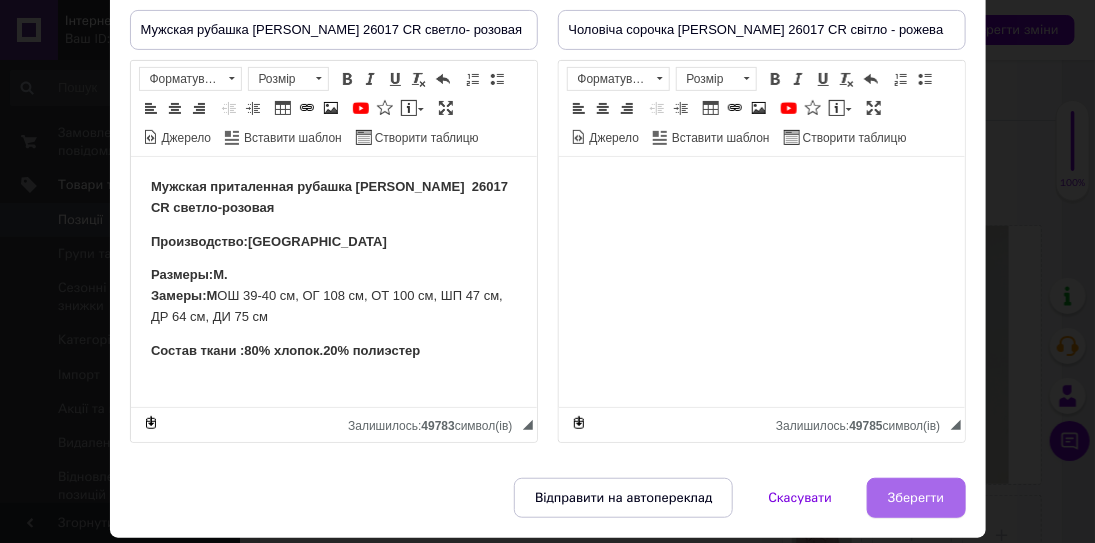 click on "Зберегти" at bounding box center [916, 498] 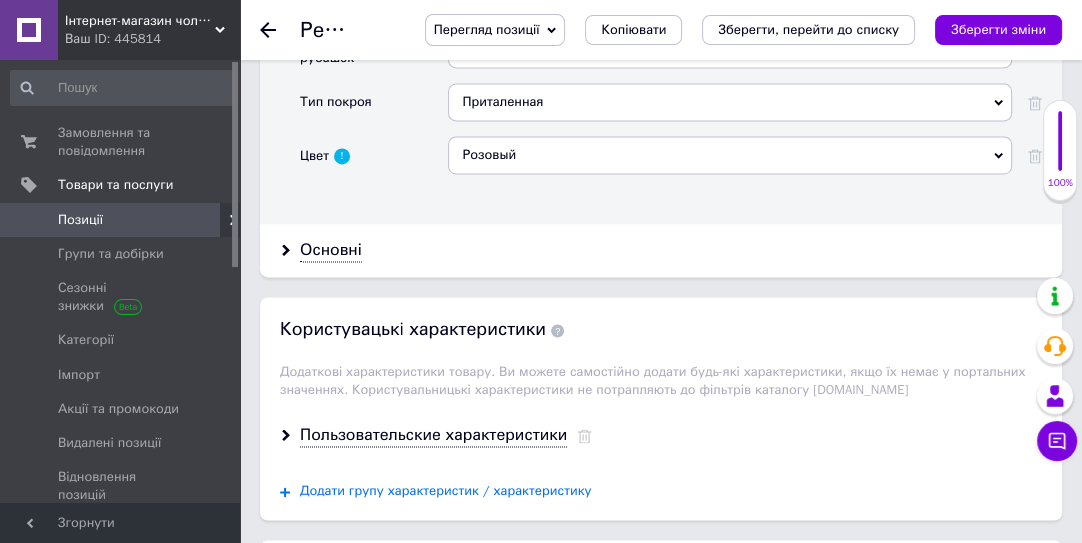 scroll, scrollTop: 2454, scrollLeft: 0, axis: vertical 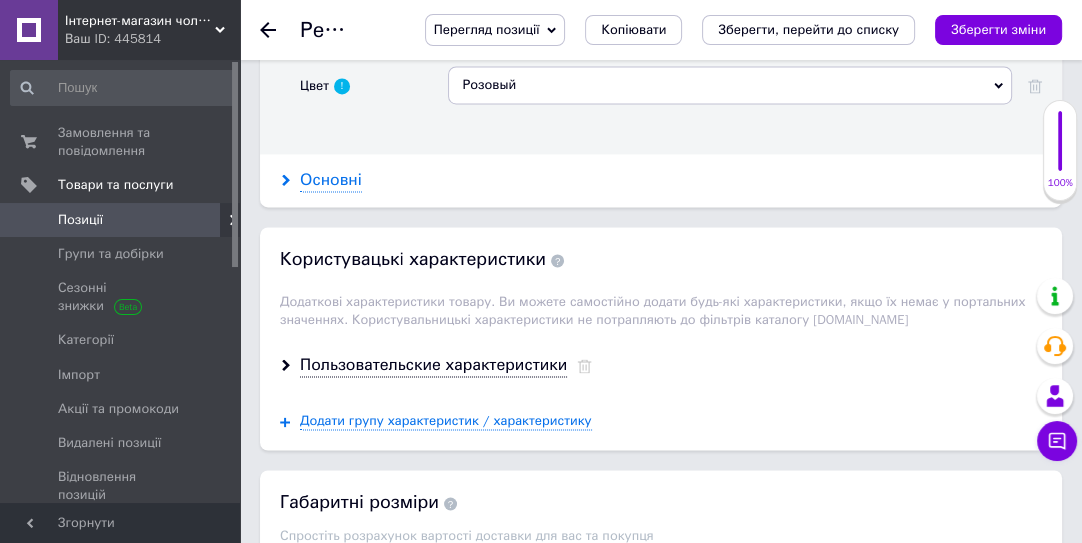 click on "Основні" at bounding box center (331, 180) 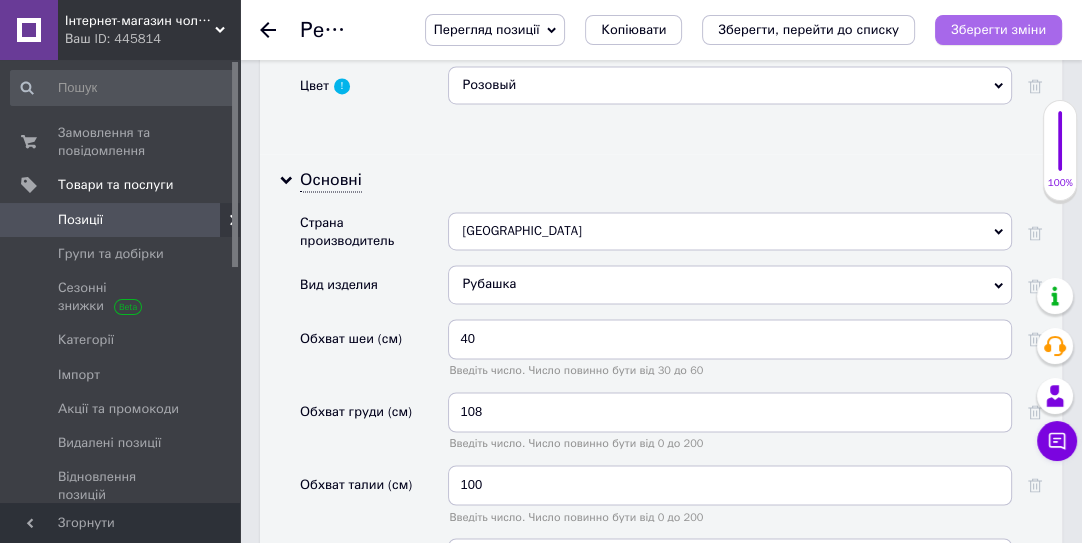 click on "Зберегти зміни" at bounding box center (998, 29) 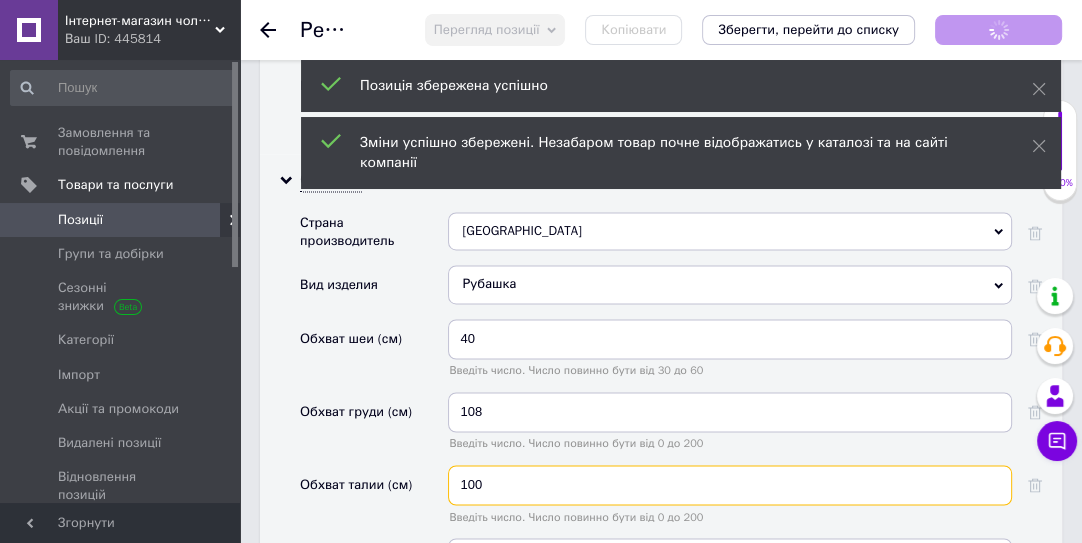 click on "100" at bounding box center [730, 485] 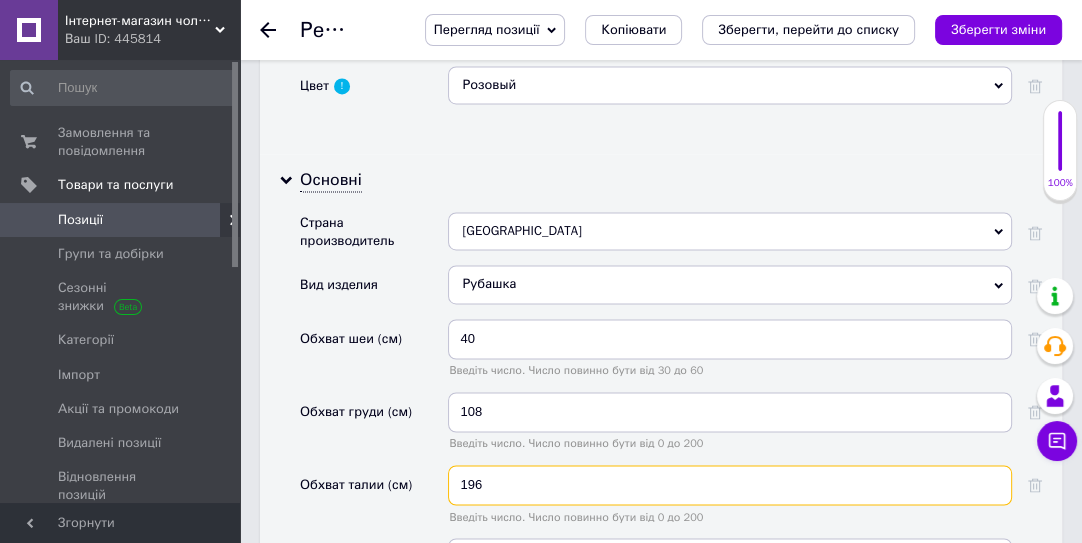 click on "196" at bounding box center (730, 485) 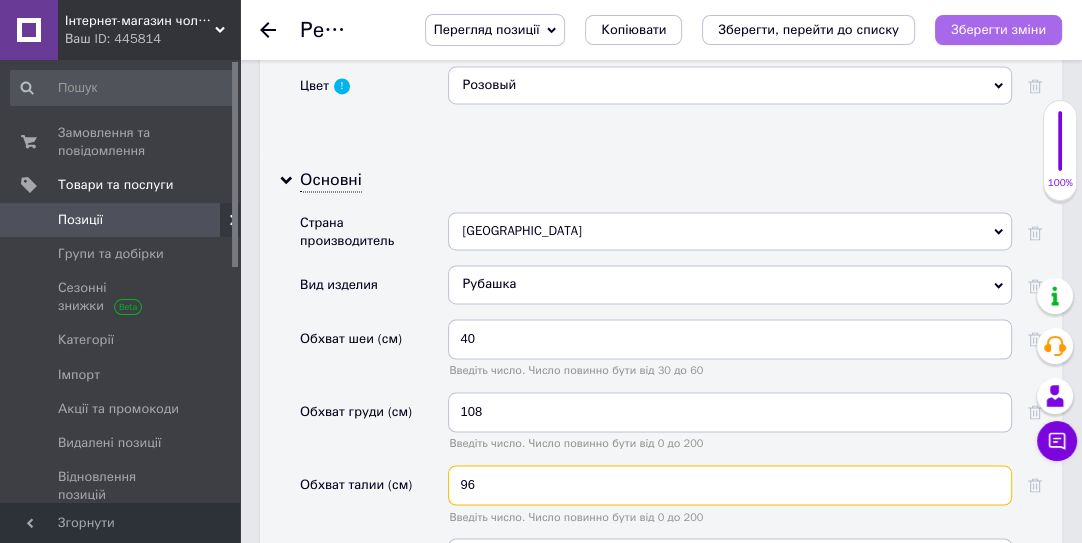 type on "96" 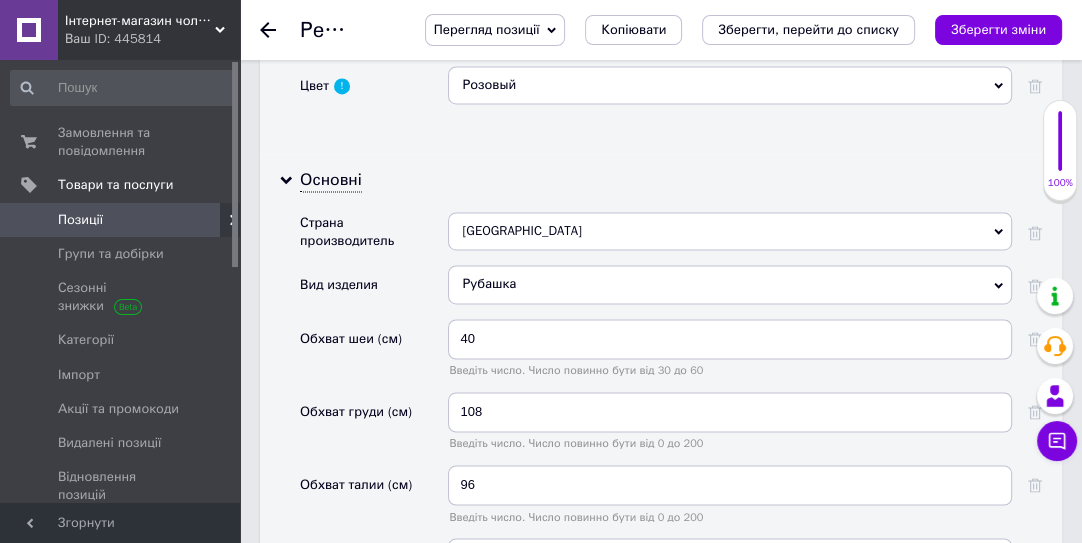 drag, startPoint x: 1002, startPoint y: 25, endPoint x: 962, endPoint y: 32, distance: 40.60788 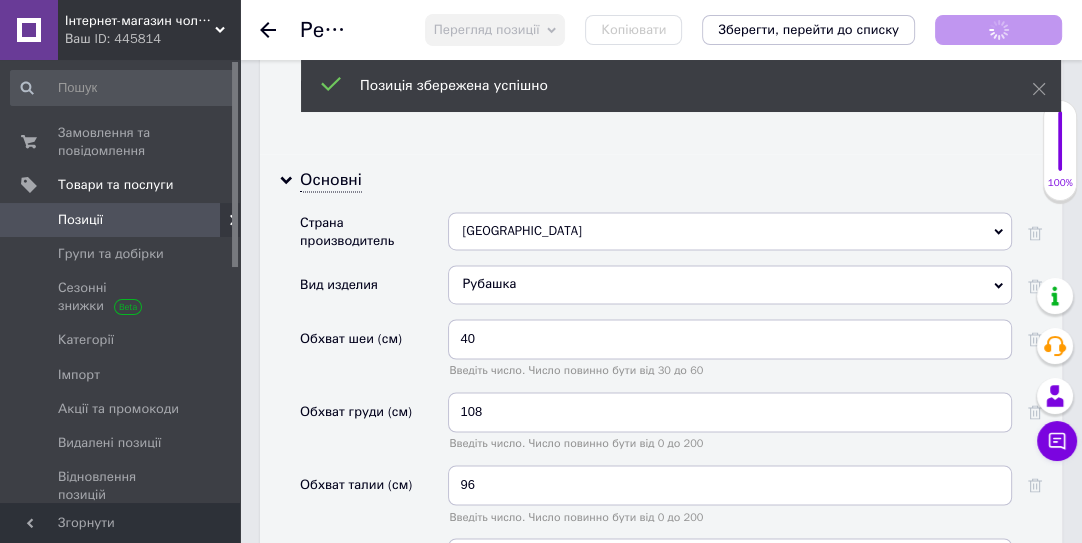 click 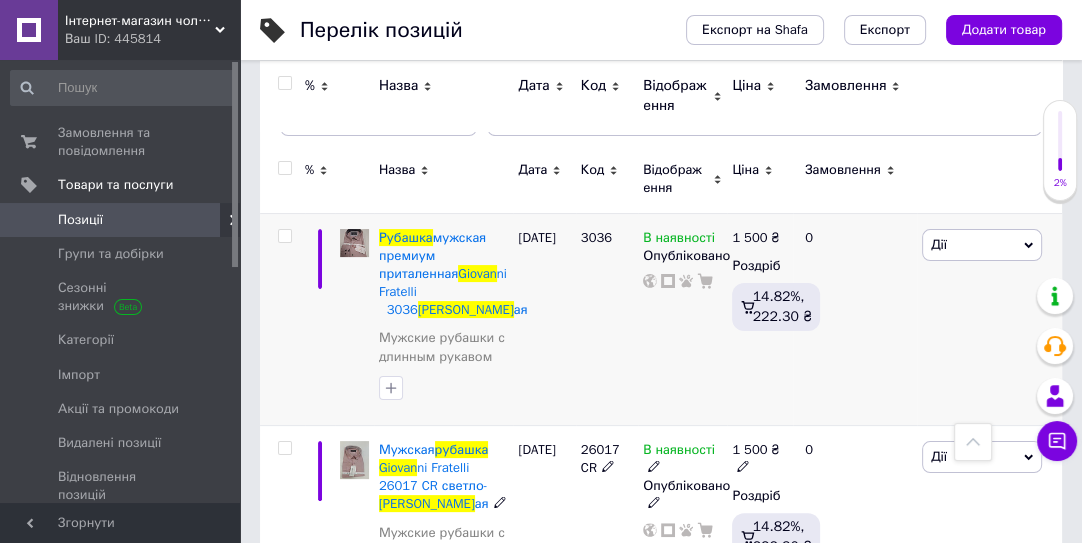 scroll, scrollTop: 181, scrollLeft: 0, axis: vertical 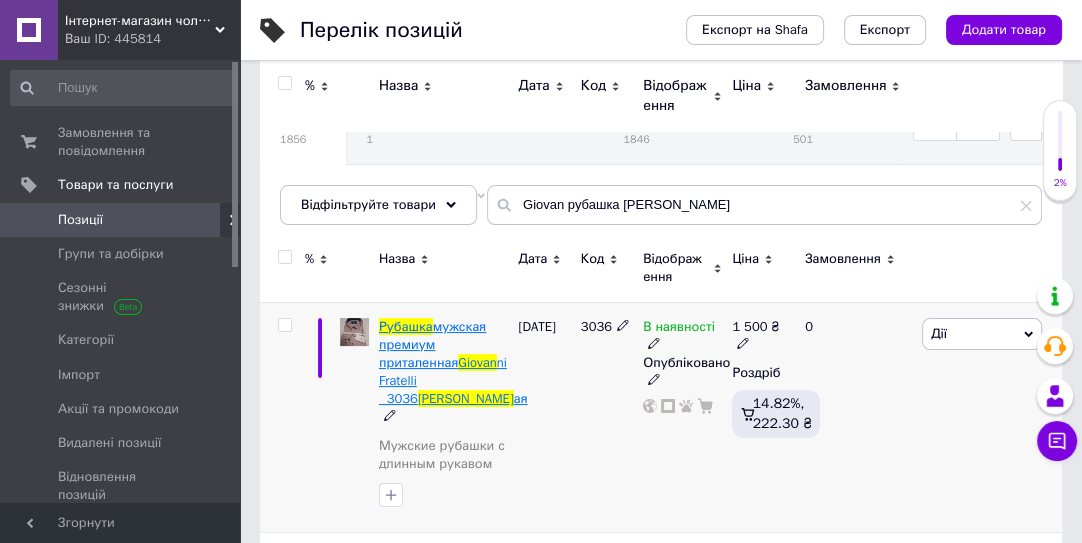 click on "мужская премиум  приталенная" at bounding box center [432, 344] 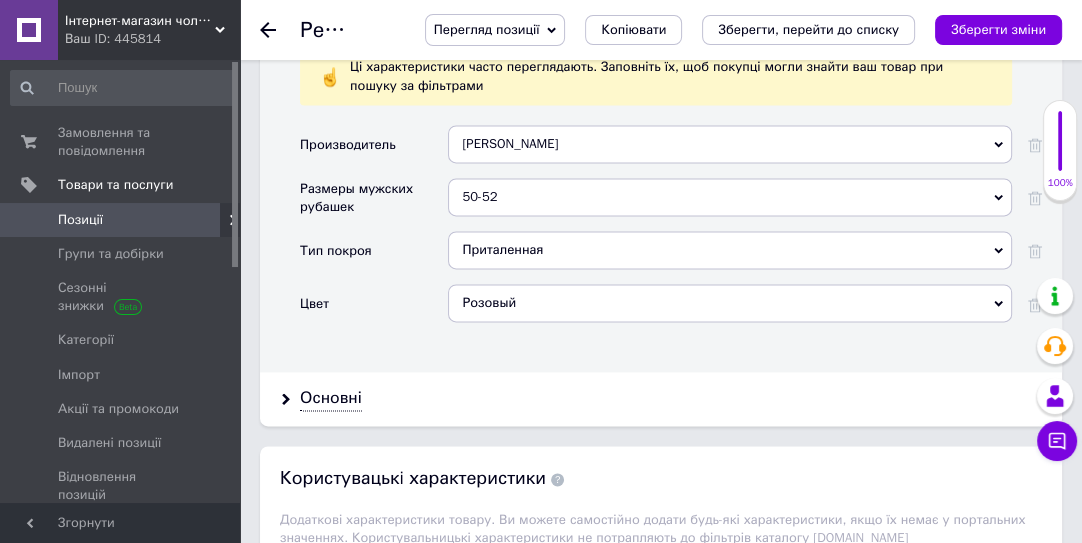 scroll, scrollTop: 2272, scrollLeft: 0, axis: vertical 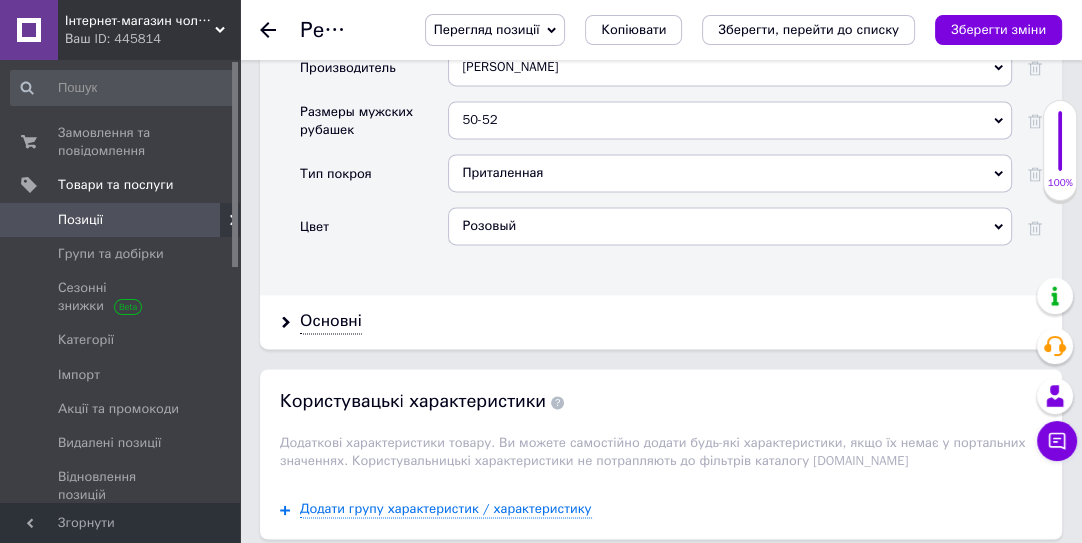 click on "Основні" at bounding box center [331, 321] 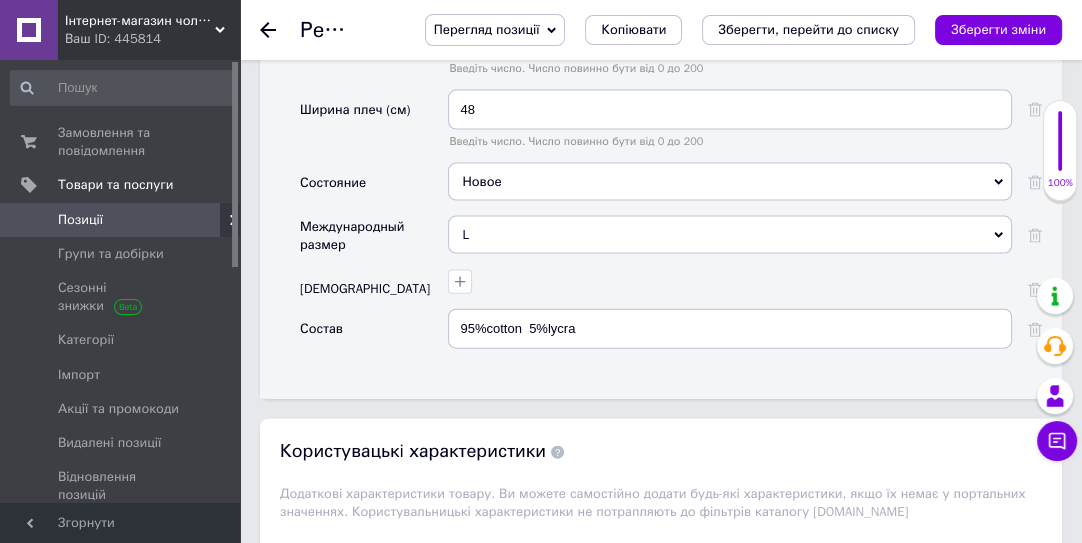 scroll, scrollTop: 3454, scrollLeft: 0, axis: vertical 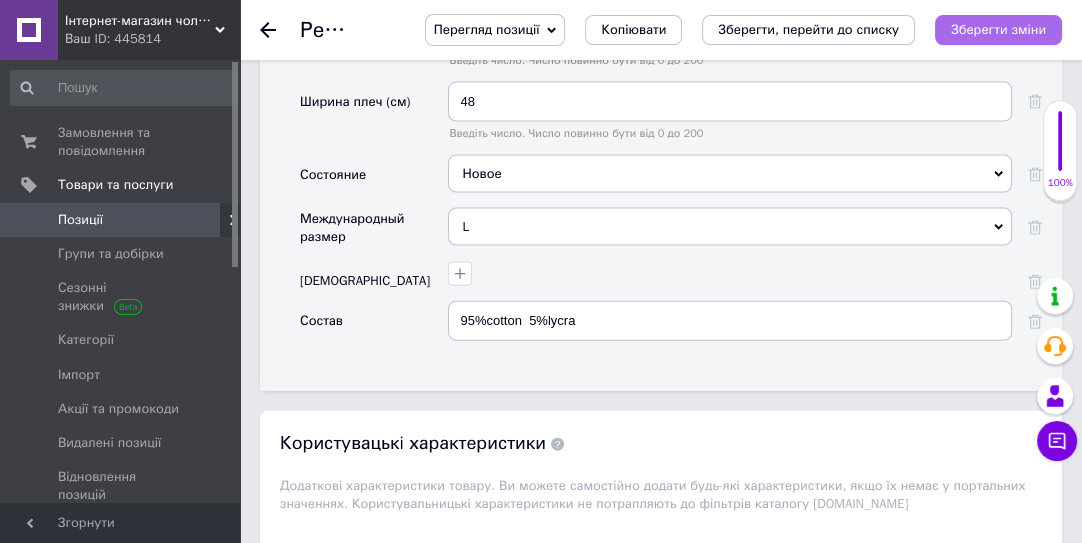 click on "Зберегти зміни" at bounding box center [998, 29] 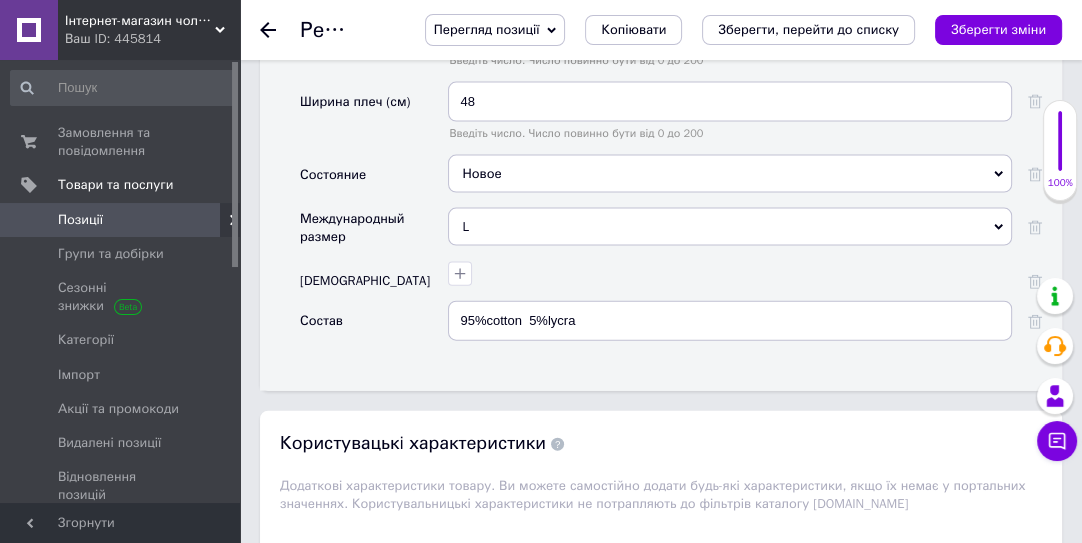 click on "Зберегти зміни" at bounding box center (998, 29) 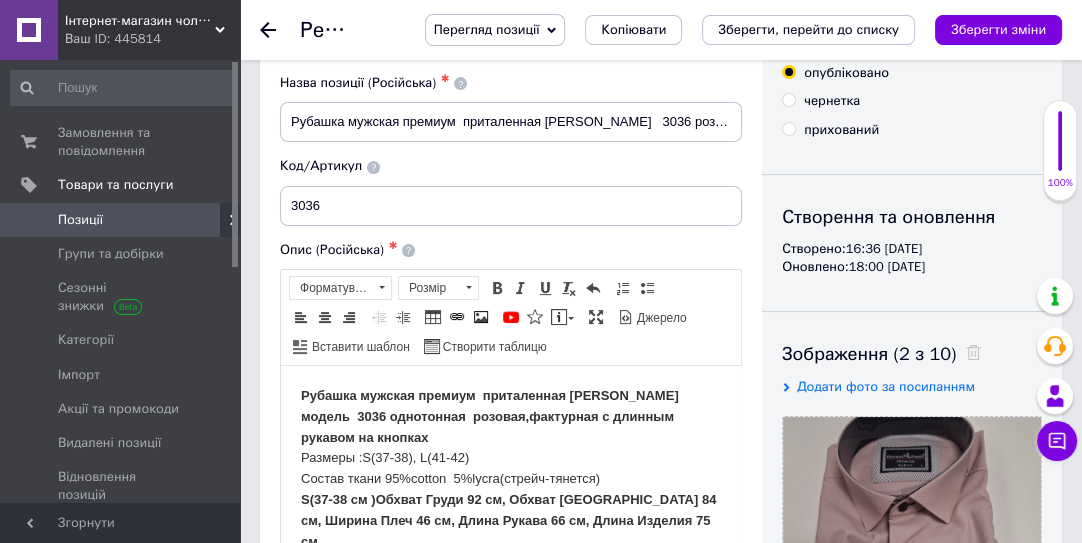 scroll, scrollTop: 90, scrollLeft: 0, axis: vertical 